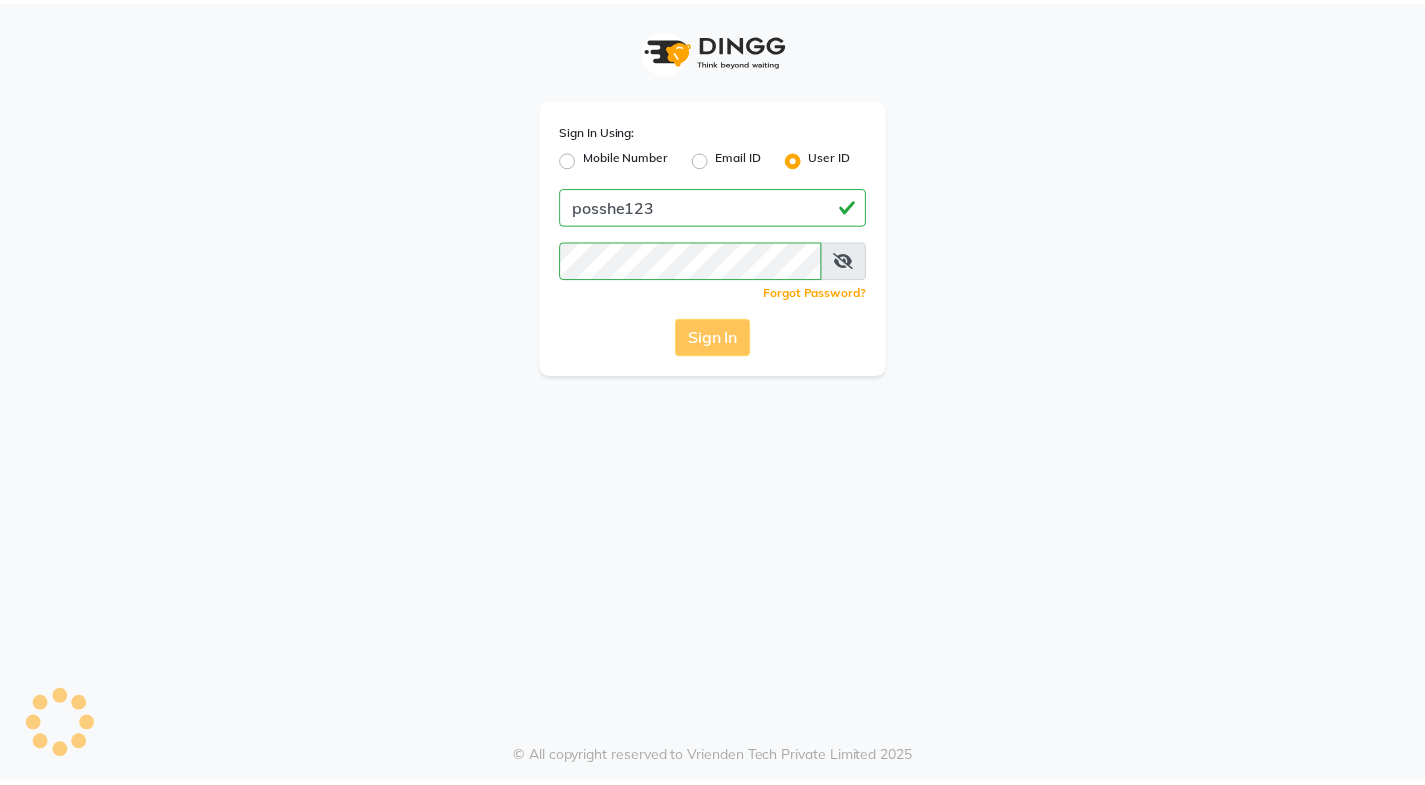 scroll, scrollTop: 0, scrollLeft: 0, axis: both 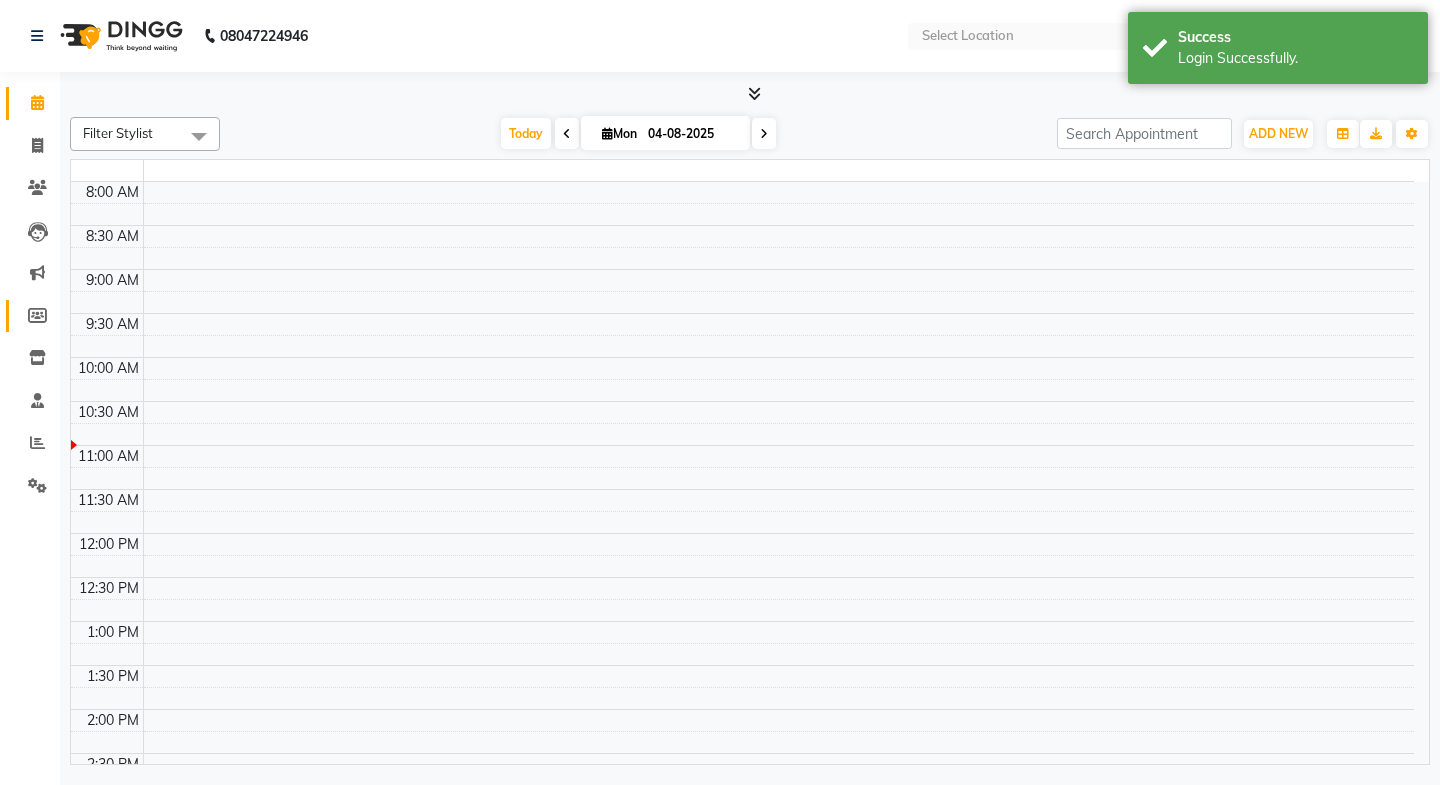 select on "en" 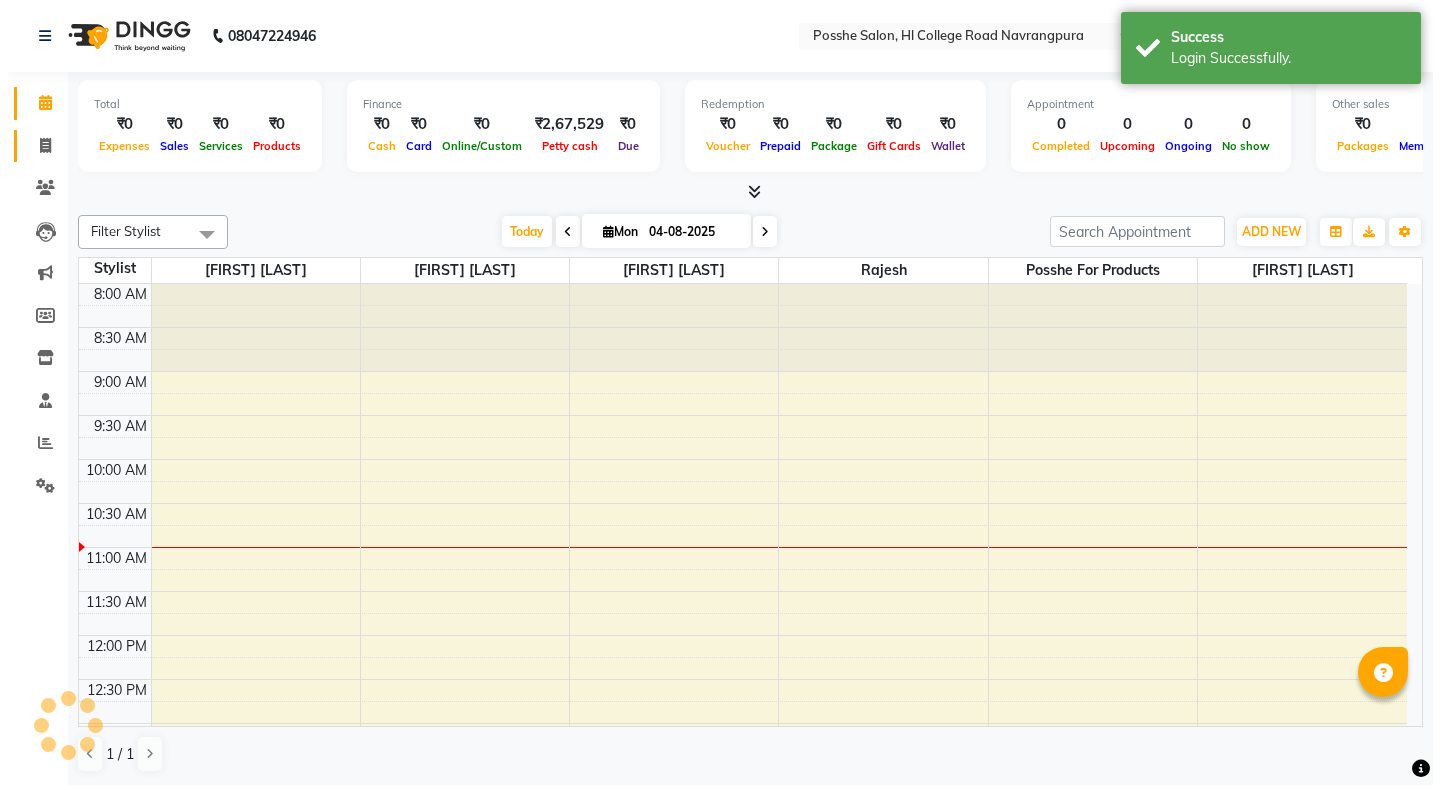 scroll, scrollTop: 0, scrollLeft: 0, axis: both 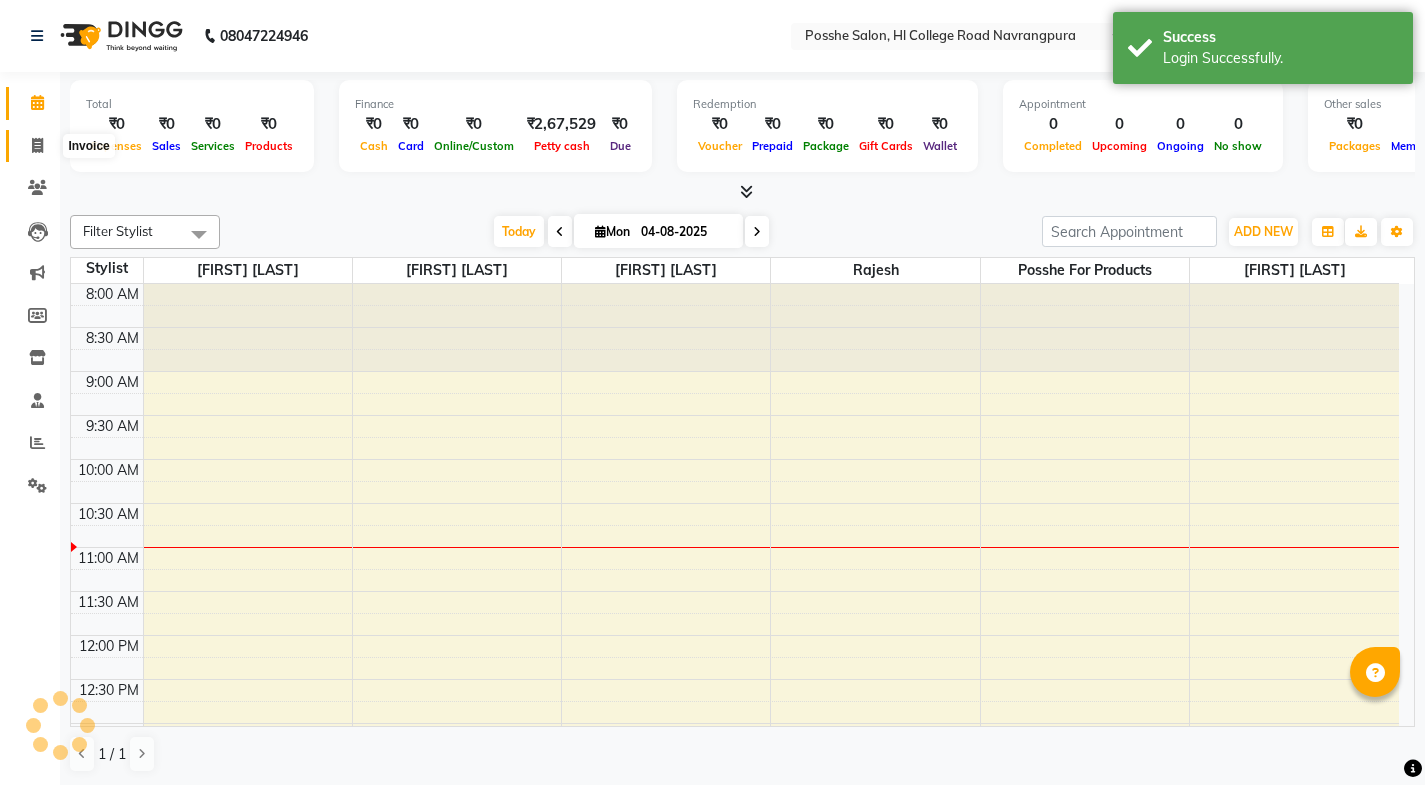 click 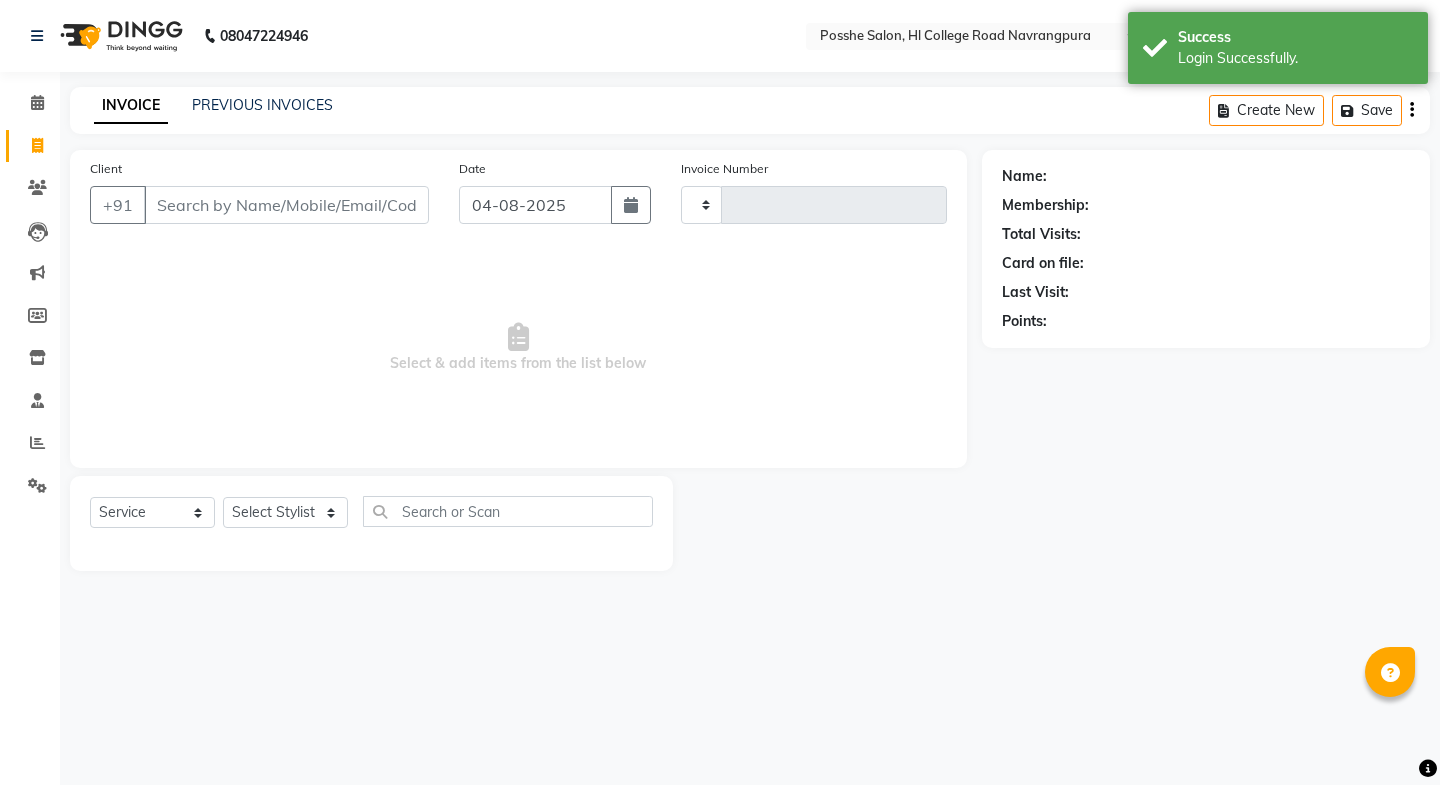 type on "1790" 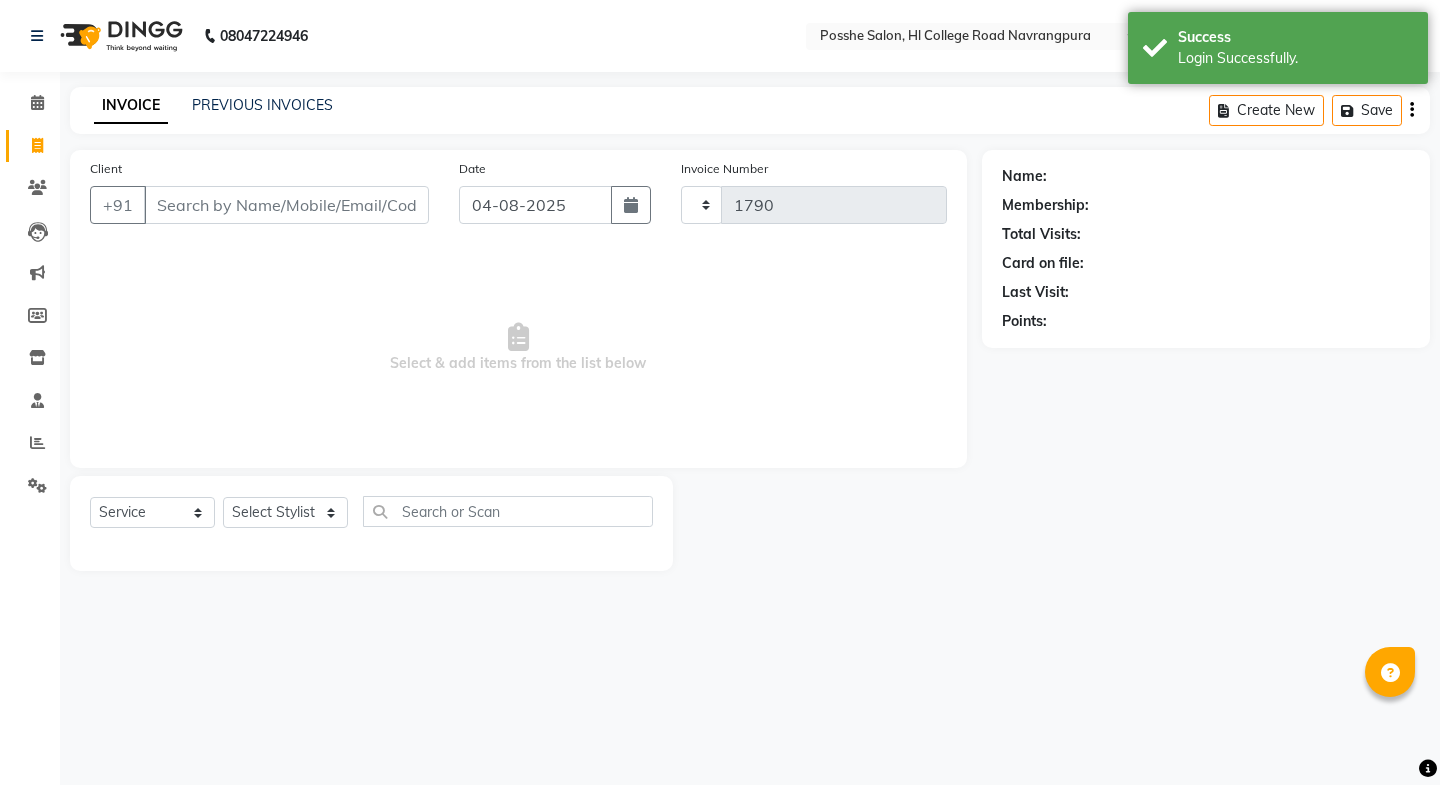 select on "6052" 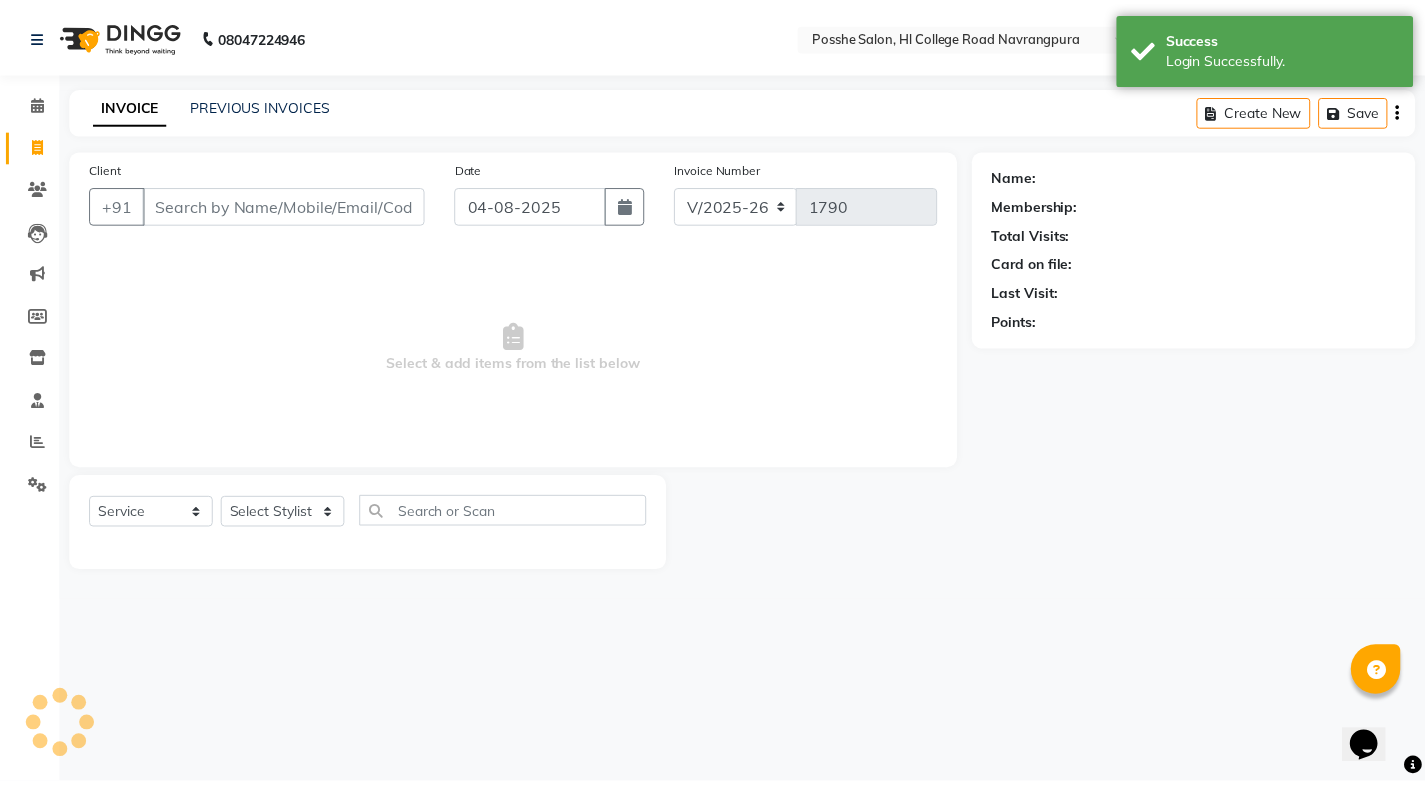 scroll, scrollTop: 0, scrollLeft: 0, axis: both 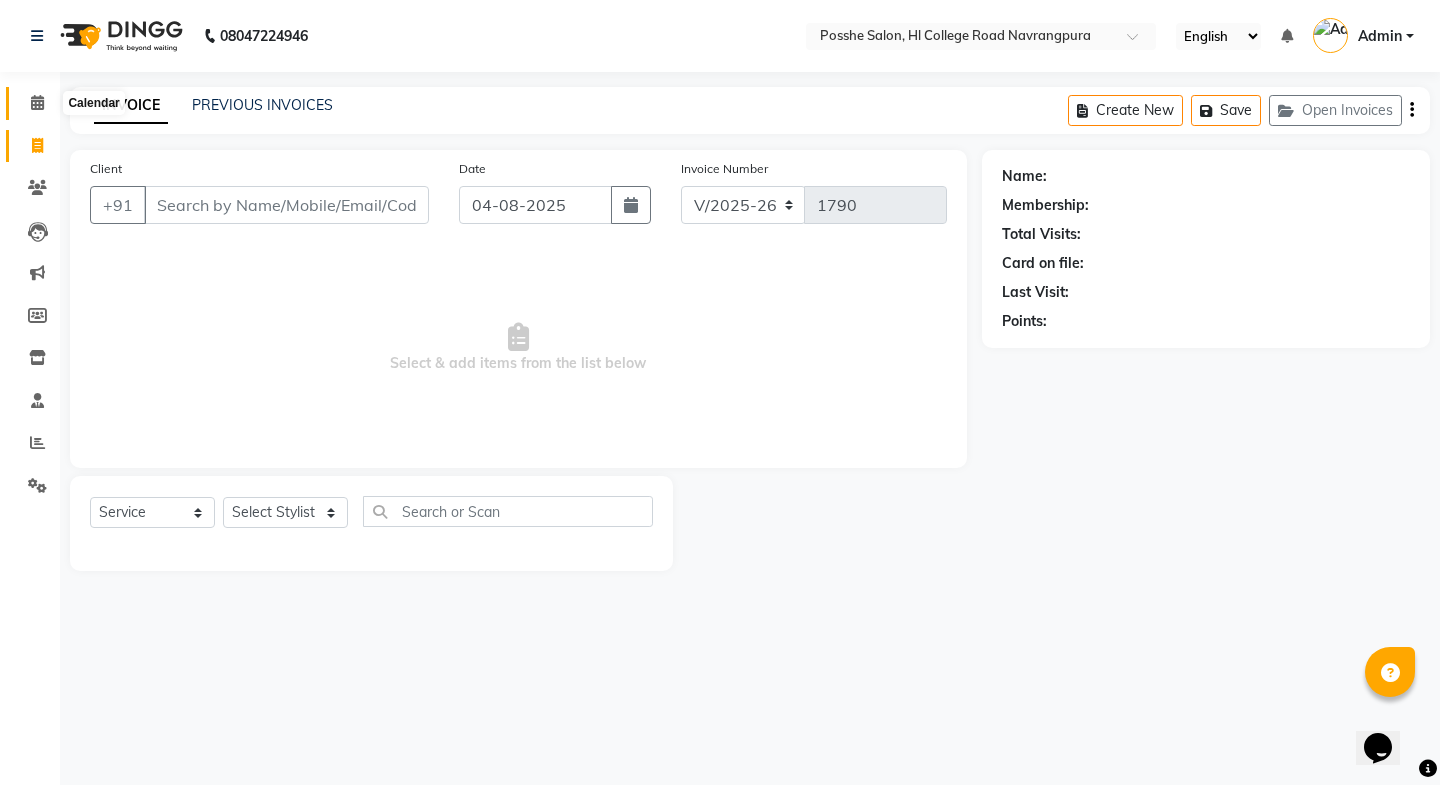 click 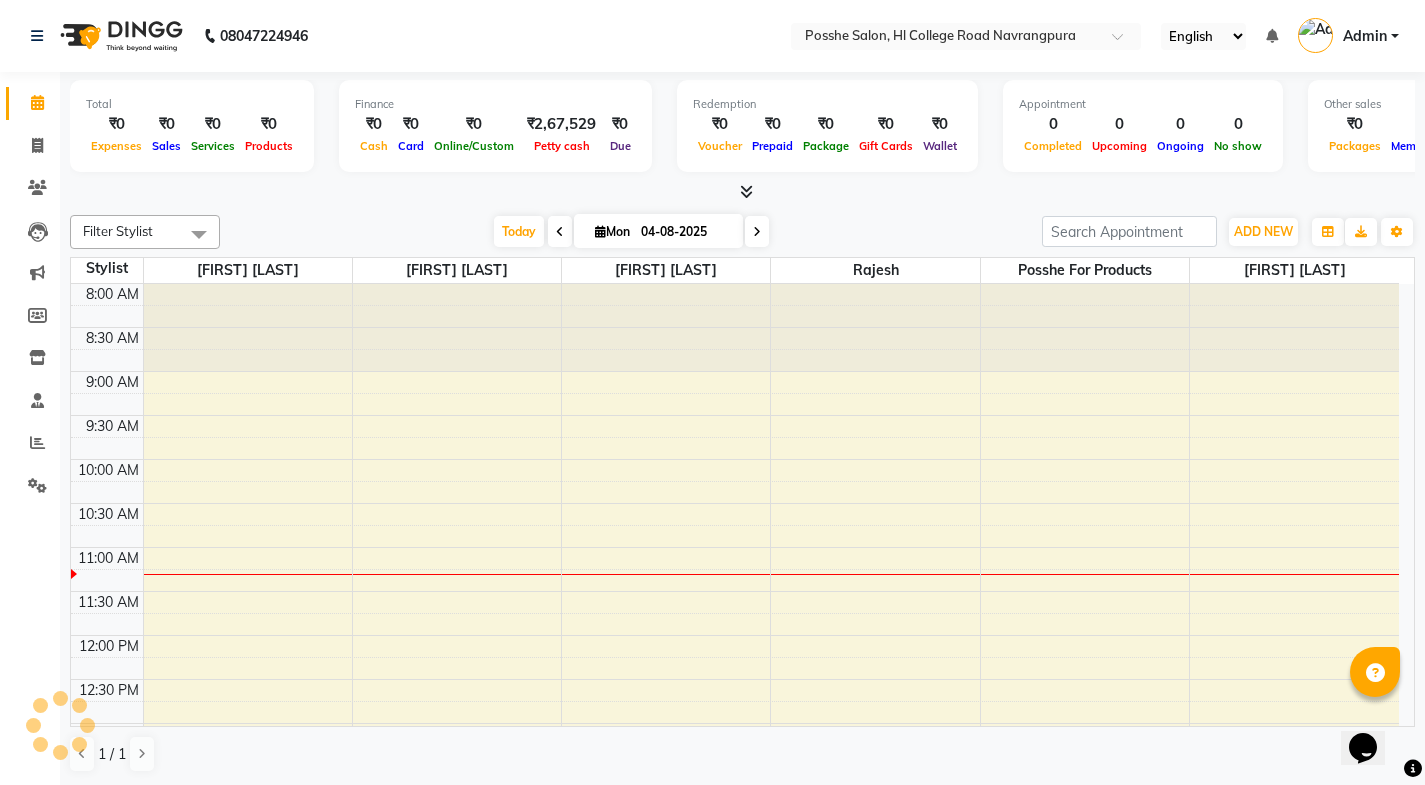 scroll, scrollTop: 0, scrollLeft: 0, axis: both 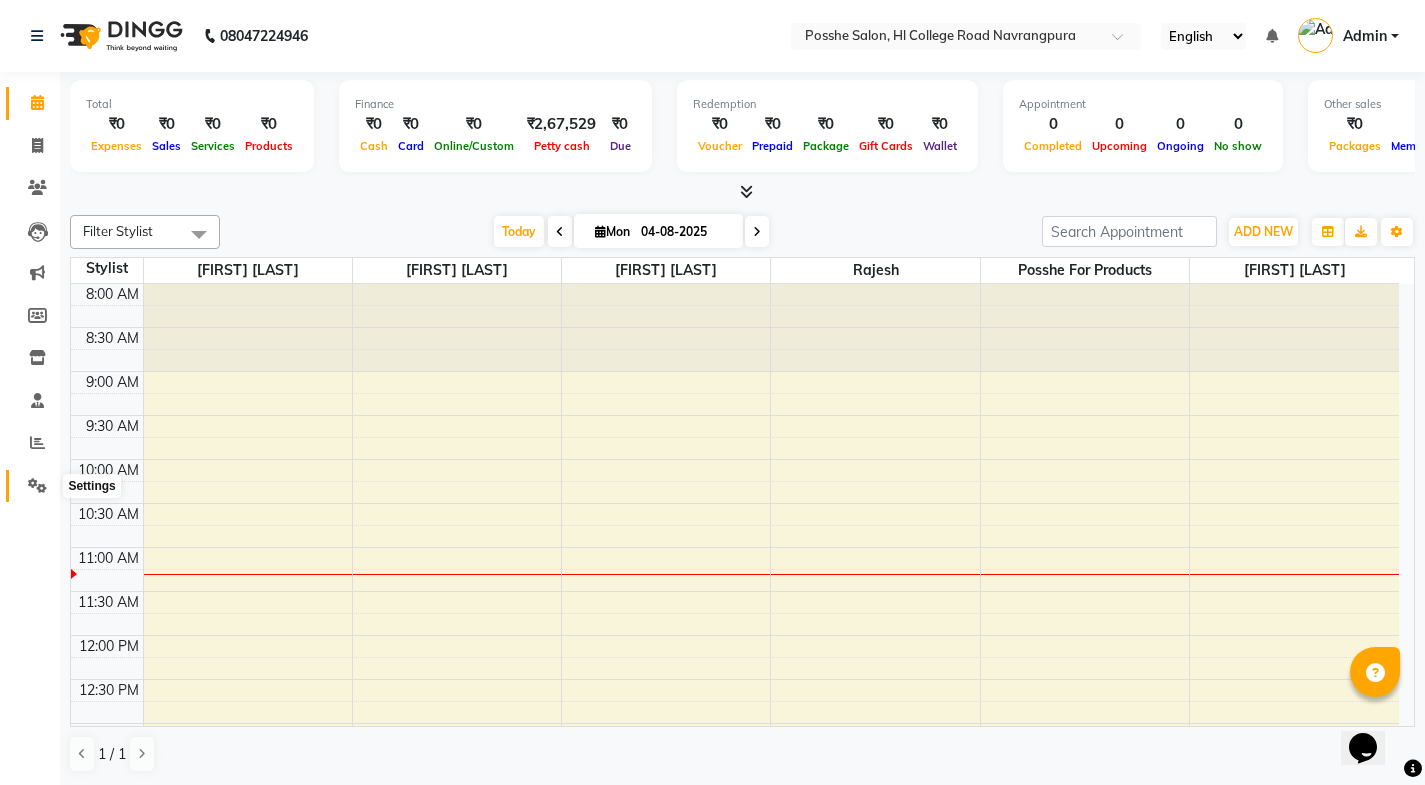 click 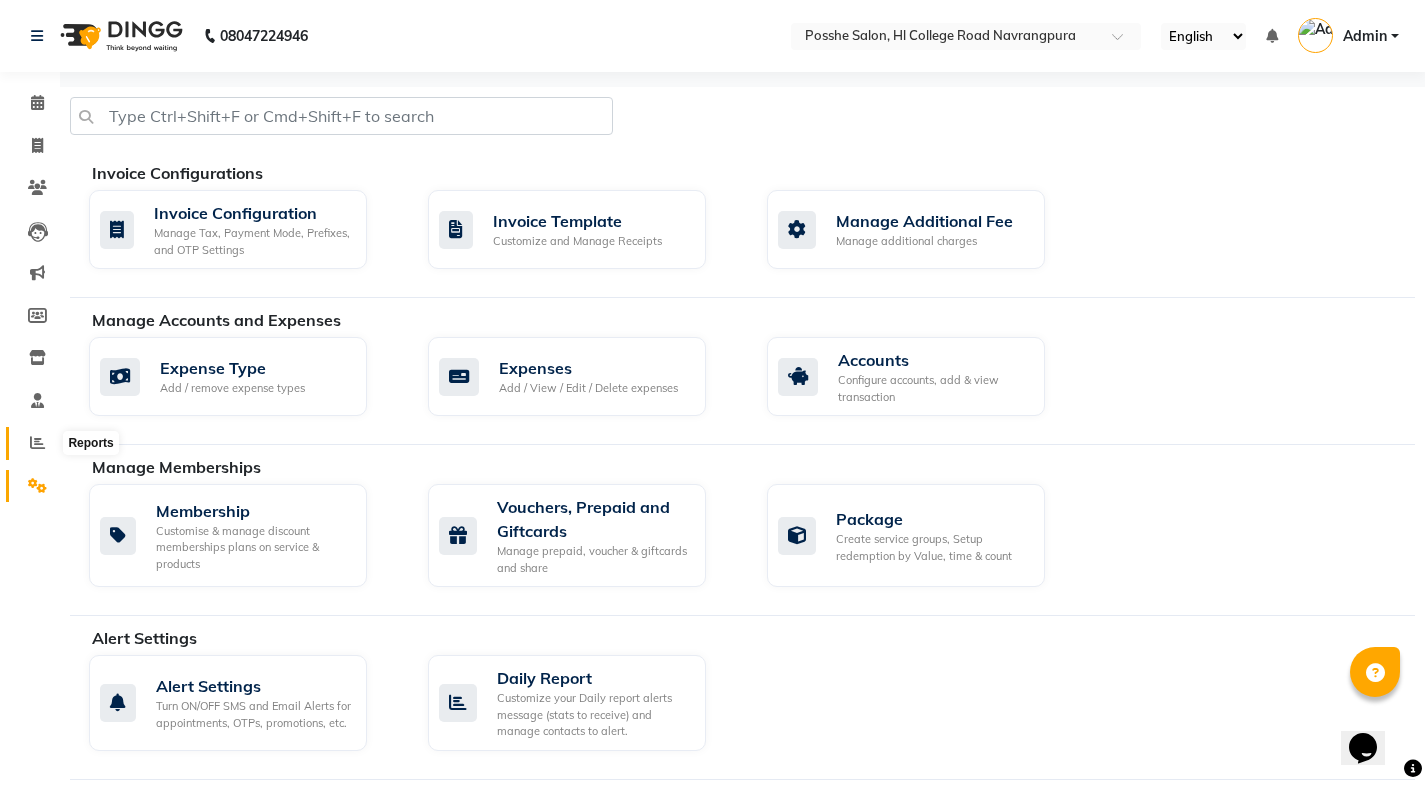 click 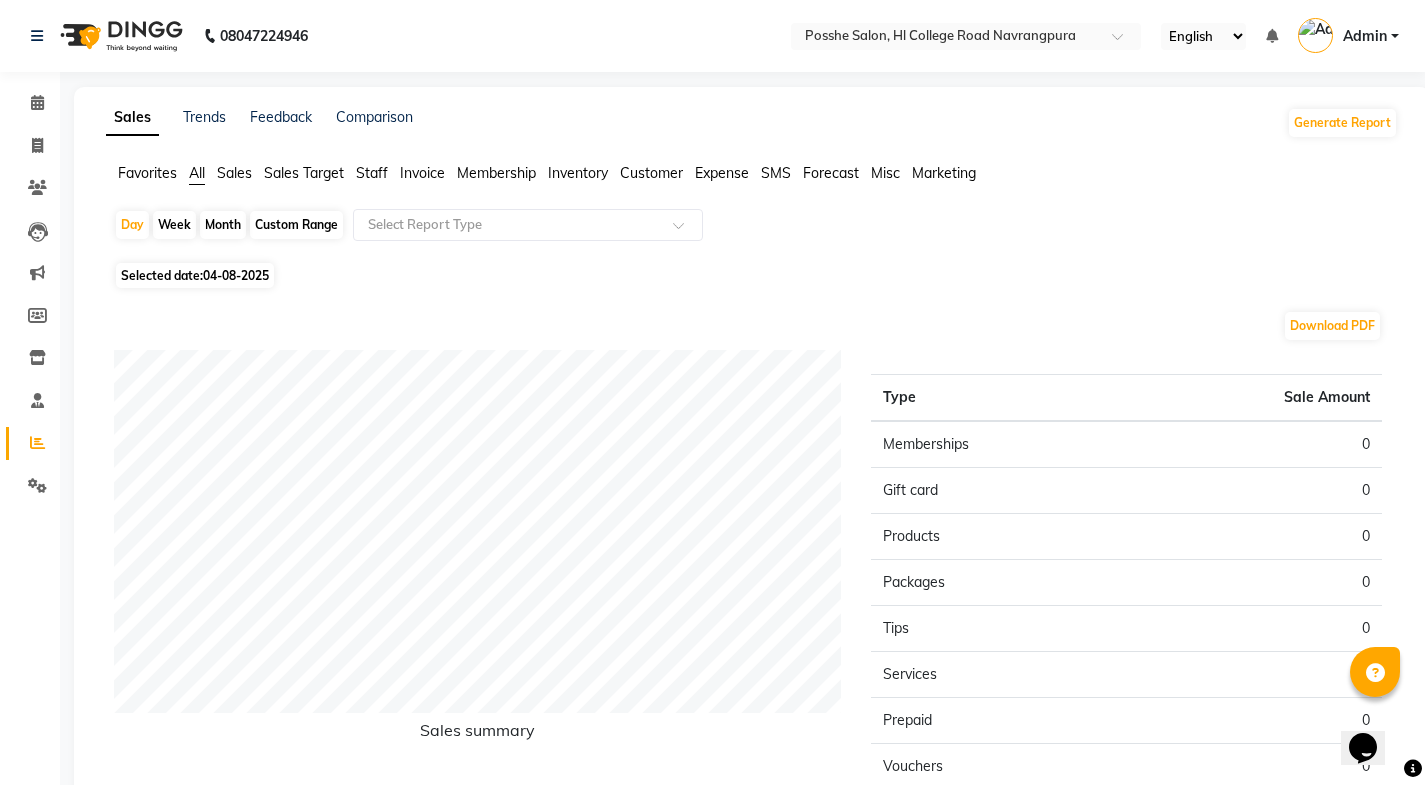 click on "Month" 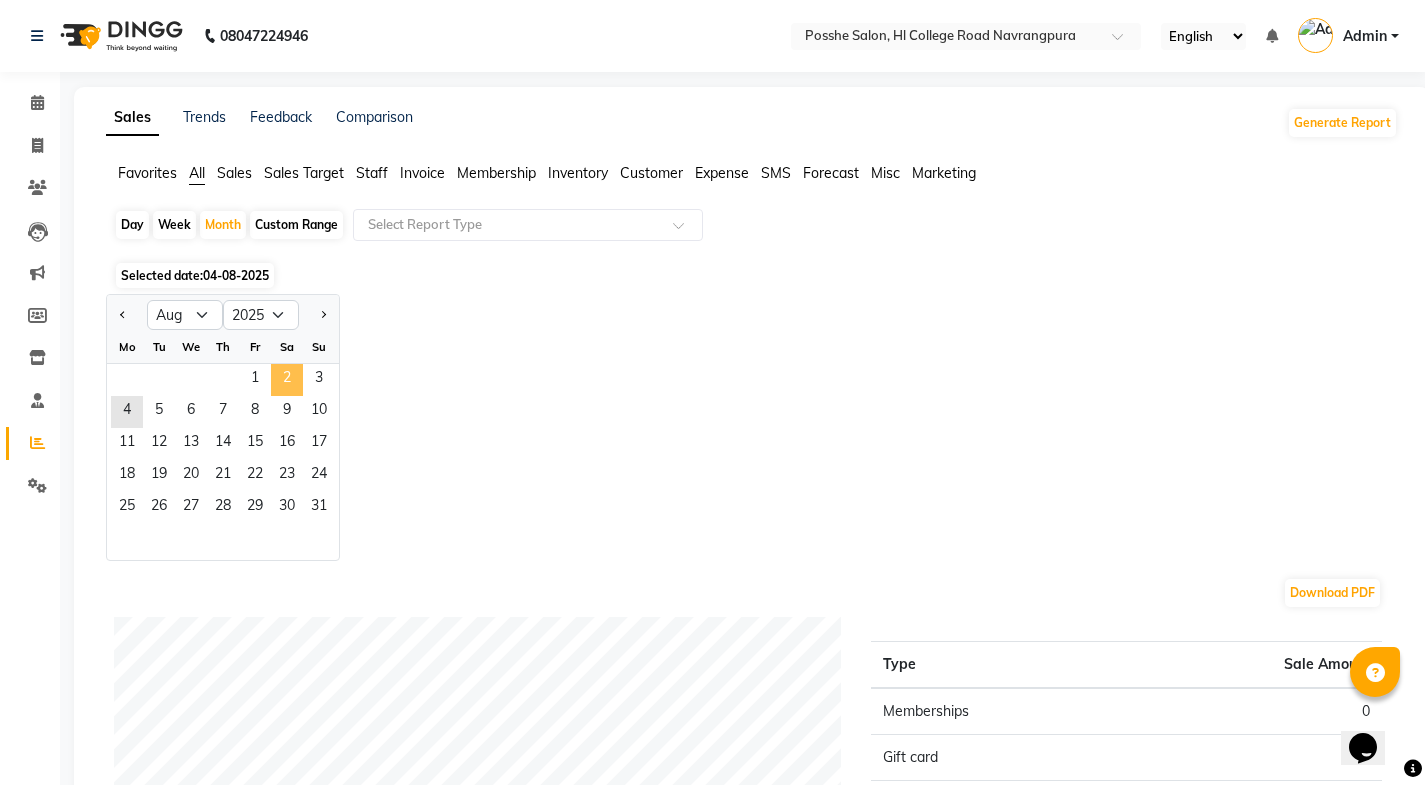 click on "2" 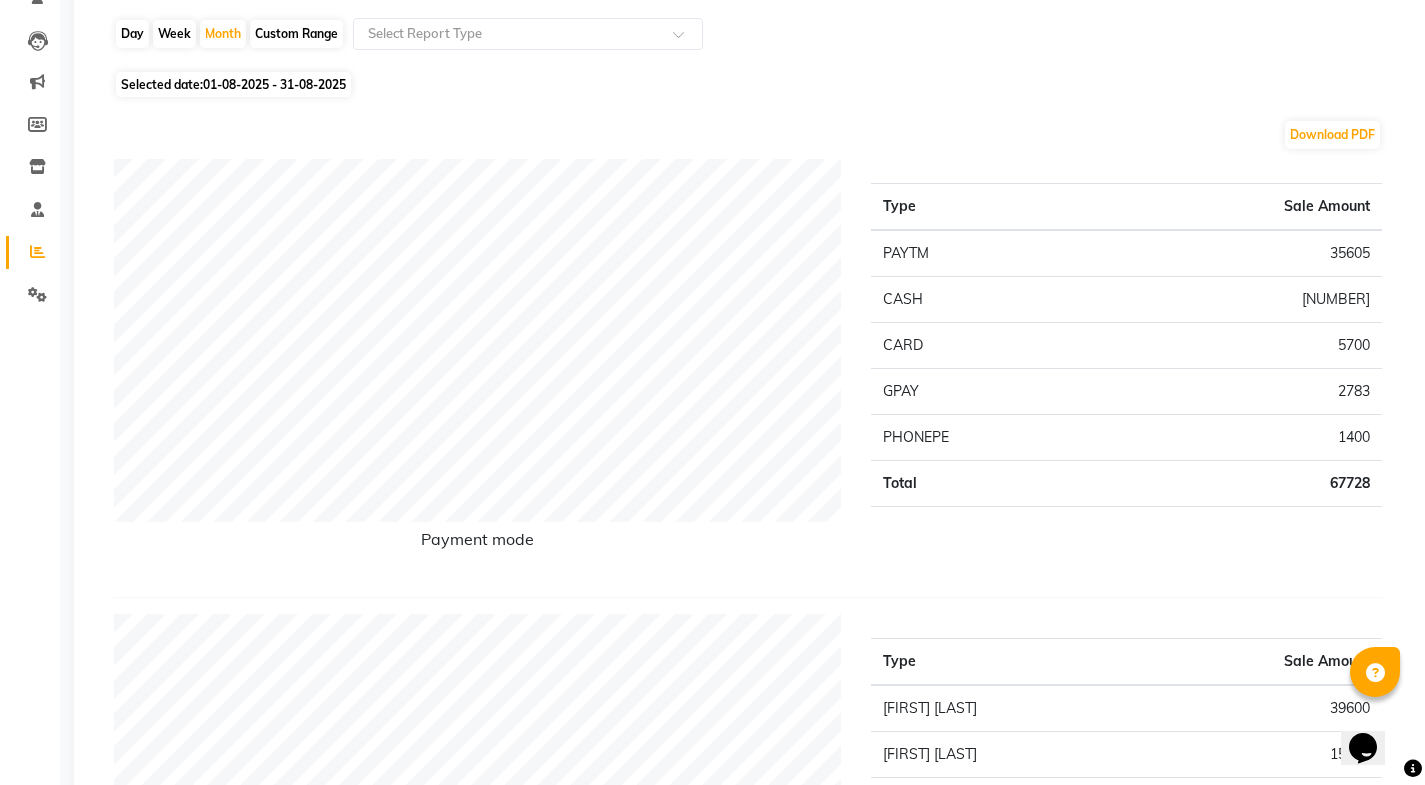 scroll, scrollTop: 0, scrollLeft: 0, axis: both 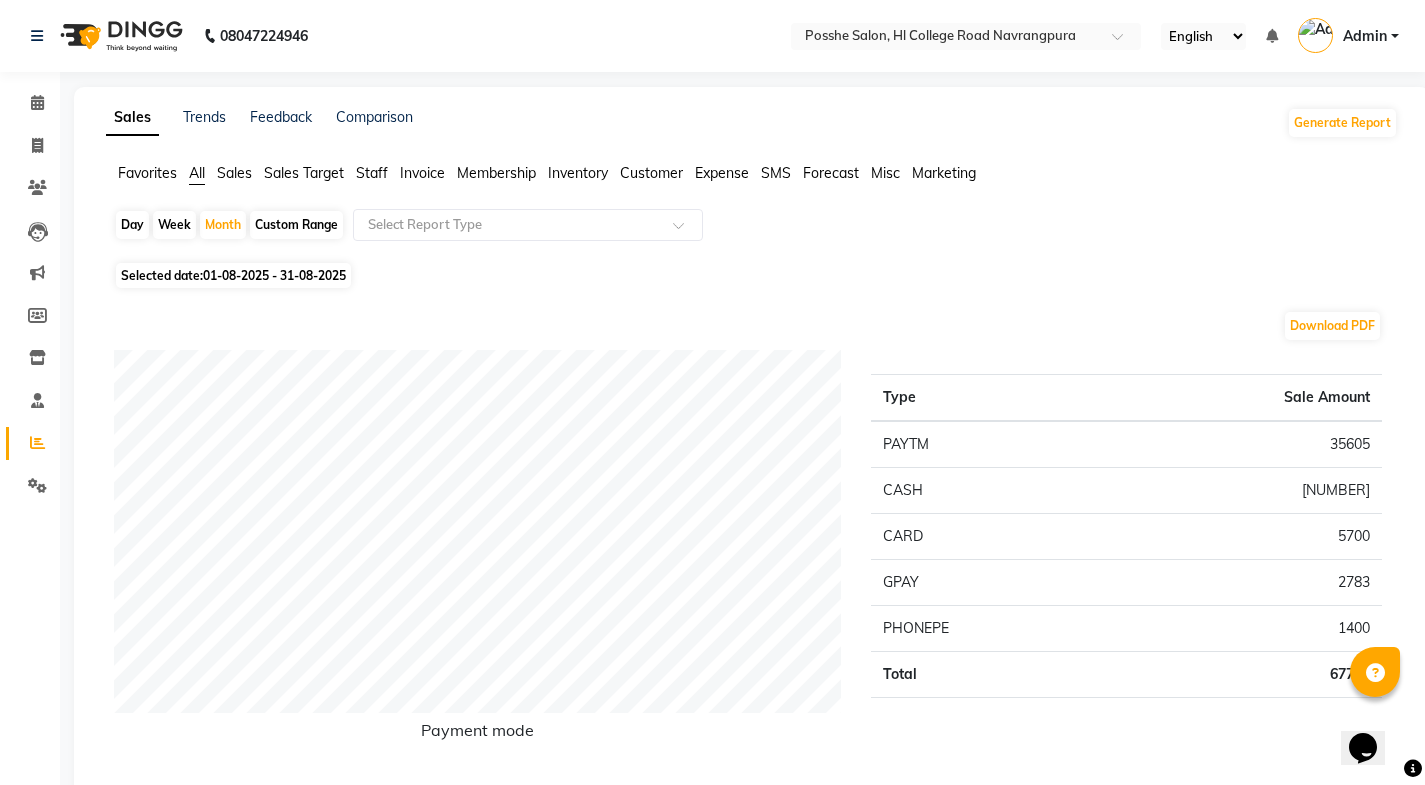 click on "Download PDF Payment mode Type Sale Amount PAYTM 35605 CASH 22240 CARD 5700 GPAY 2783 PHONEPE 1400 Total 67728 Staff summary Type Sale Amount Sonu Verma 39600 Faheem Salmani 15030 Kajal Mali 8083 Posshe For Products 2515 Kamal Chand 2500 Total 67728 Sales summary Type Sale Amount Gift card 0 Packages 0 Tips 0 Prepaid 0 Vouchers 0 Services 65453 Products 1775 Memberships 500 Fee 0 Total 67728 Expense by type Type Sale Amount Other 804 Product 383 Total 1187 Service by category Type Sale Amount Hair Cut & Styling 20730 Hair Cut 16548 Hair Spa 6451 Hand & Feet Care 3490 Mask 3450 Threading 2953 Hair Colour & Care 2900 Hair Wash 2700 Liposoluble Wax 1700 Ammonia Base 1400 Others 3130 Total 65452 Service sales Type Sale Amount Hair Cut Above 5 year 14848  Hair Cut Above 5 male 14150 Beard Crafting / Shave 3780 Hair Spa Purifying & Detox Female 3700 Black Mask 3000  Hair Cut Below 5 male 2800 Hand & Feet Care Premium Pedicure 2500  Global Colour (Ammonia Base)male 2400 2153 Hair Wash Up to Waist 2100 Others 14021" 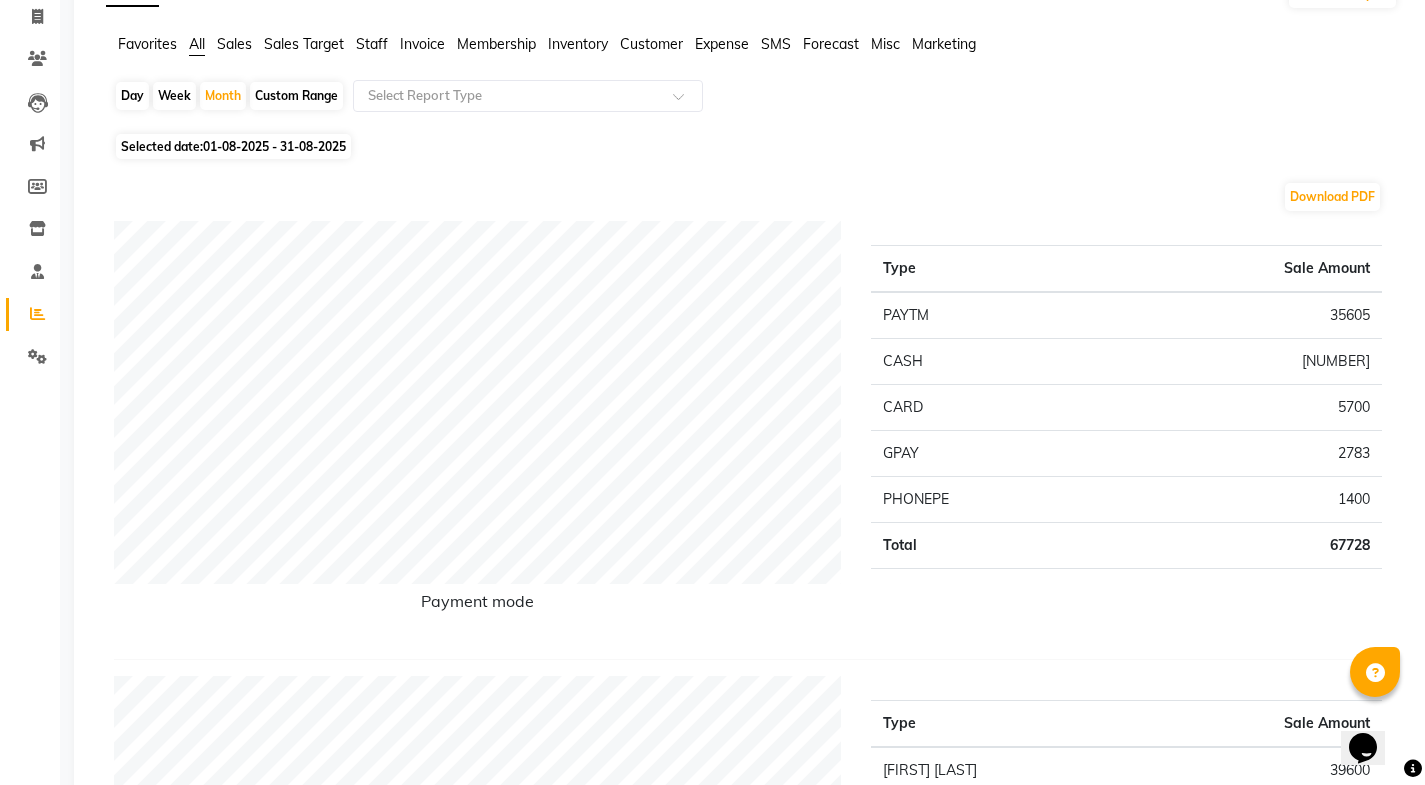 scroll, scrollTop: 0, scrollLeft: 0, axis: both 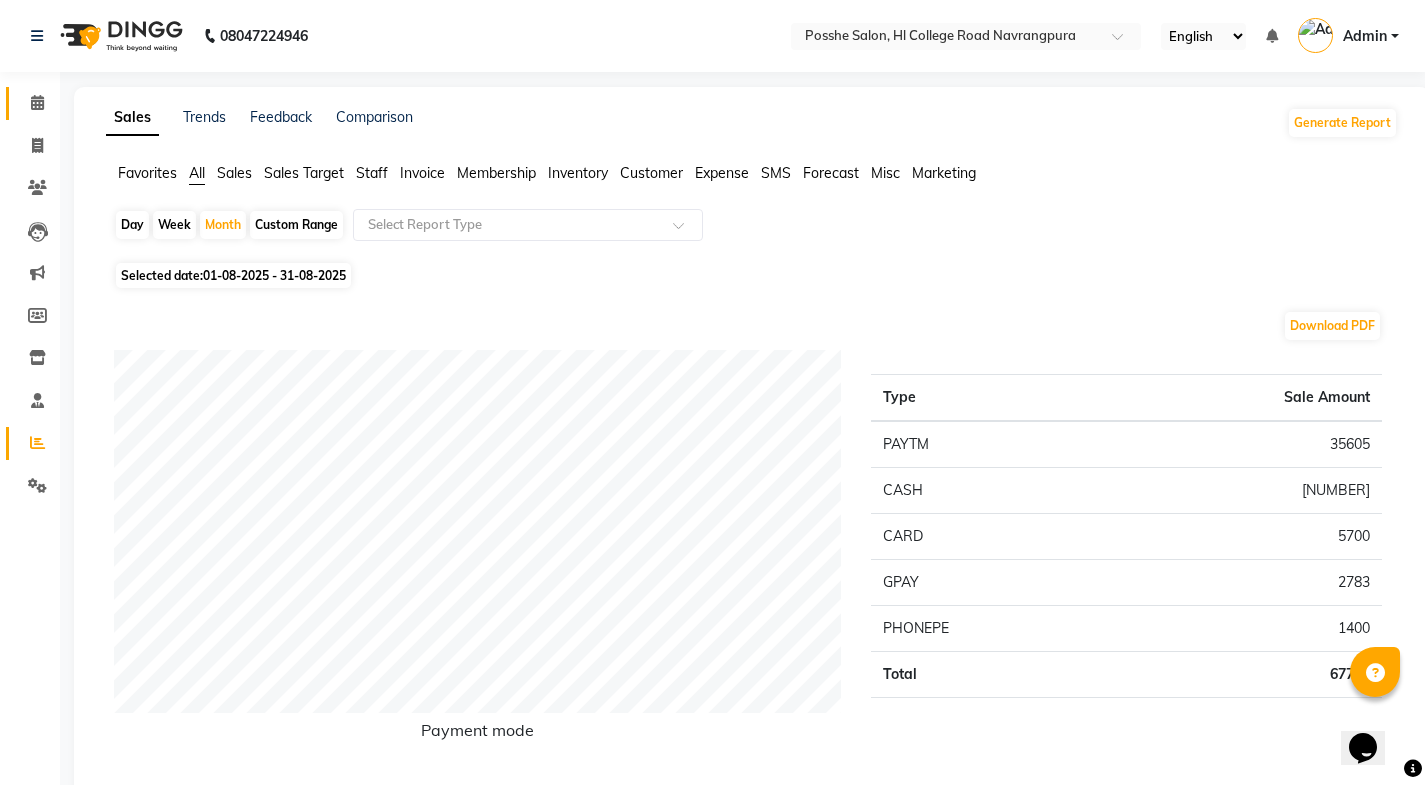 click on "Calendar" 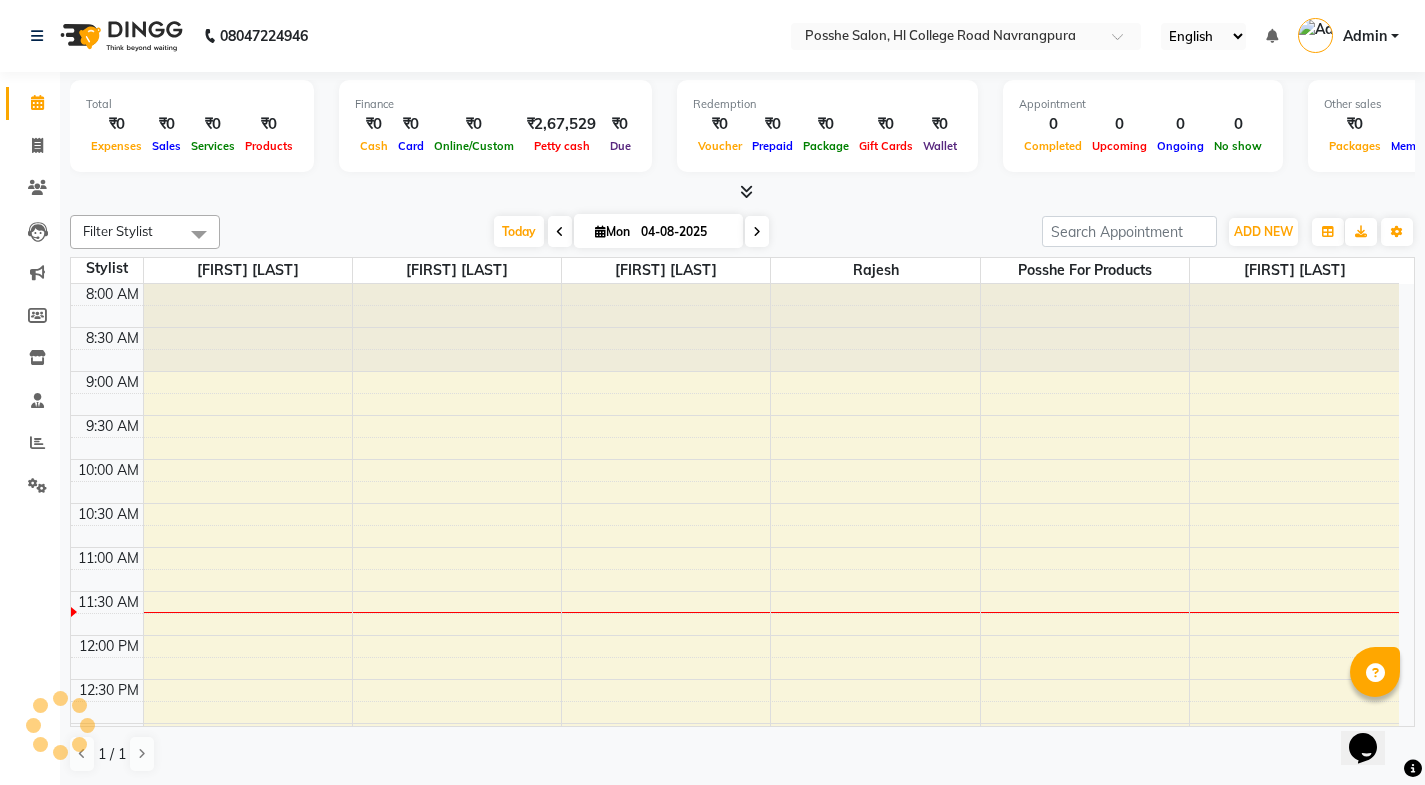 scroll, scrollTop: 0, scrollLeft: 0, axis: both 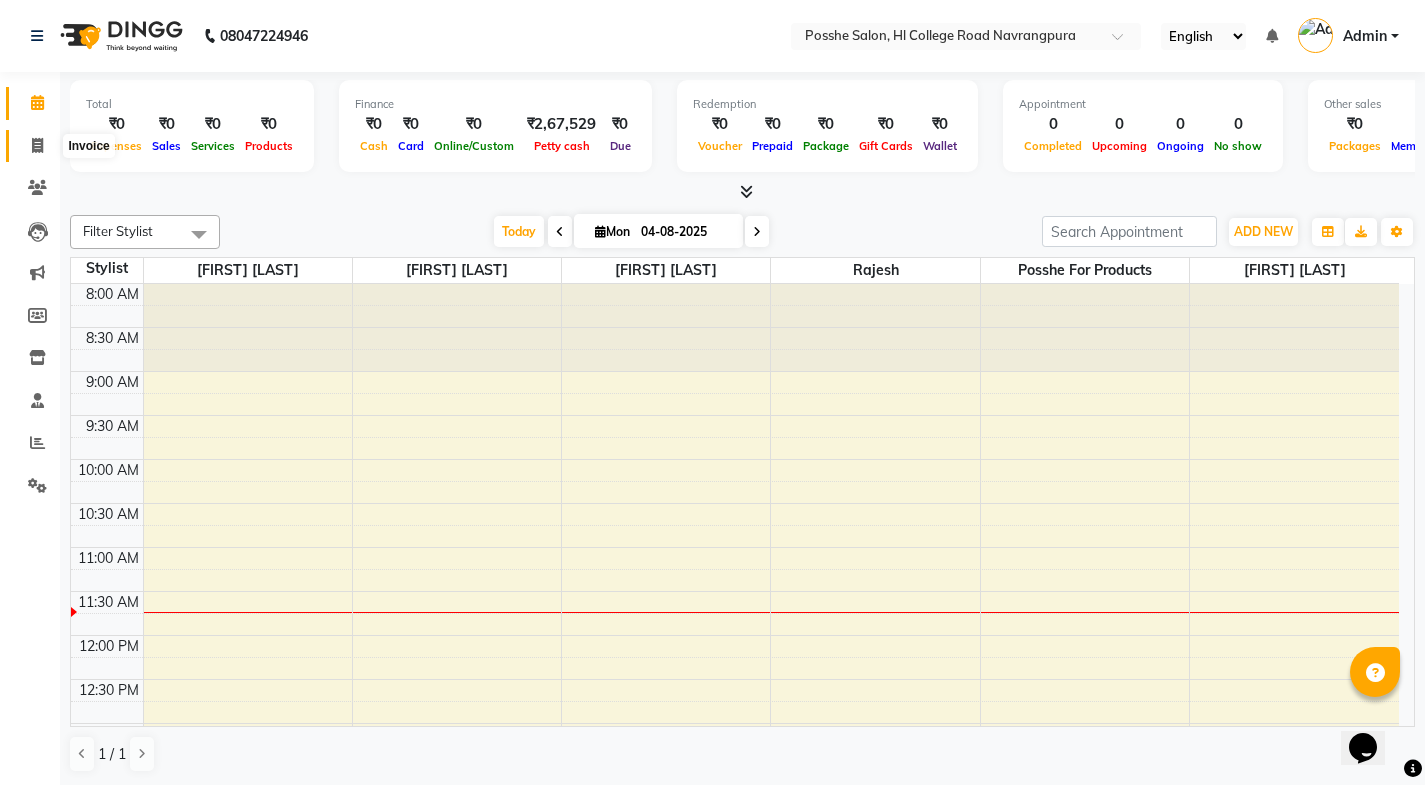 click 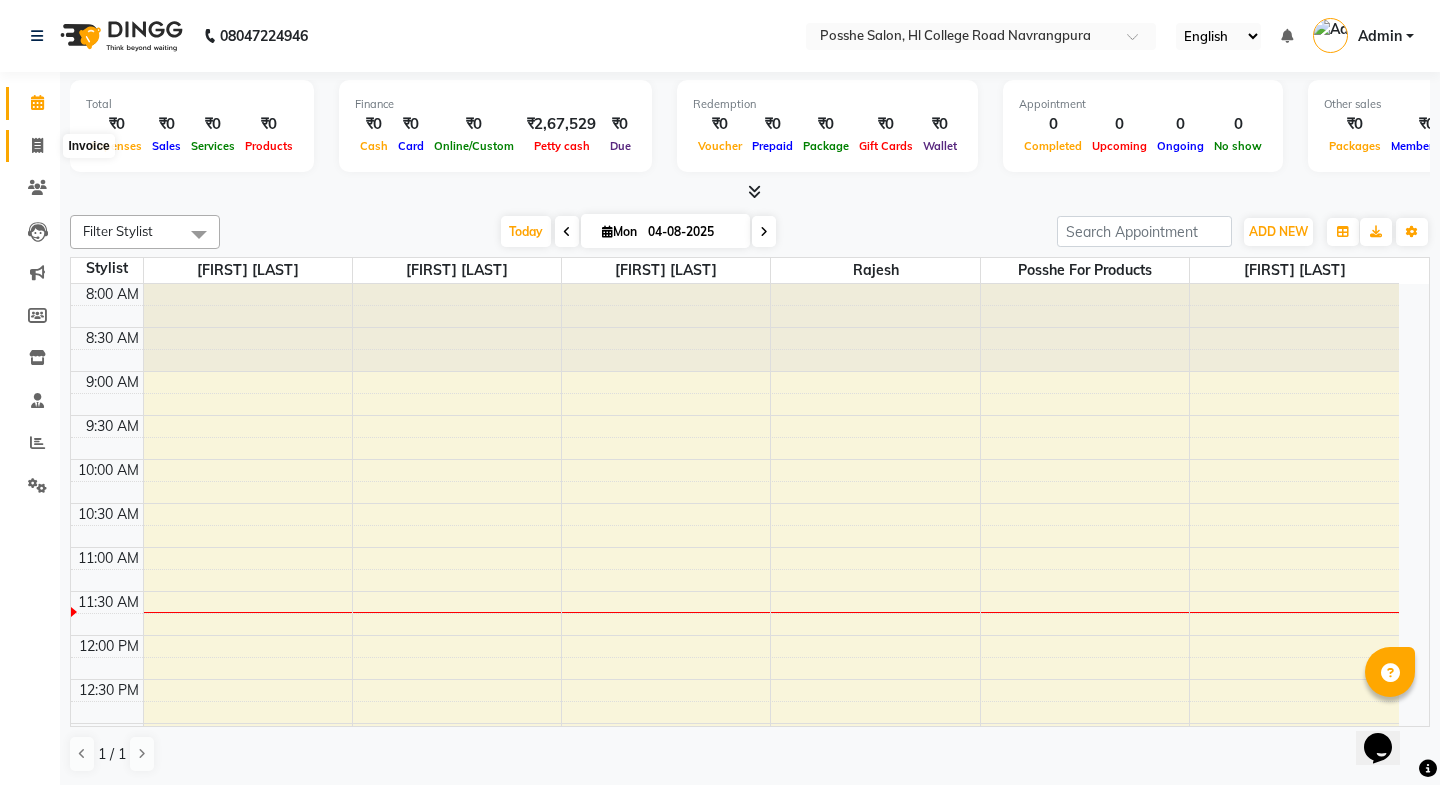 select on "6052" 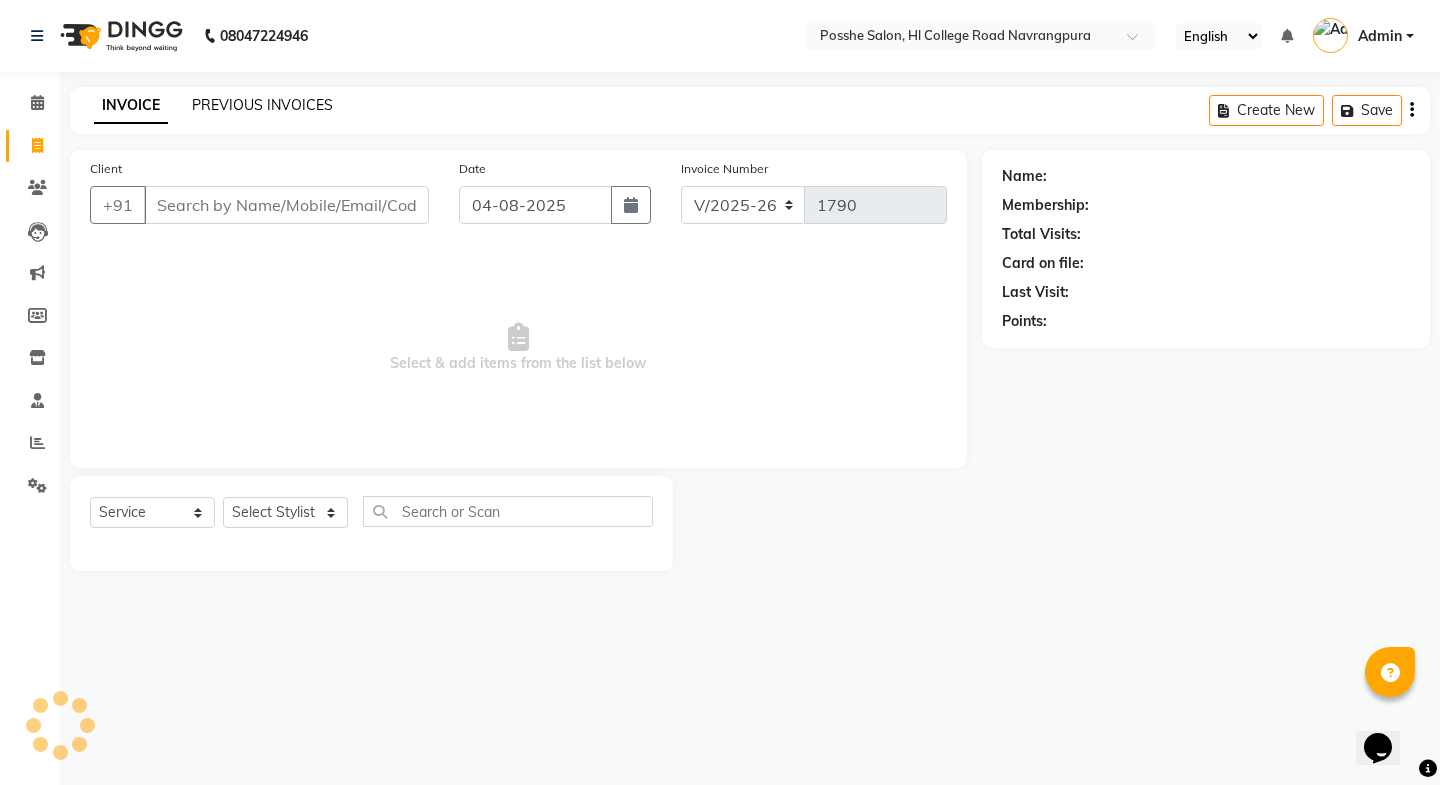 click on "PREVIOUS INVOICES" 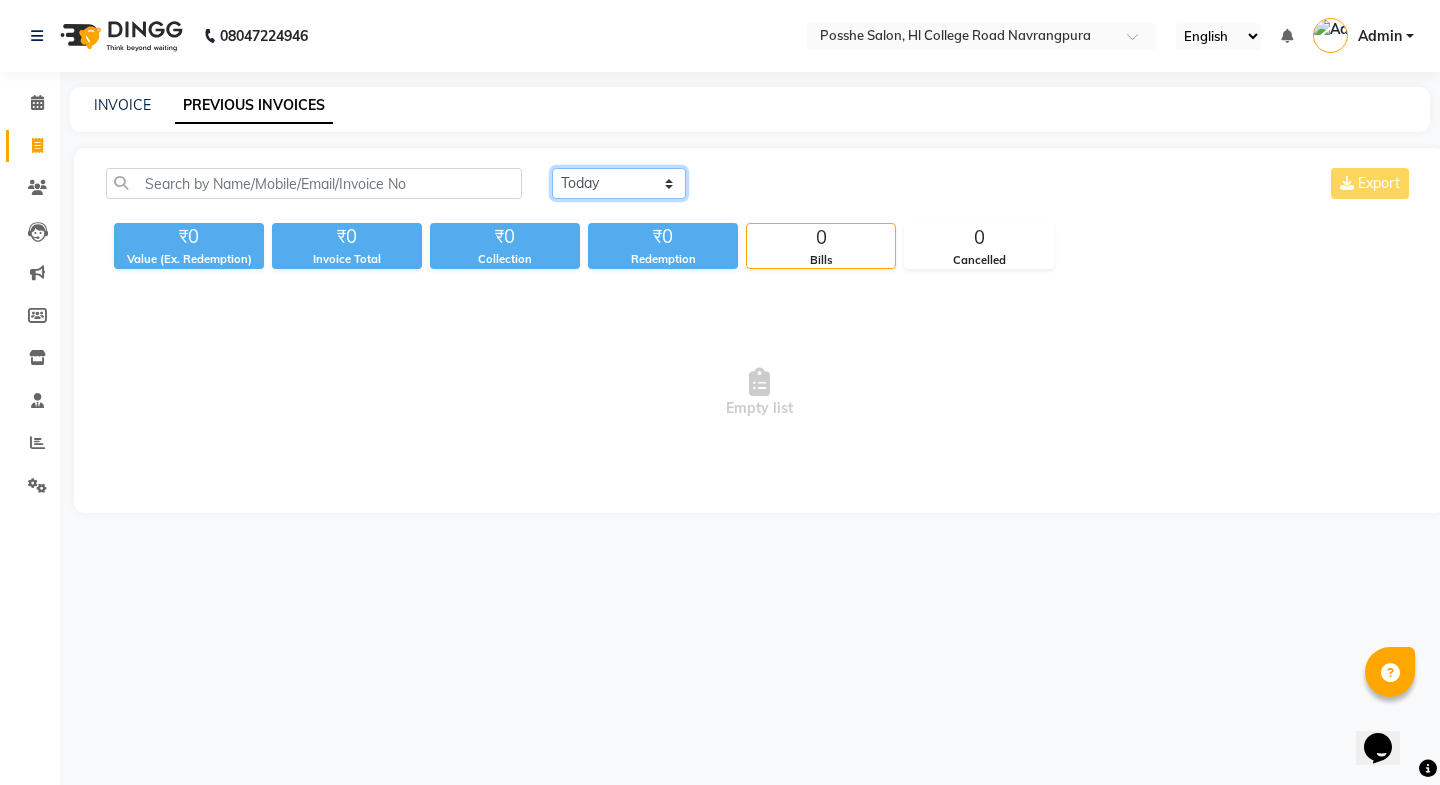 click on "Today Yesterday Custom Range" 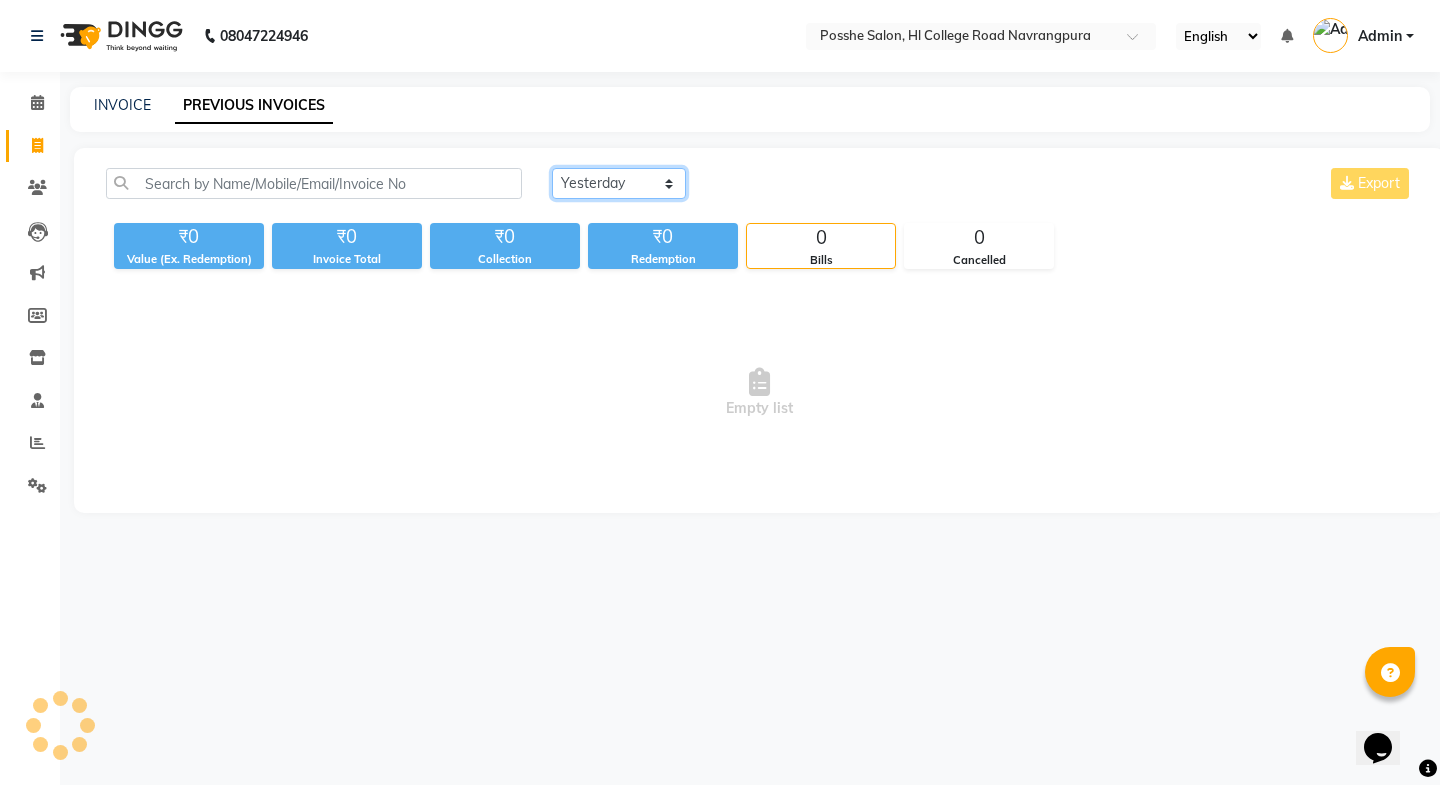 click on "Today Yesterday Custom Range" 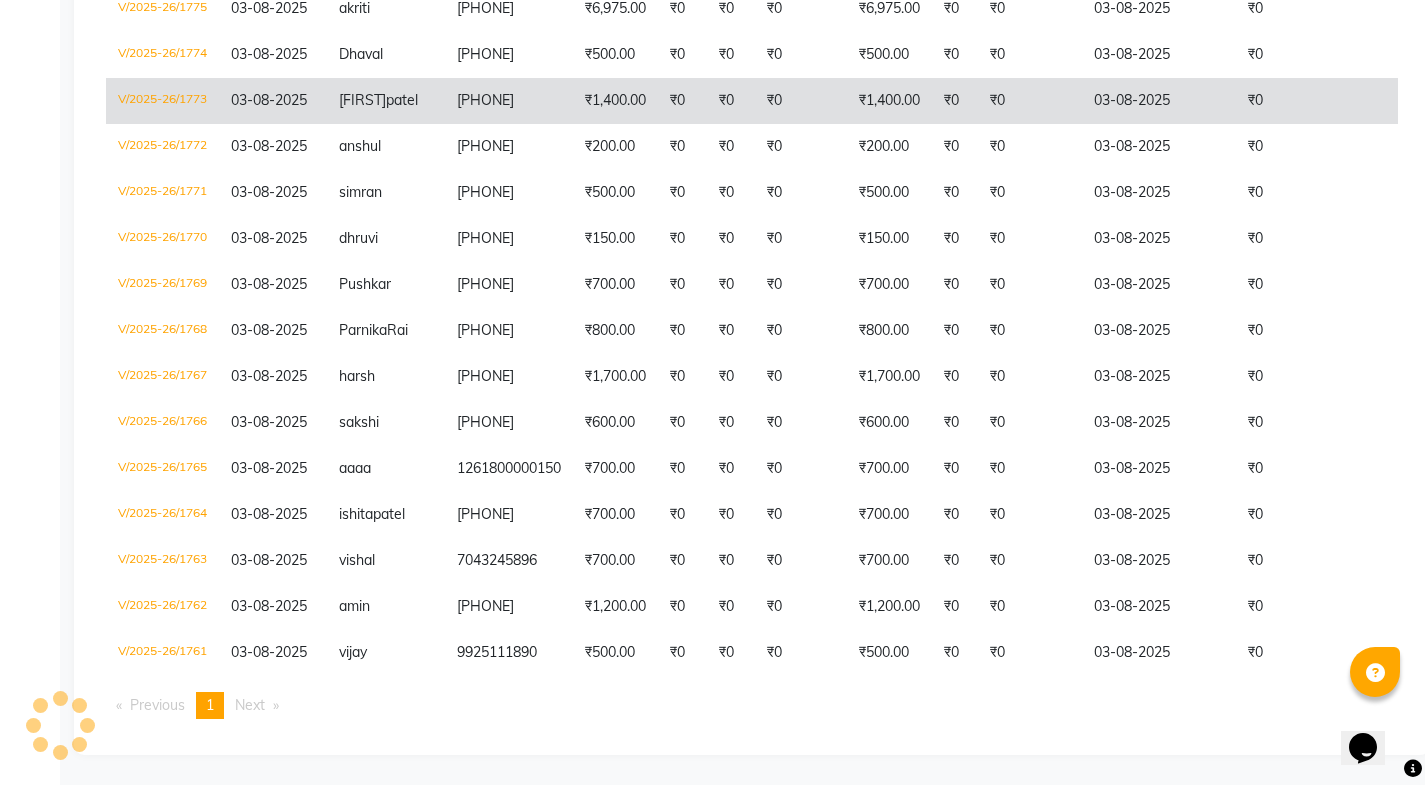 scroll, scrollTop: 0, scrollLeft: 0, axis: both 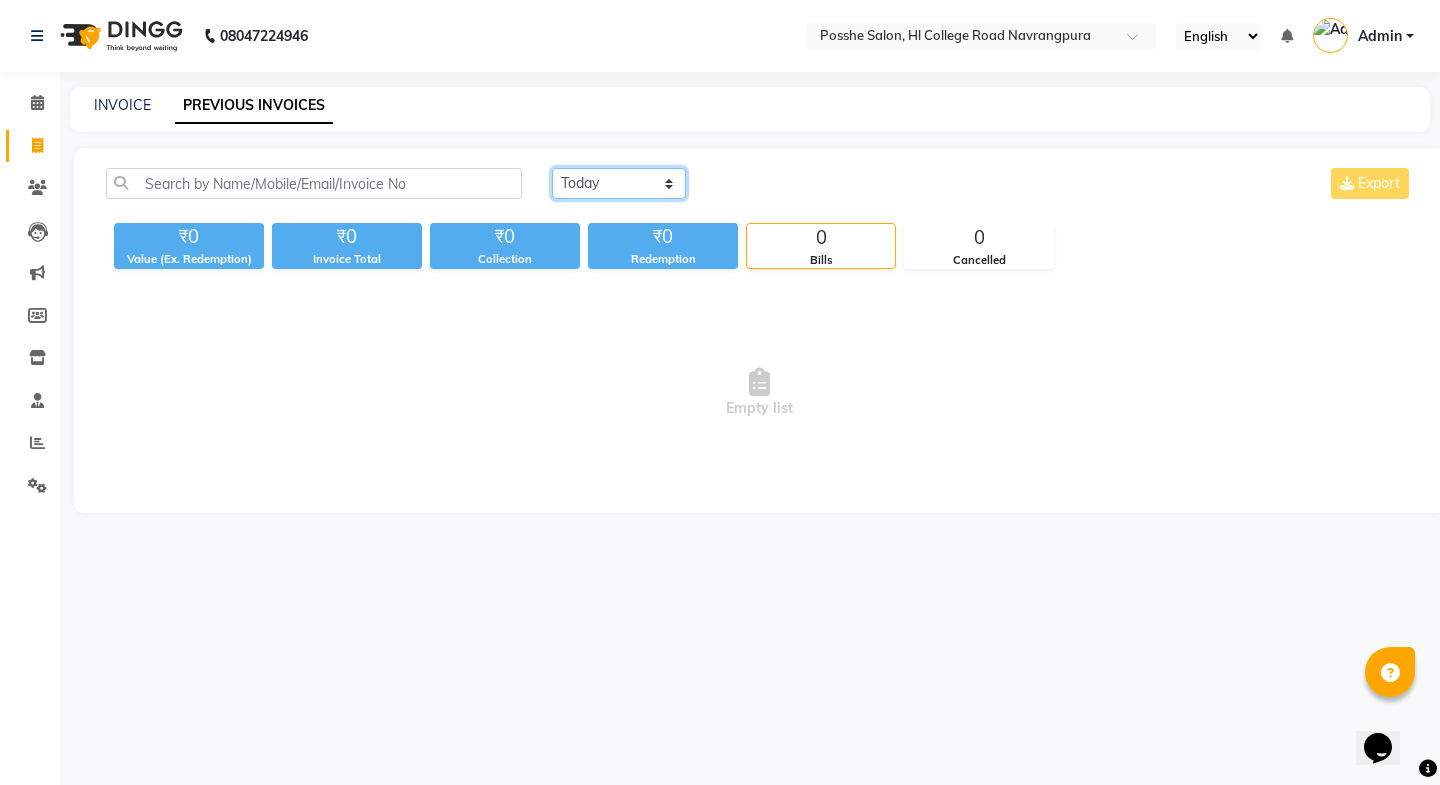 drag, startPoint x: 573, startPoint y: 178, endPoint x: 576, endPoint y: 201, distance: 23.194826 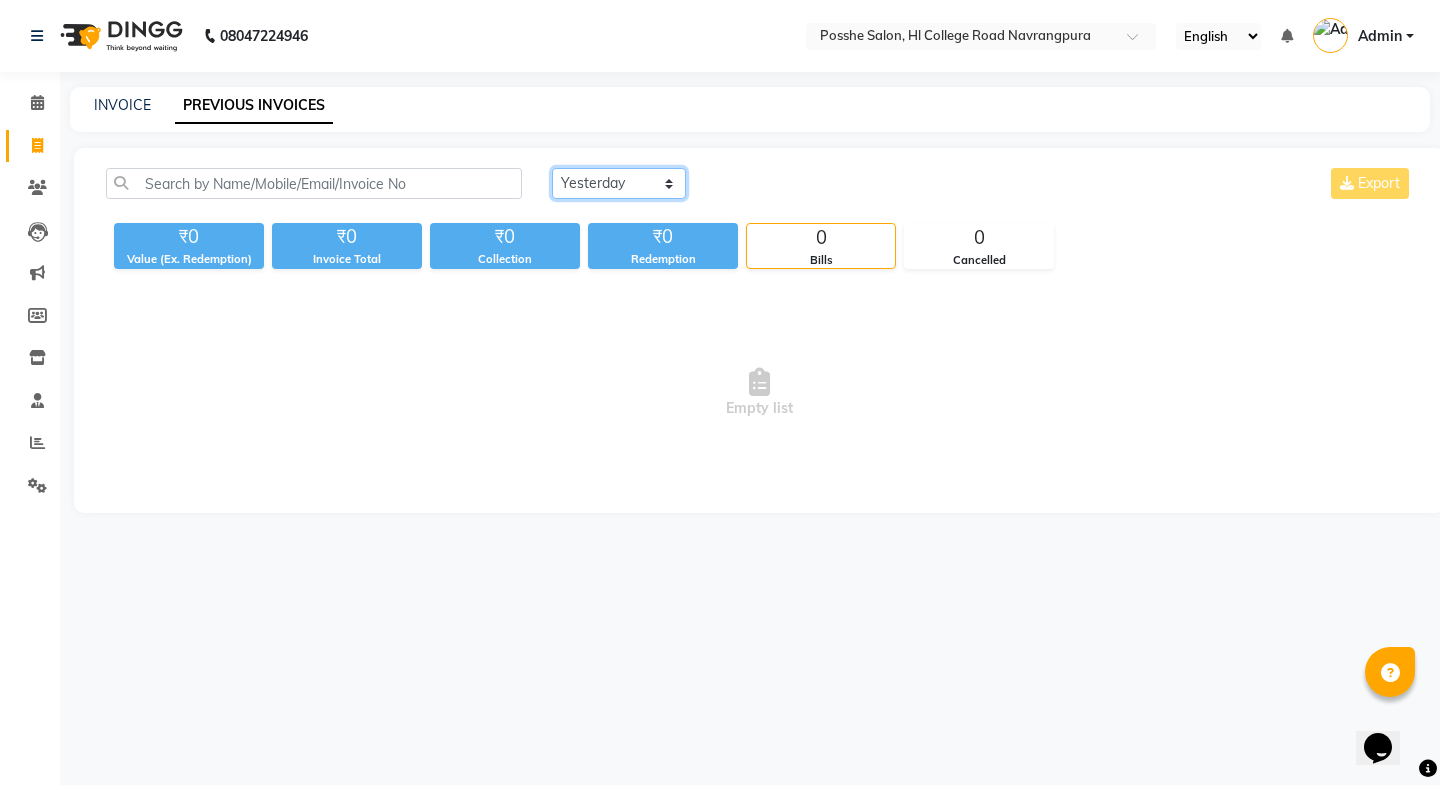 click on "Today Yesterday Custom Range" 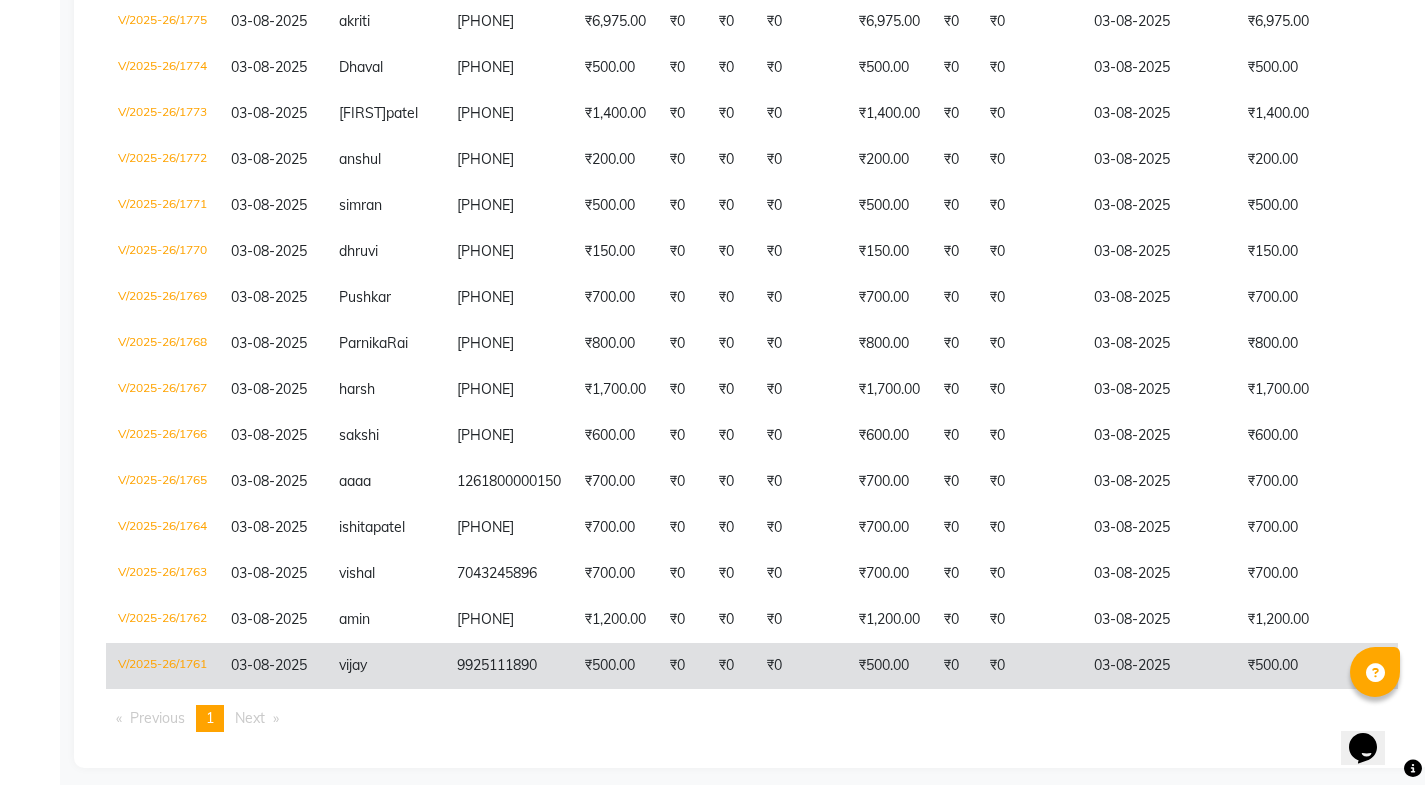 scroll, scrollTop: 1127, scrollLeft: 0, axis: vertical 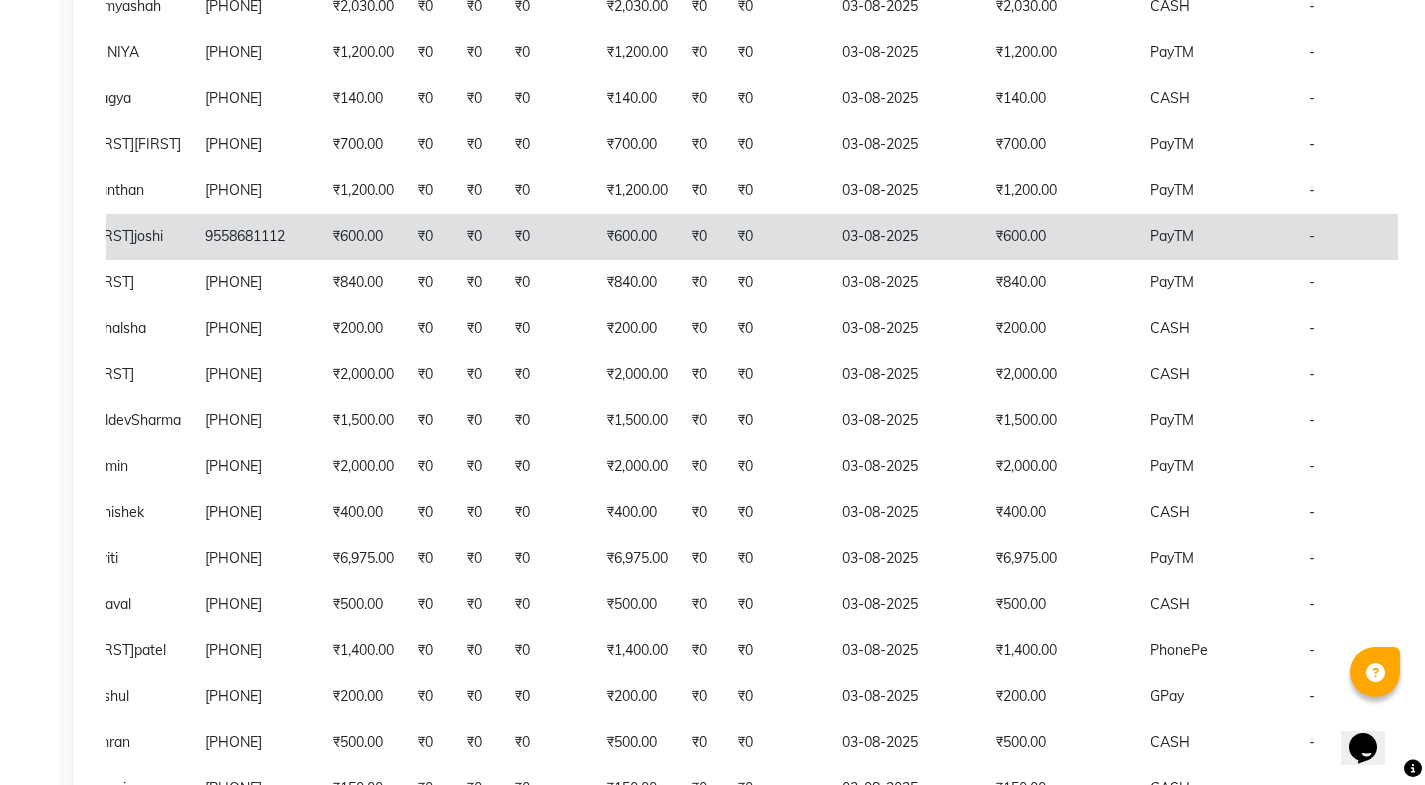 click on "₹600.00" 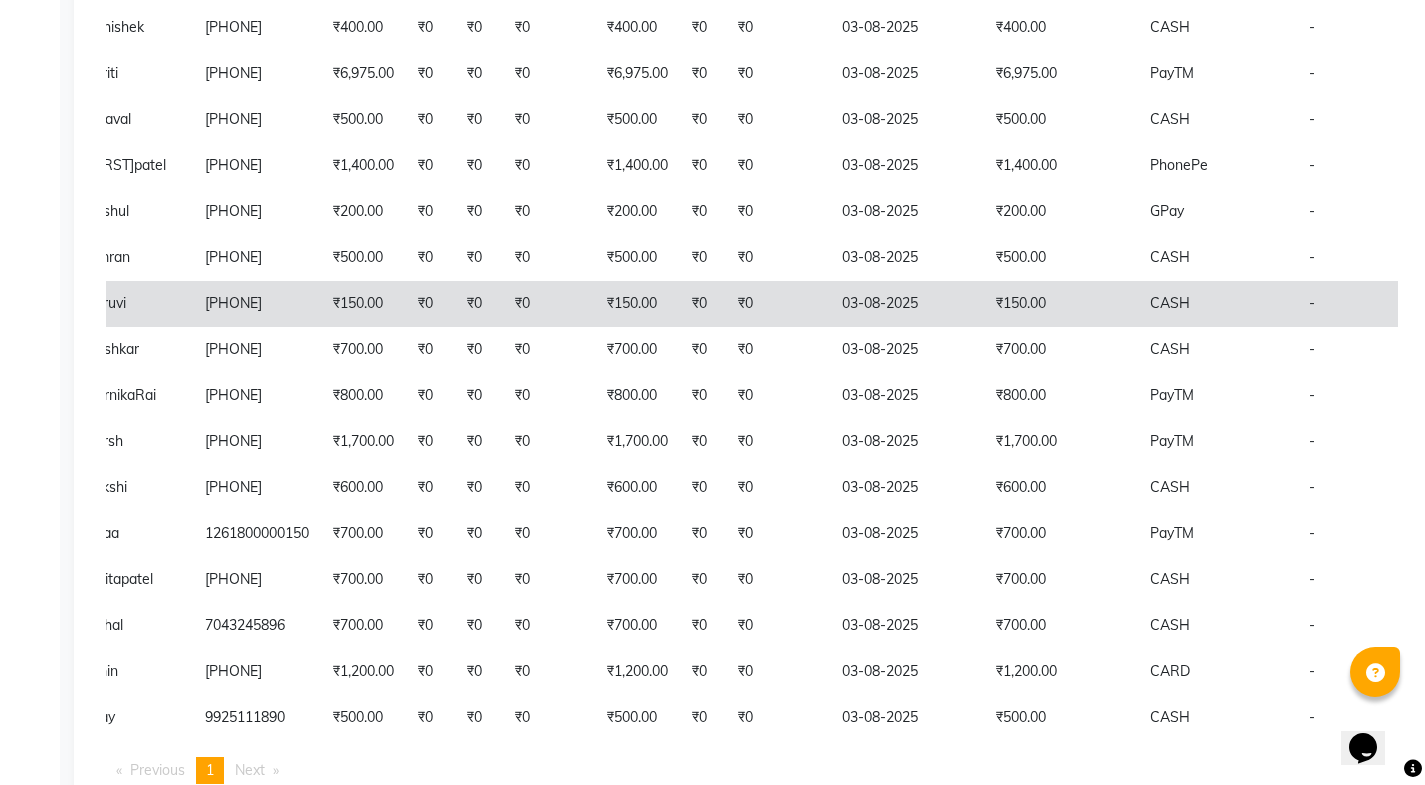 scroll, scrollTop: 1127, scrollLeft: 0, axis: vertical 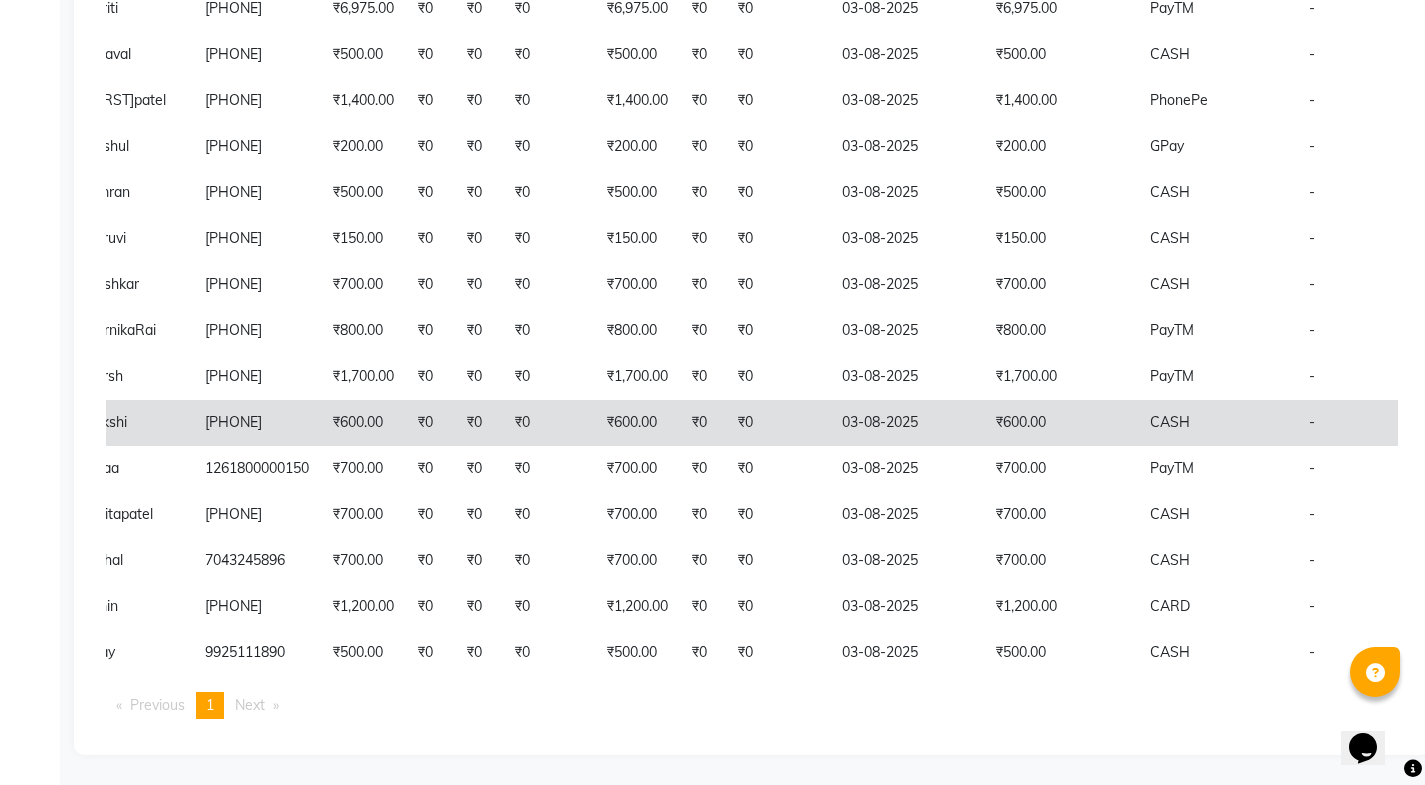 click on "₹600.00" 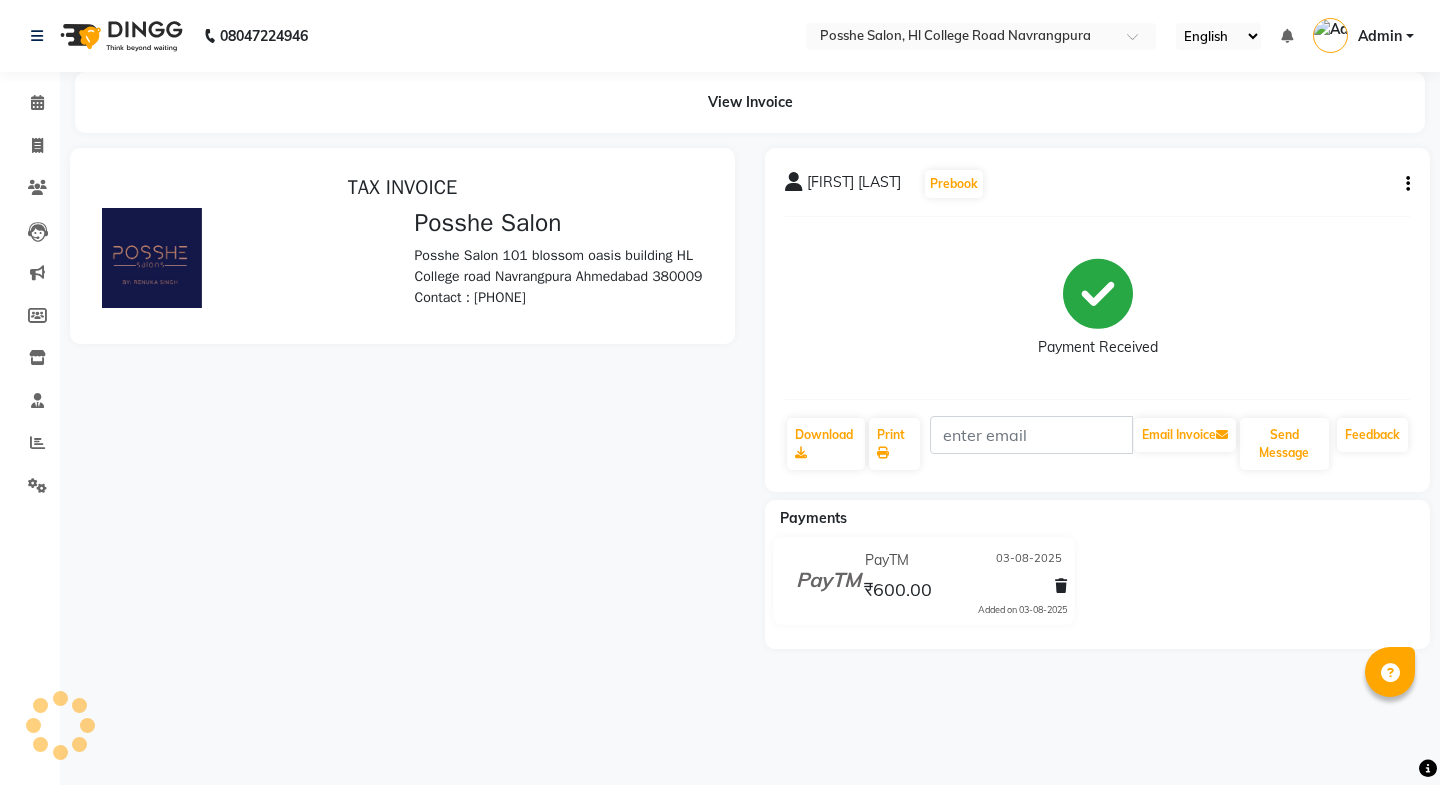 scroll, scrollTop: 0, scrollLeft: 0, axis: both 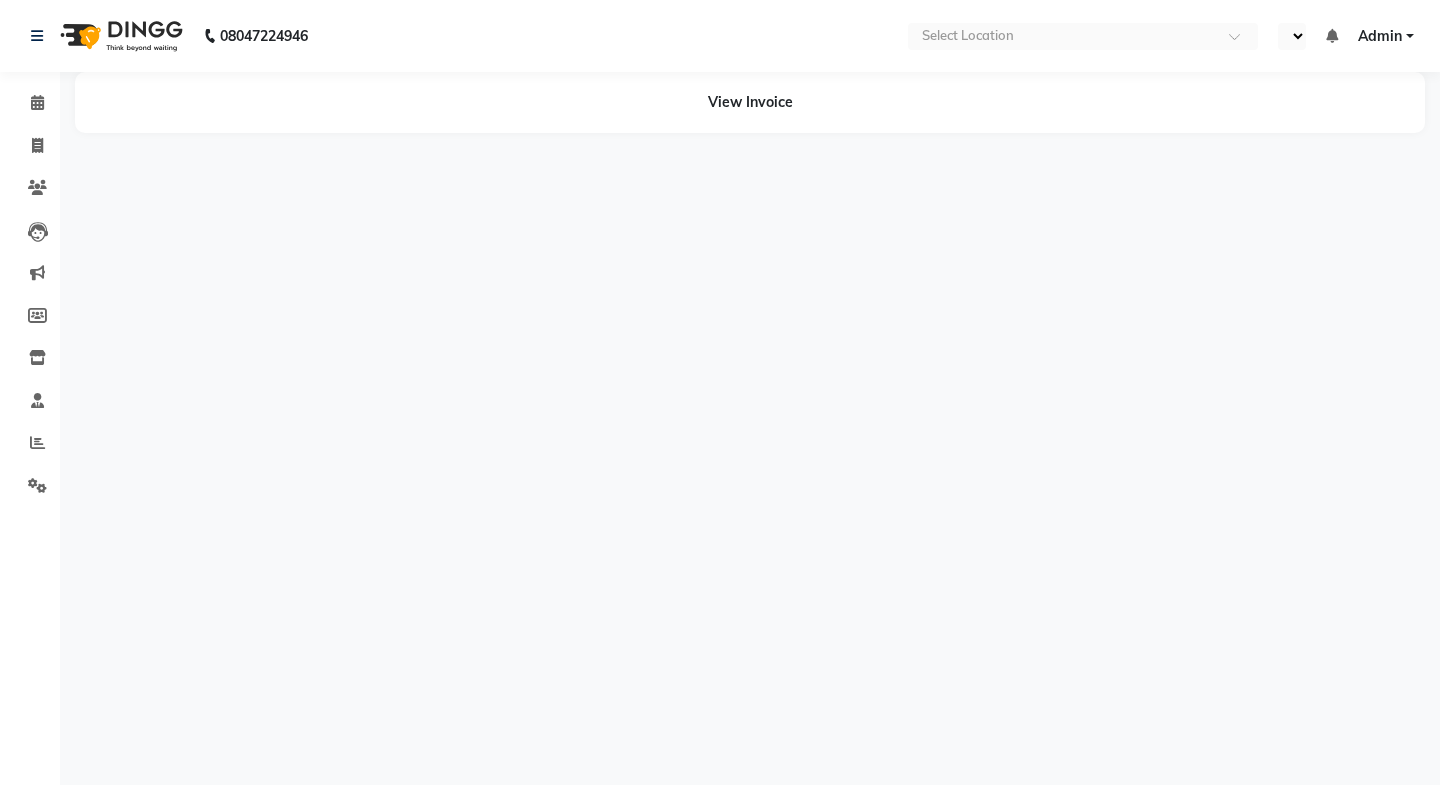select on "en" 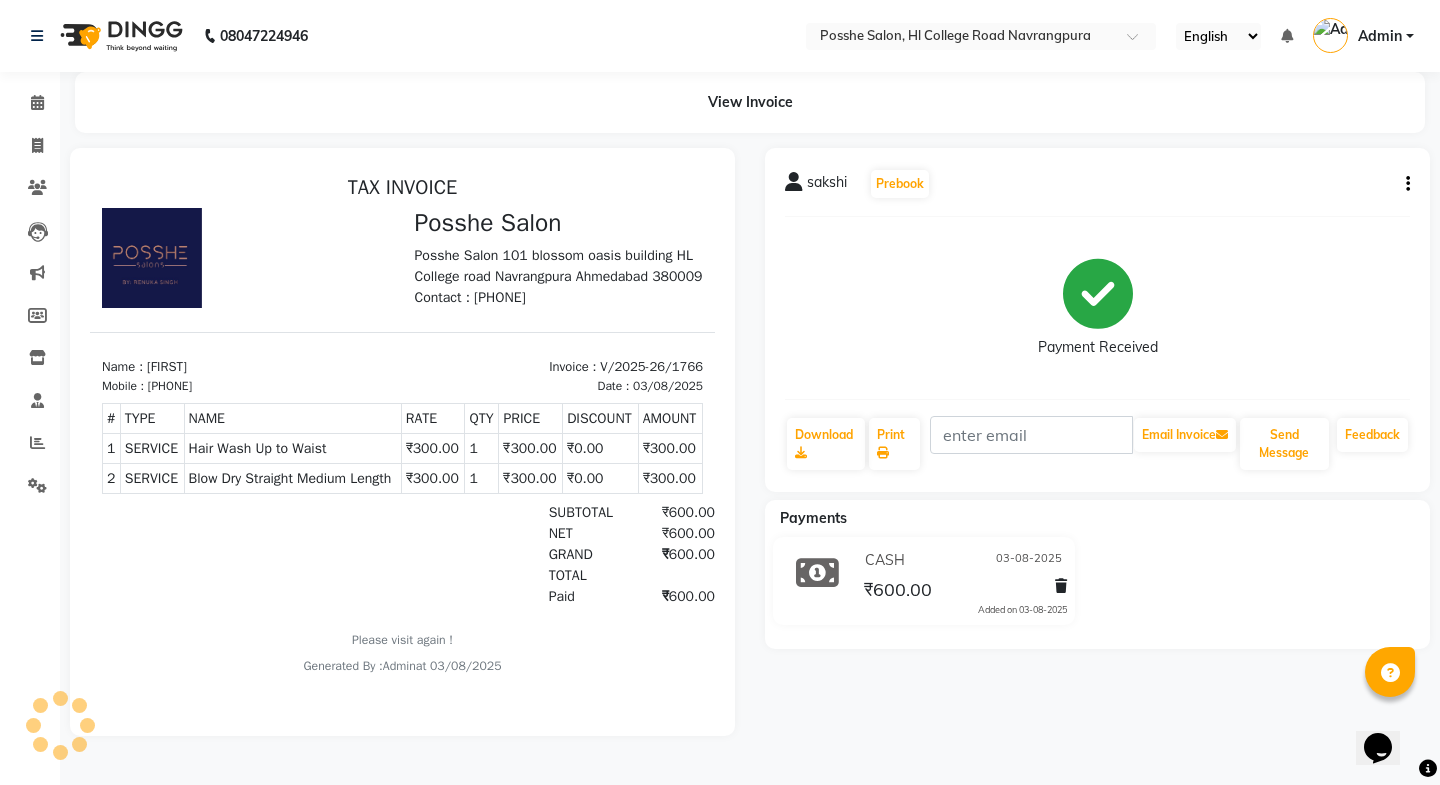 scroll, scrollTop: 0, scrollLeft: 0, axis: both 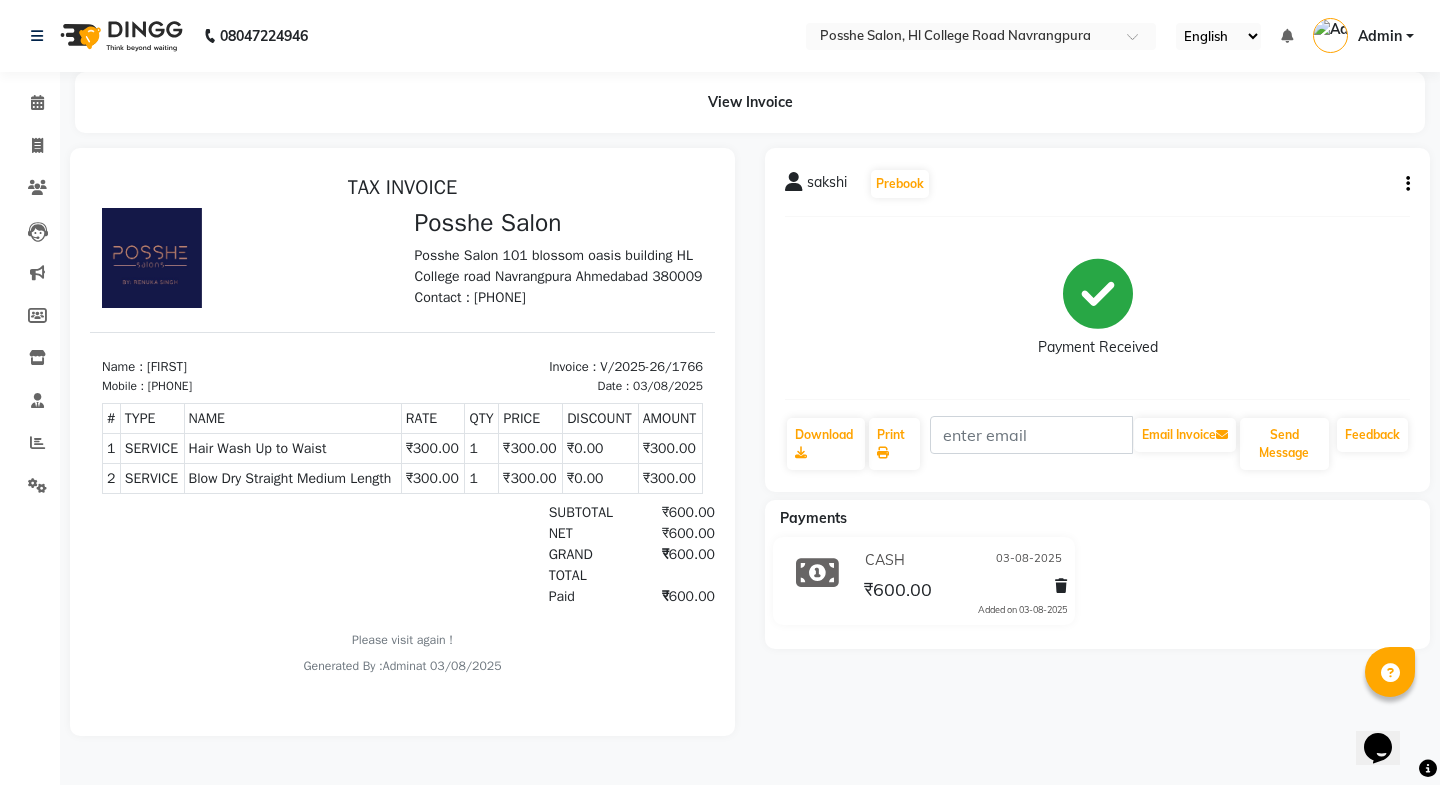 click 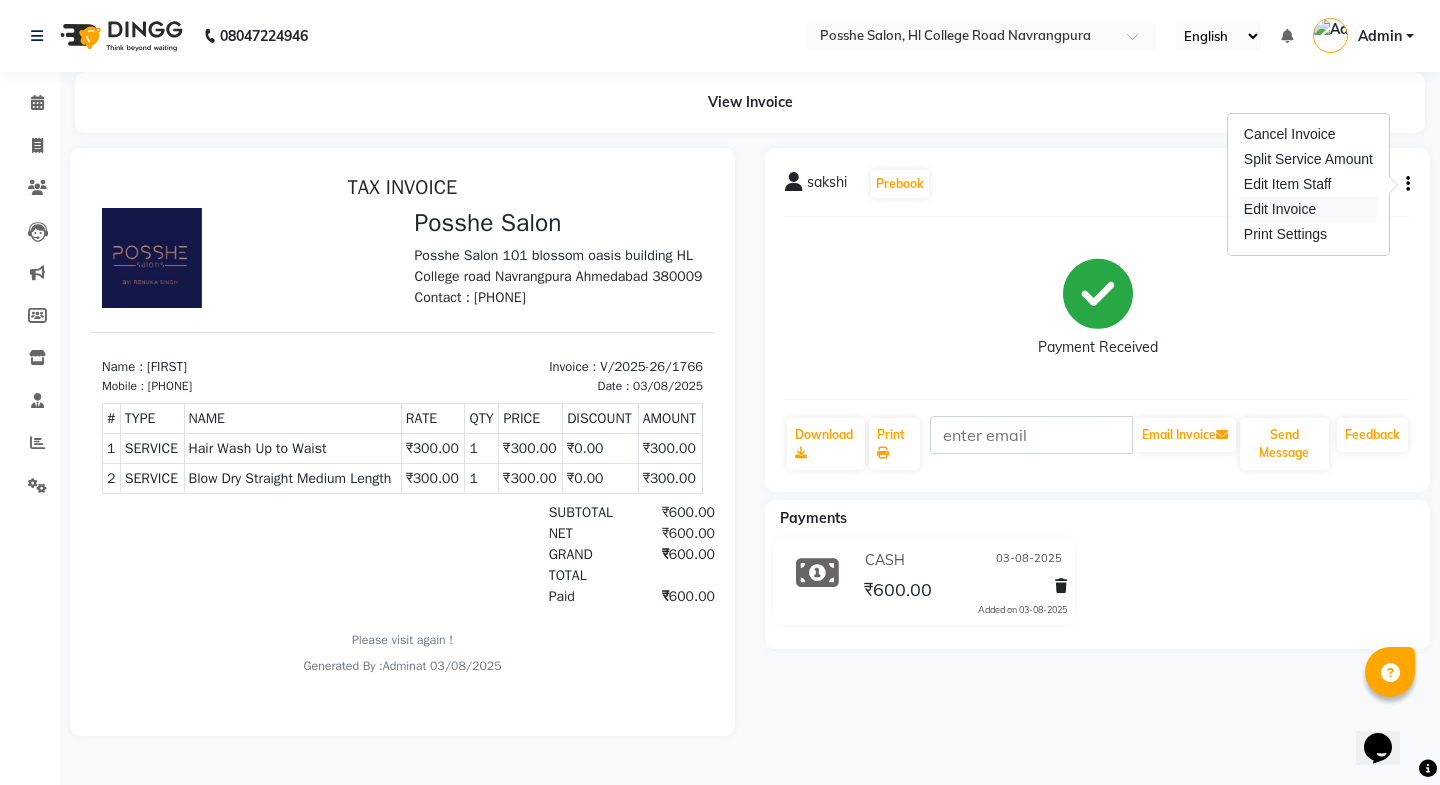 click on "Edit Invoice" at bounding box center [1308, 209] 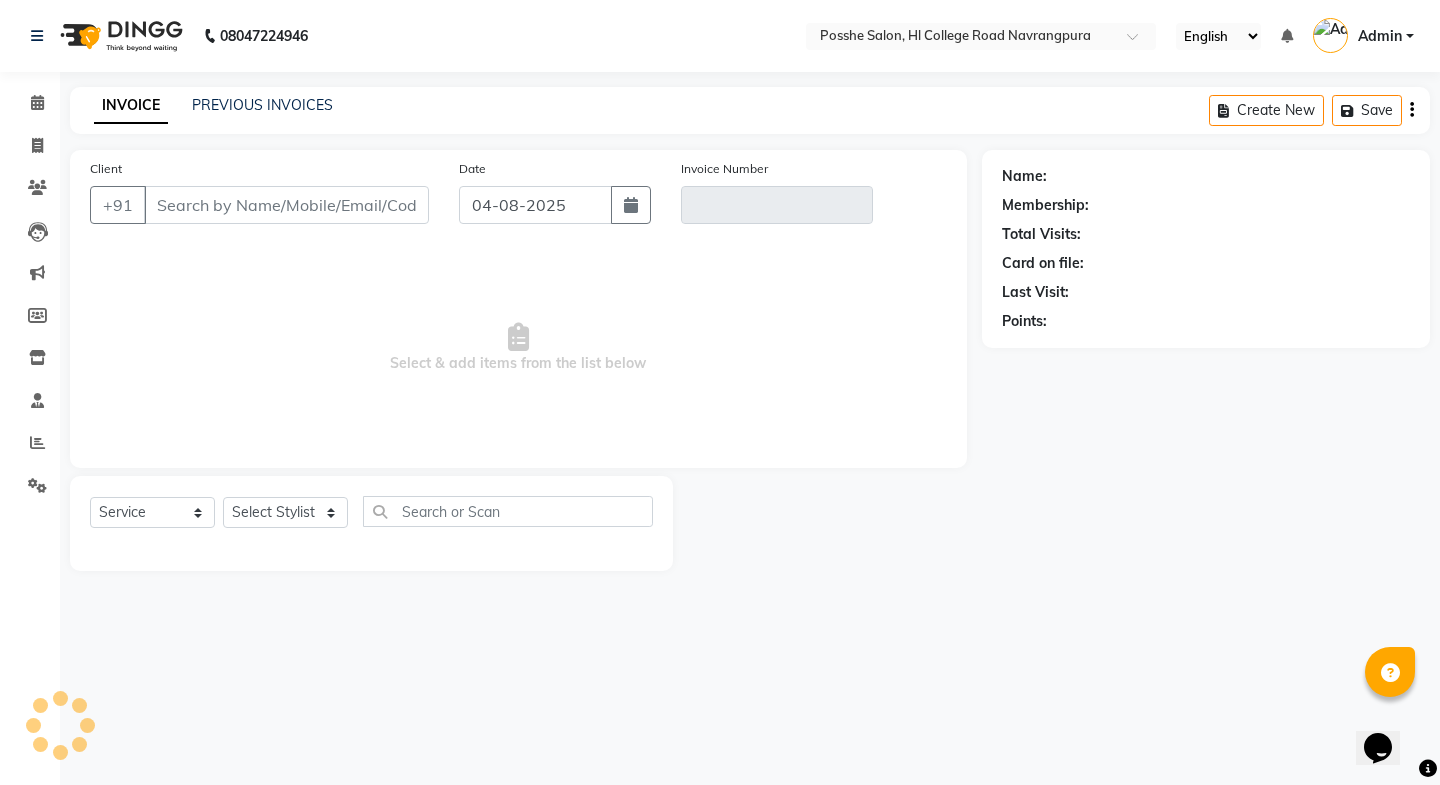 type on "7984457210" 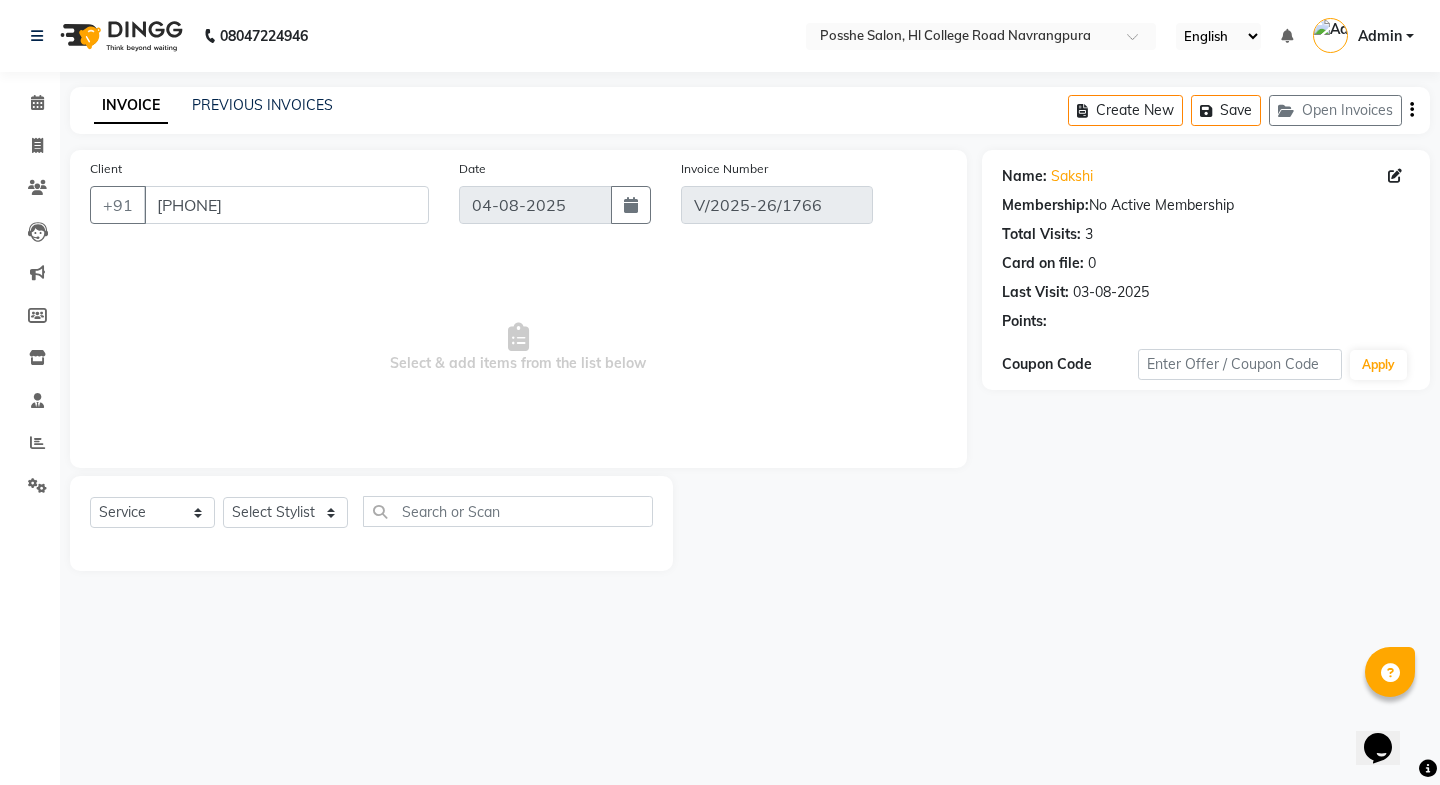 type on "03-08-2025" 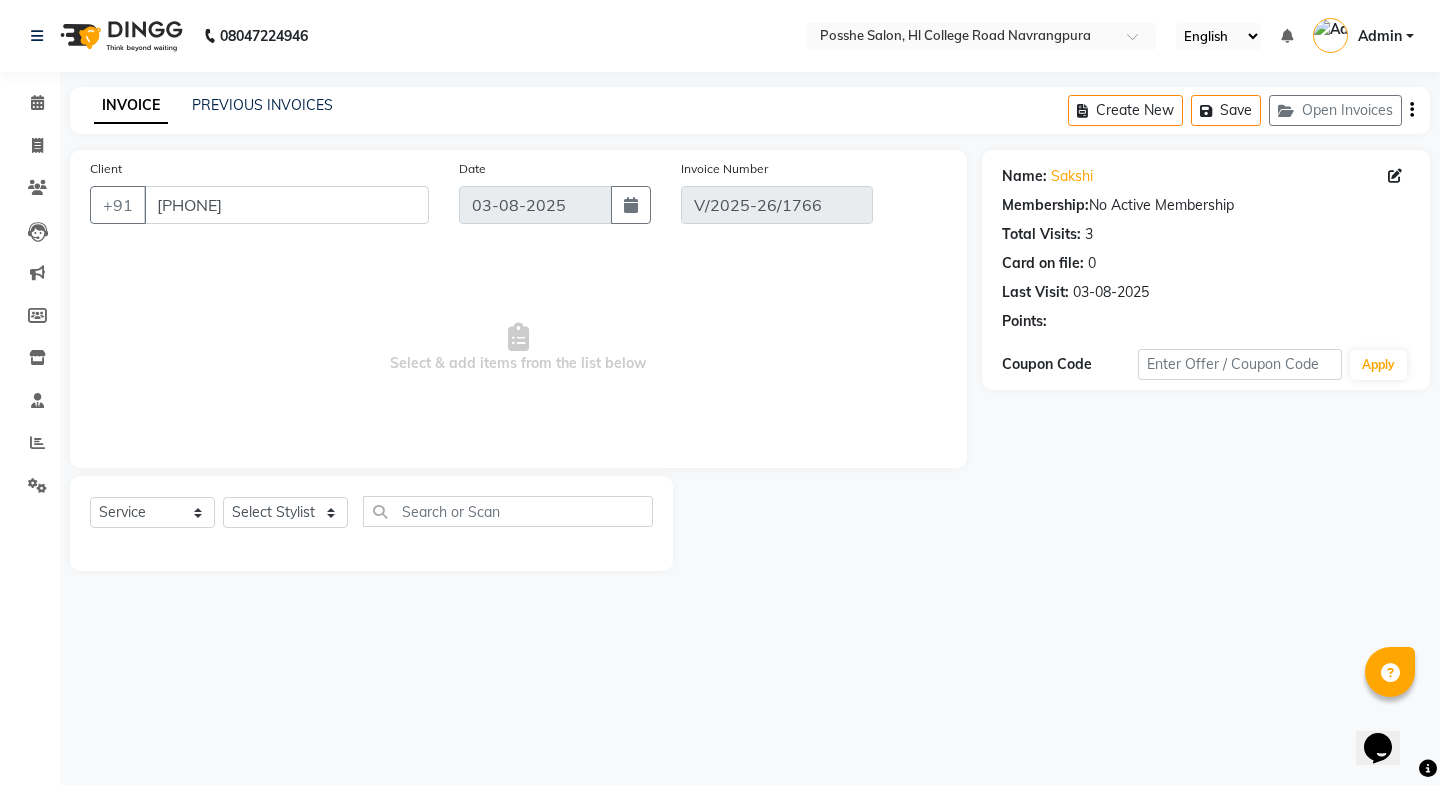 select on "select" 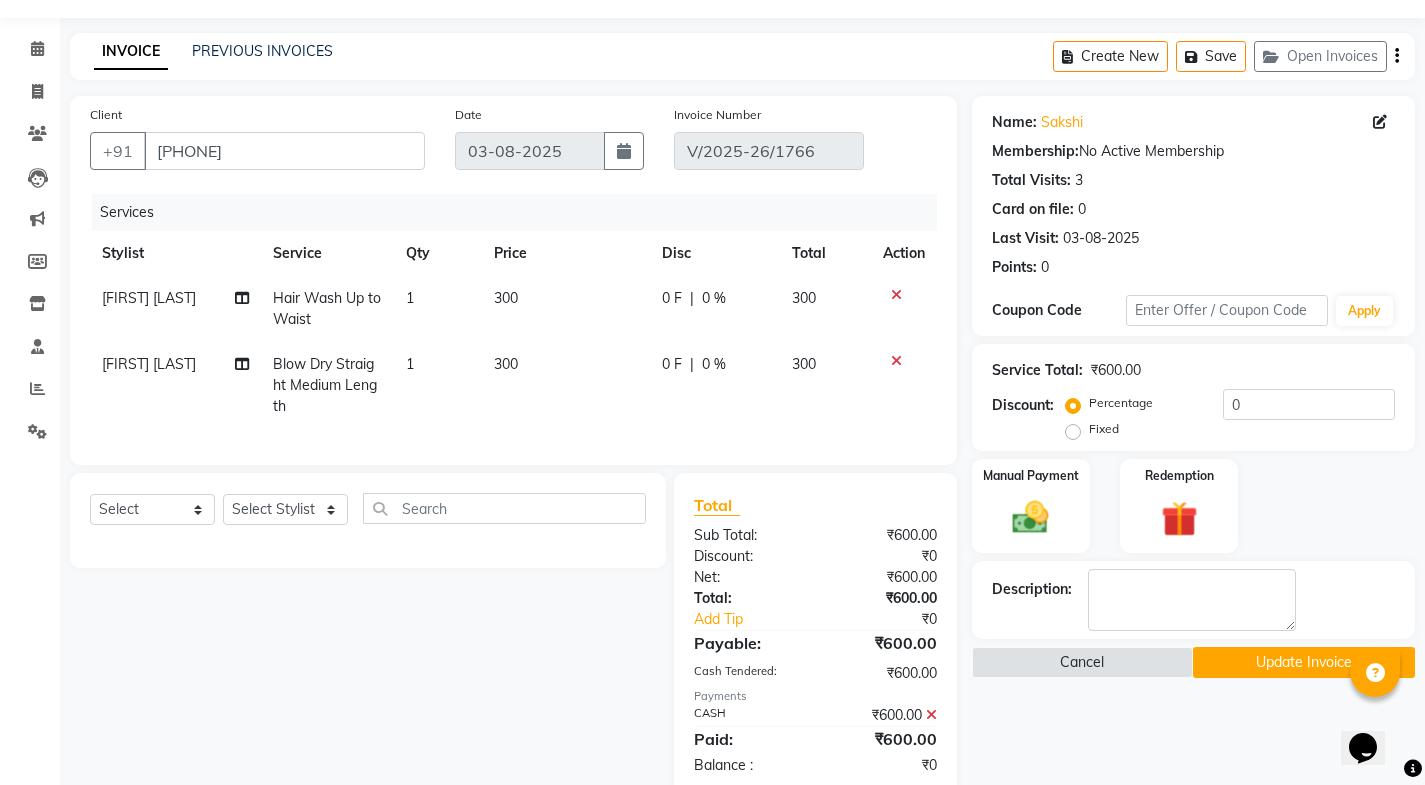 scroll, scrollTop: 0, scrollLeft: 0, axis: both 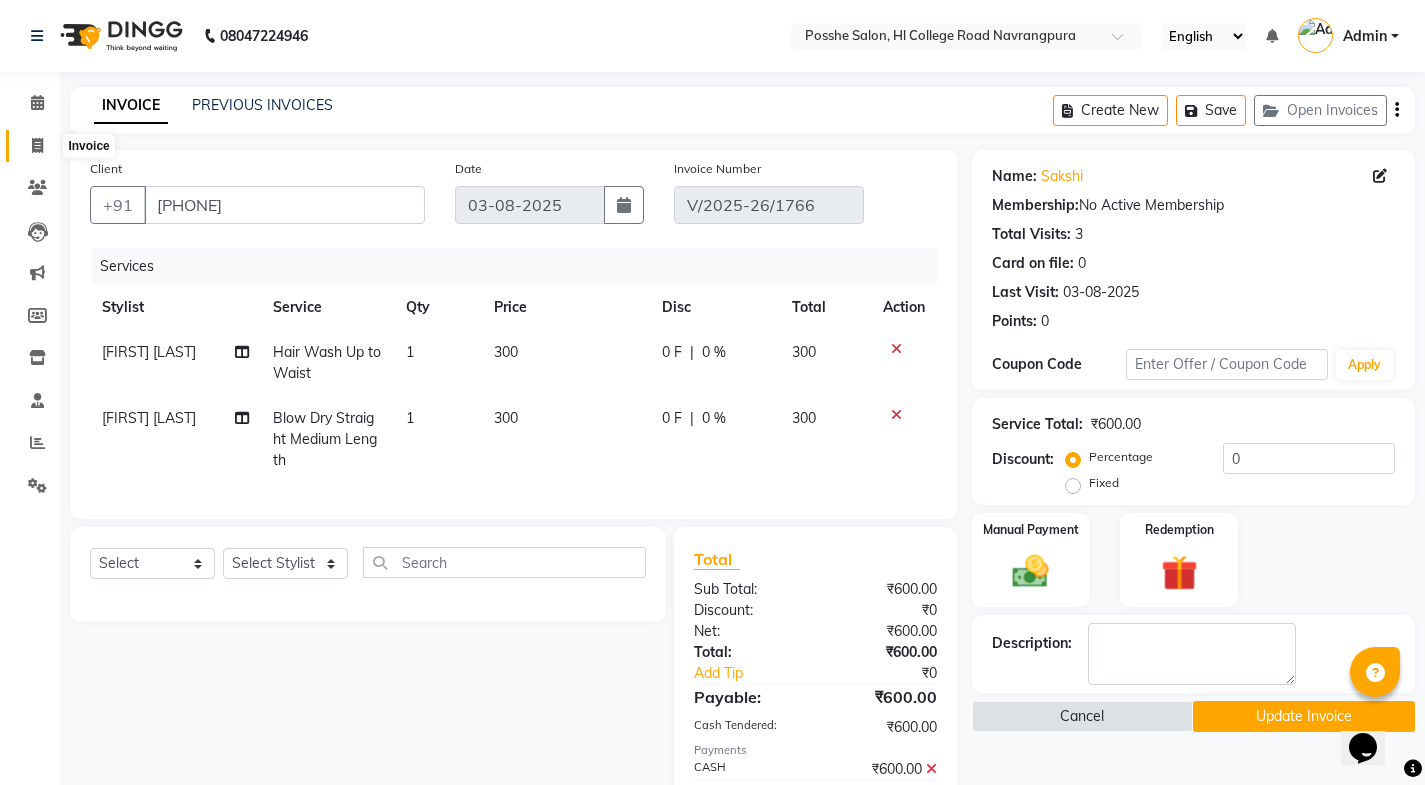 click 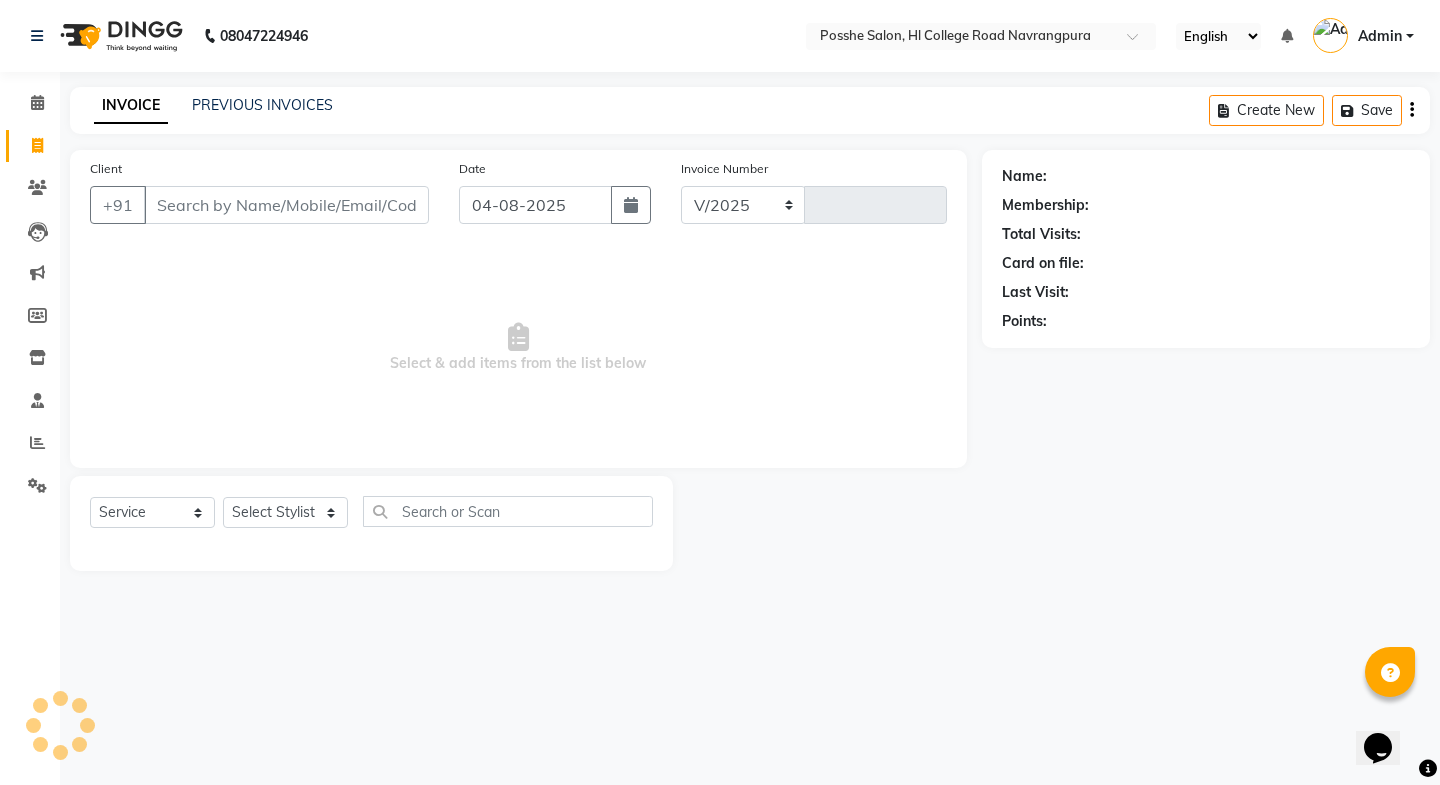 select on "6052" 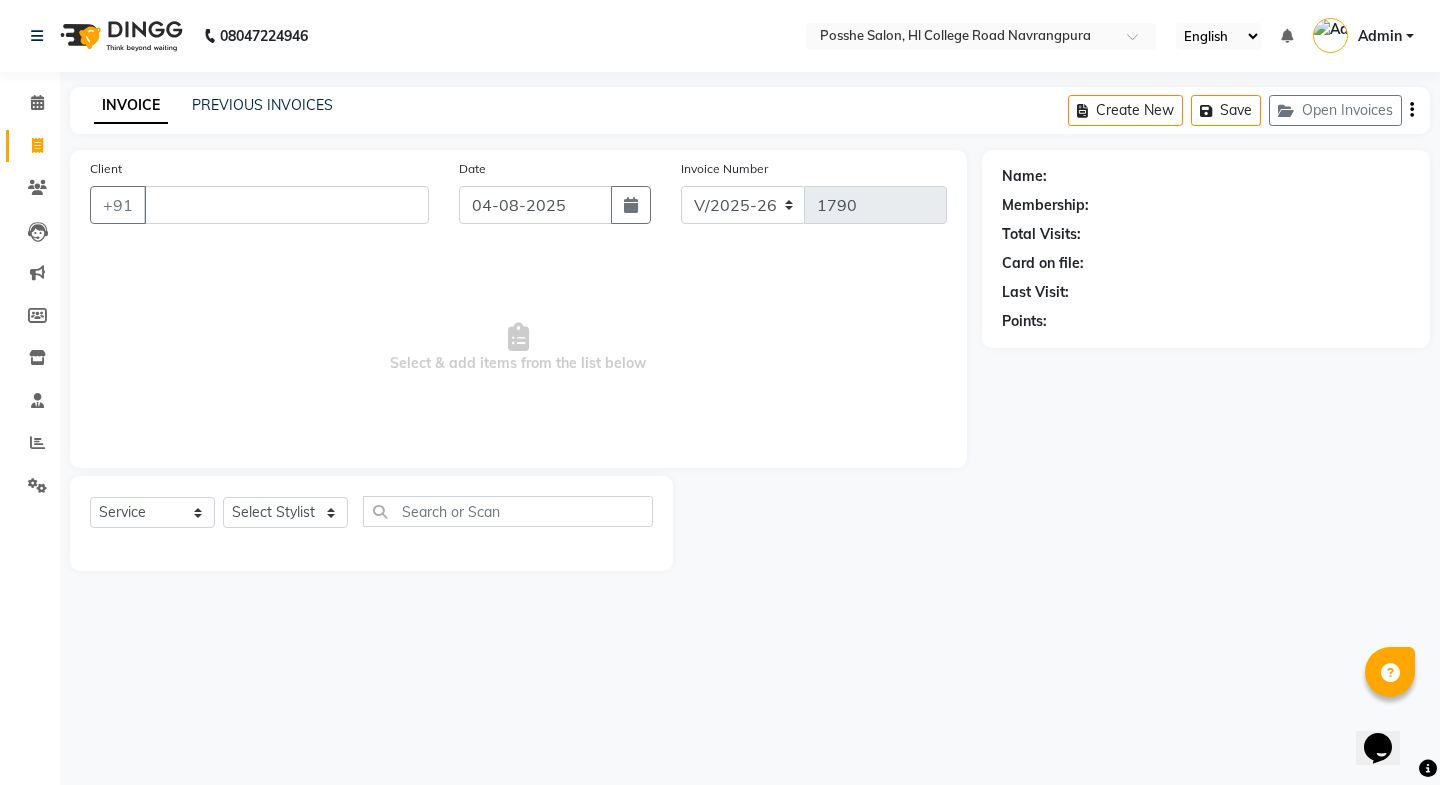 type 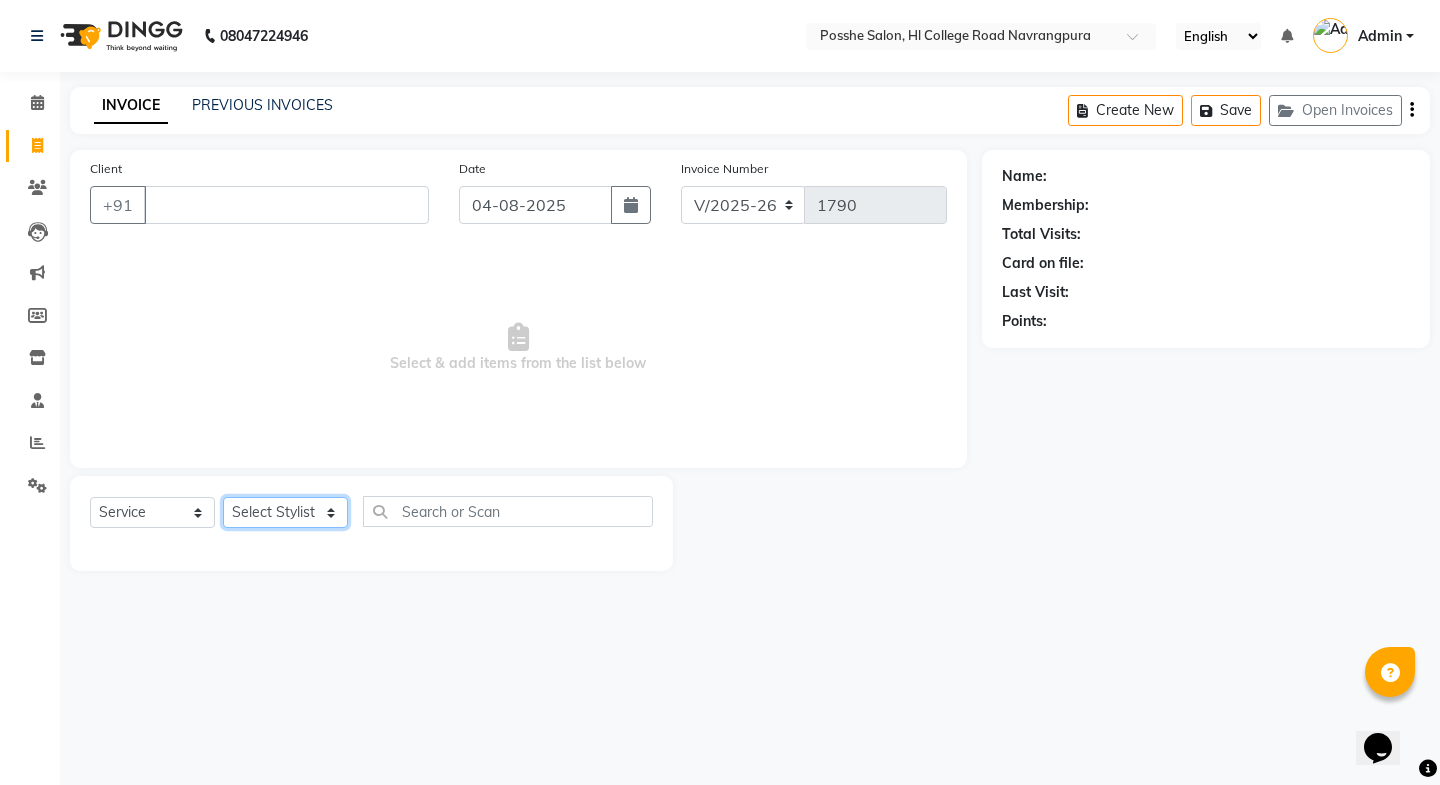 click on "Select Stylist Faheem Salmani Kajal Mali Kamal Chand Posshe for products Rajesh Sonu Verma" 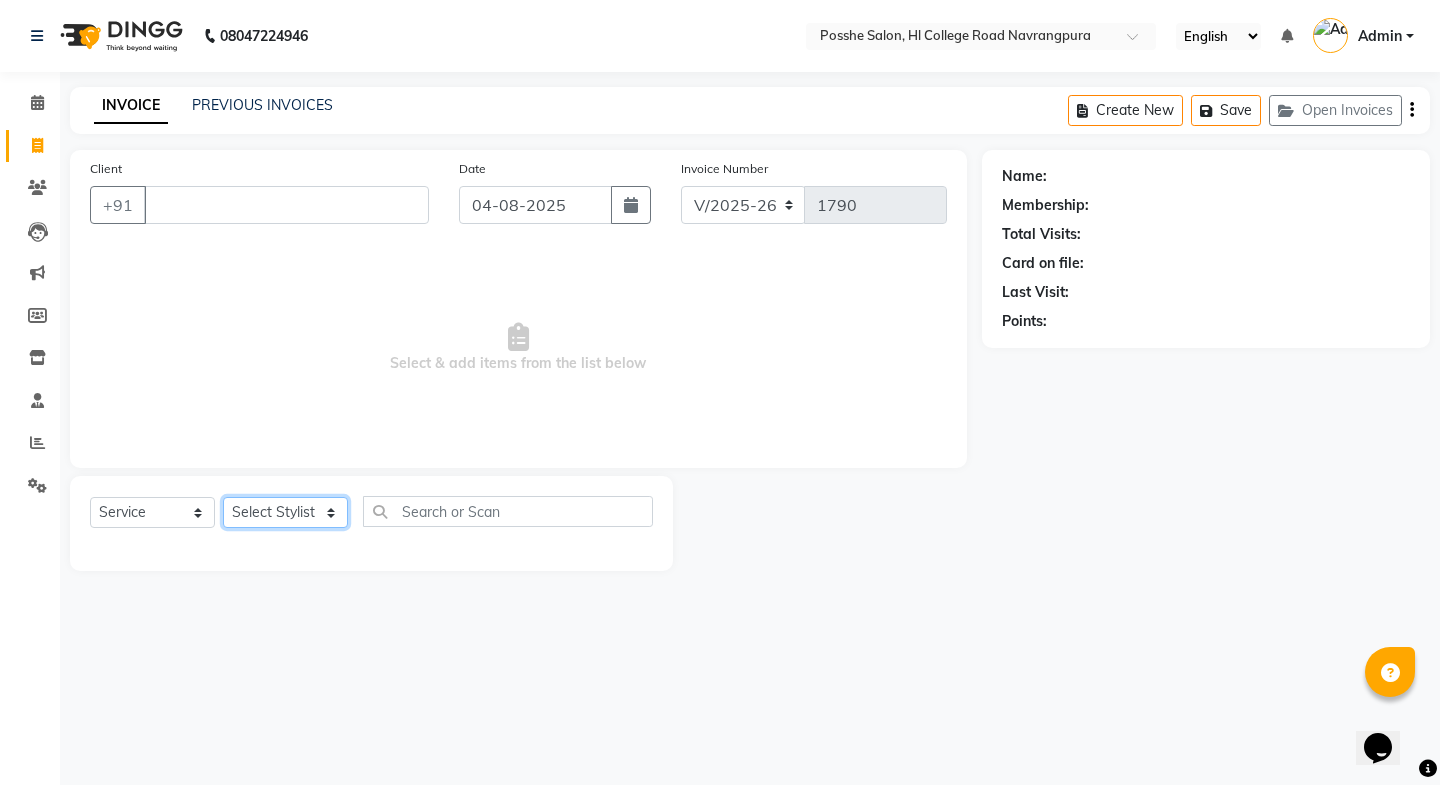 select on "43692" 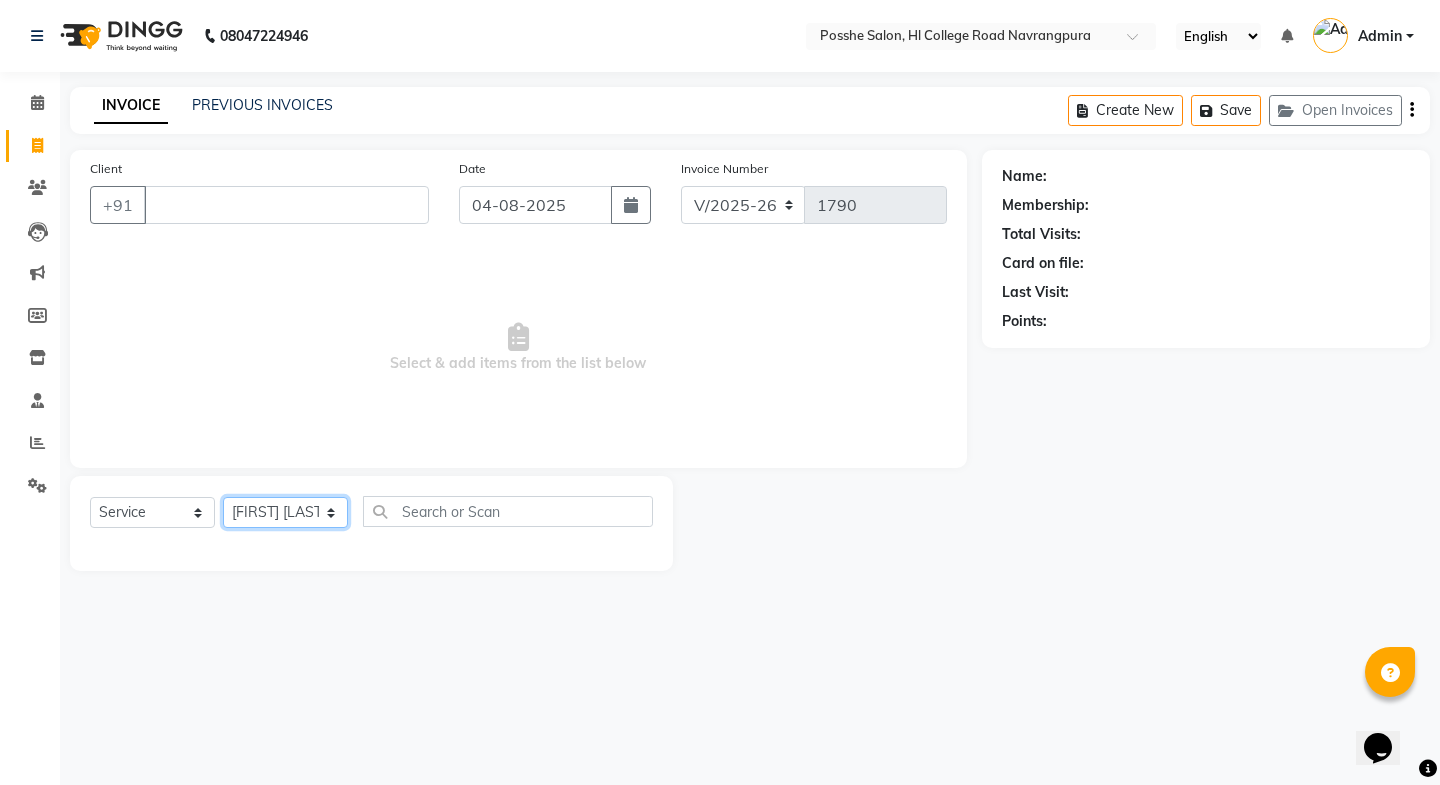 click on "Select Stylist Faheem Salmani Kajal Mali Kamal Chand Posshe for products Rajesh Sonu Verma" 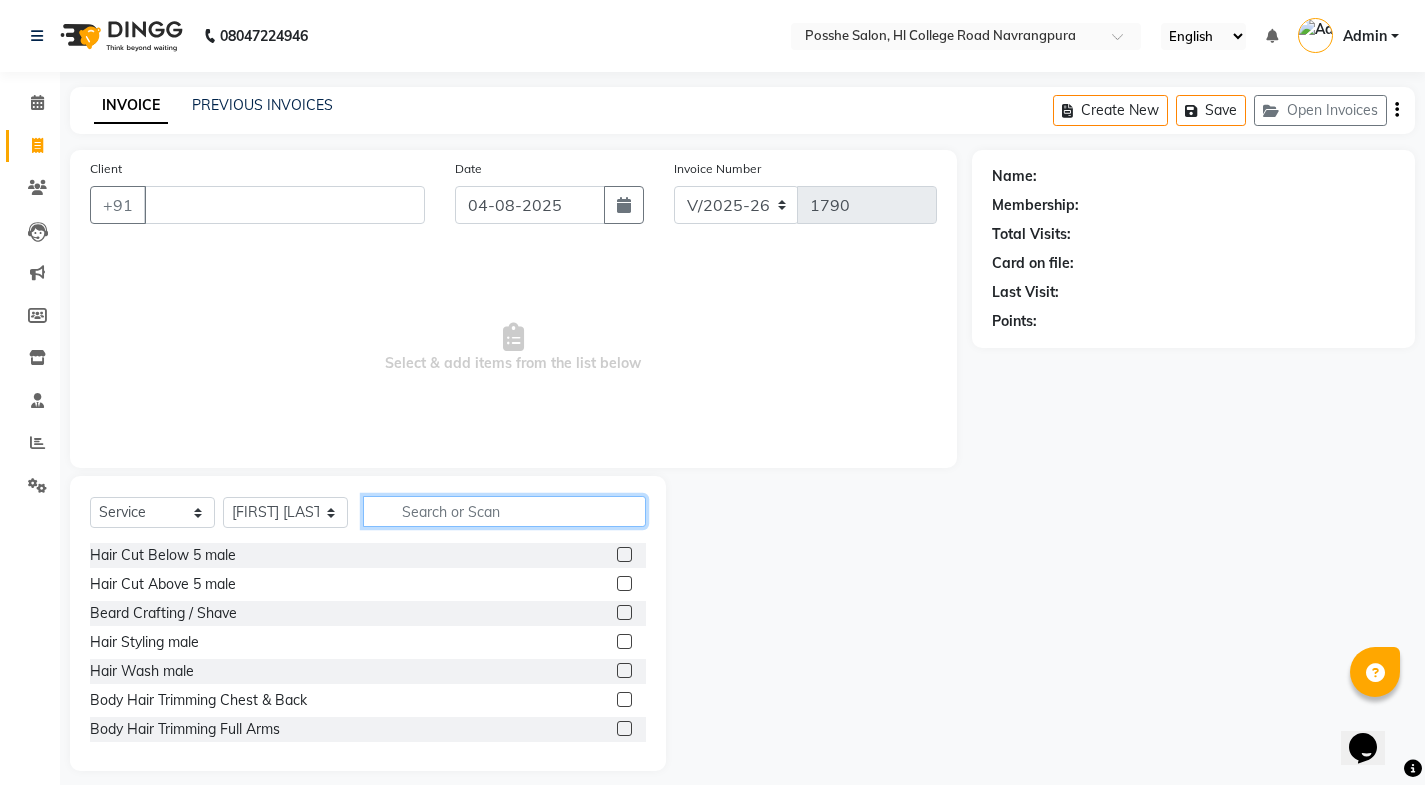click 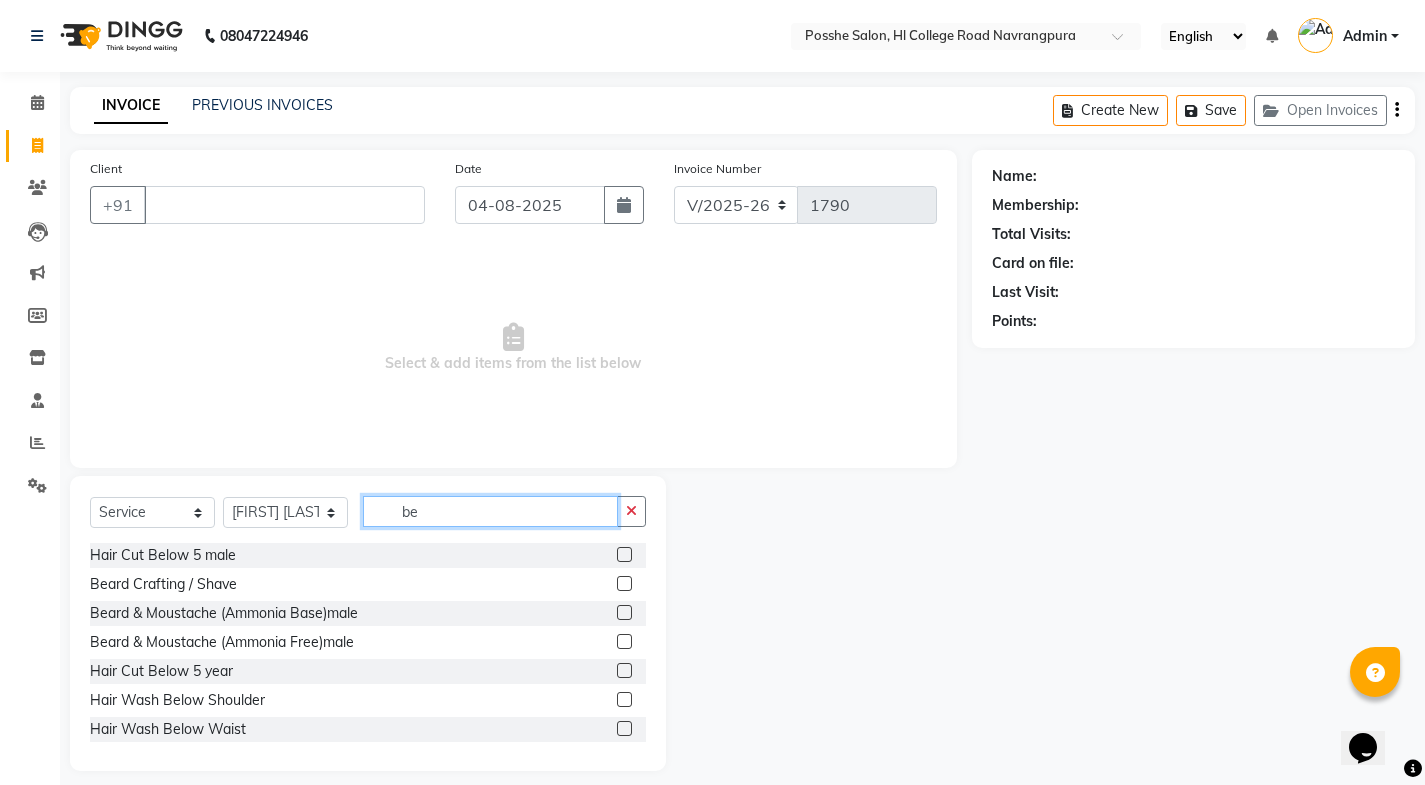 type on "be" 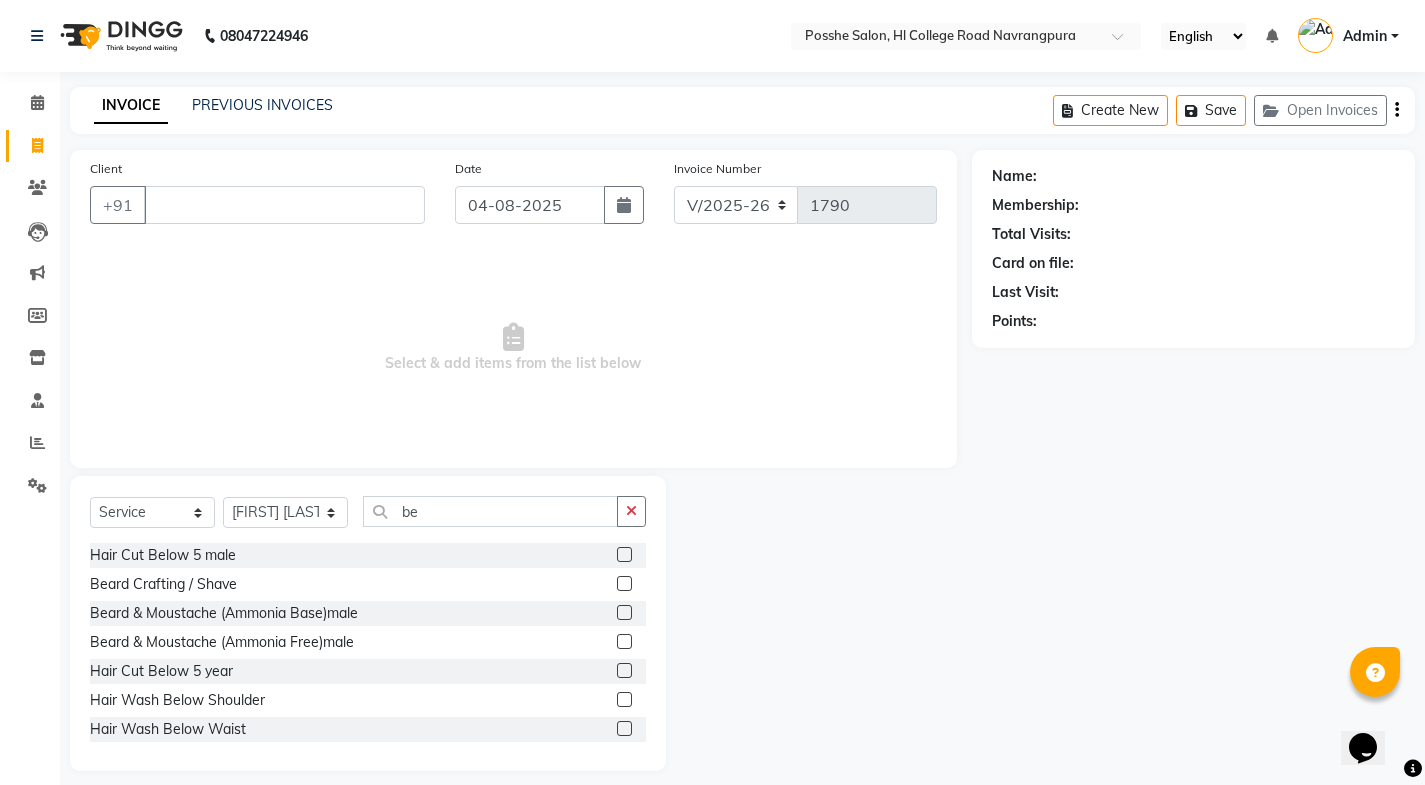 click 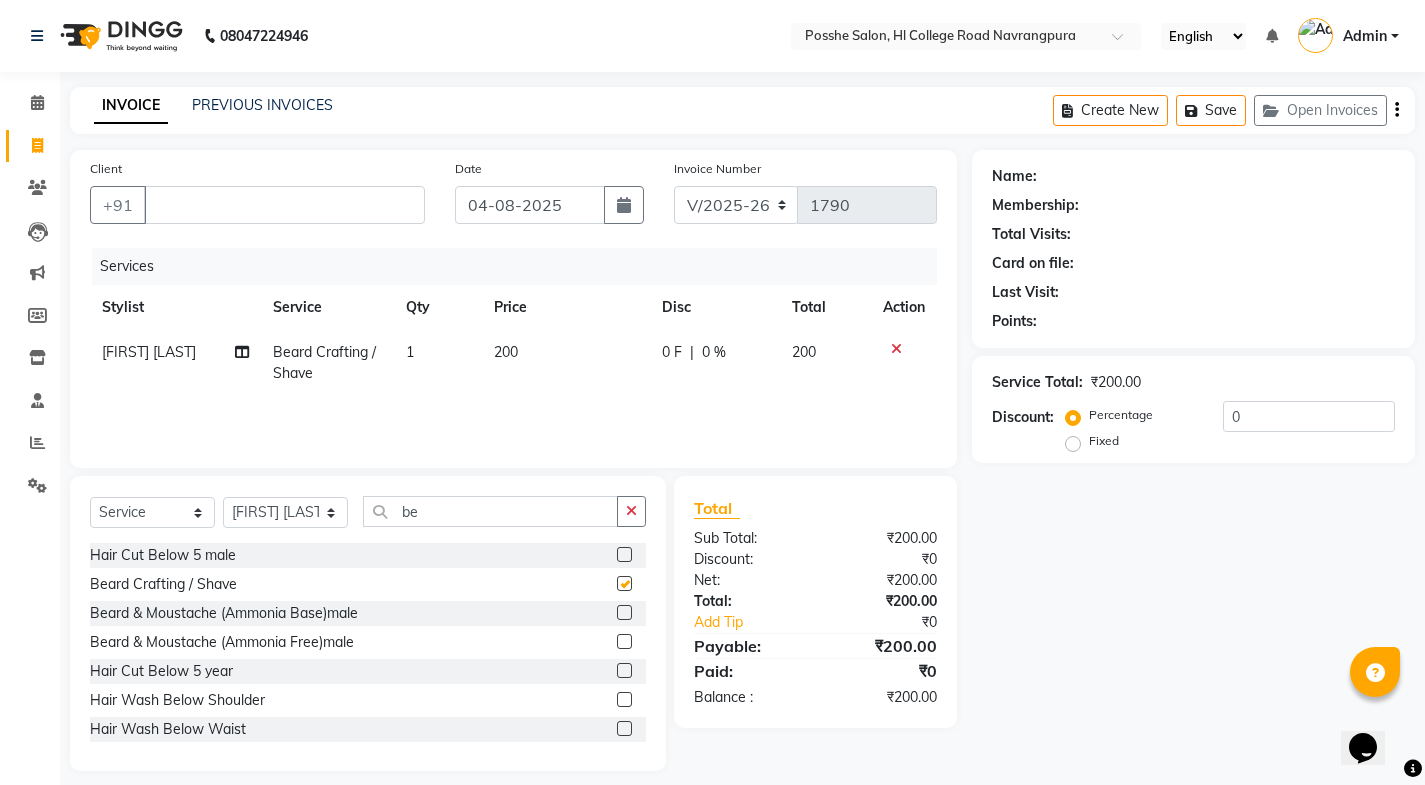 checkbox on "false" 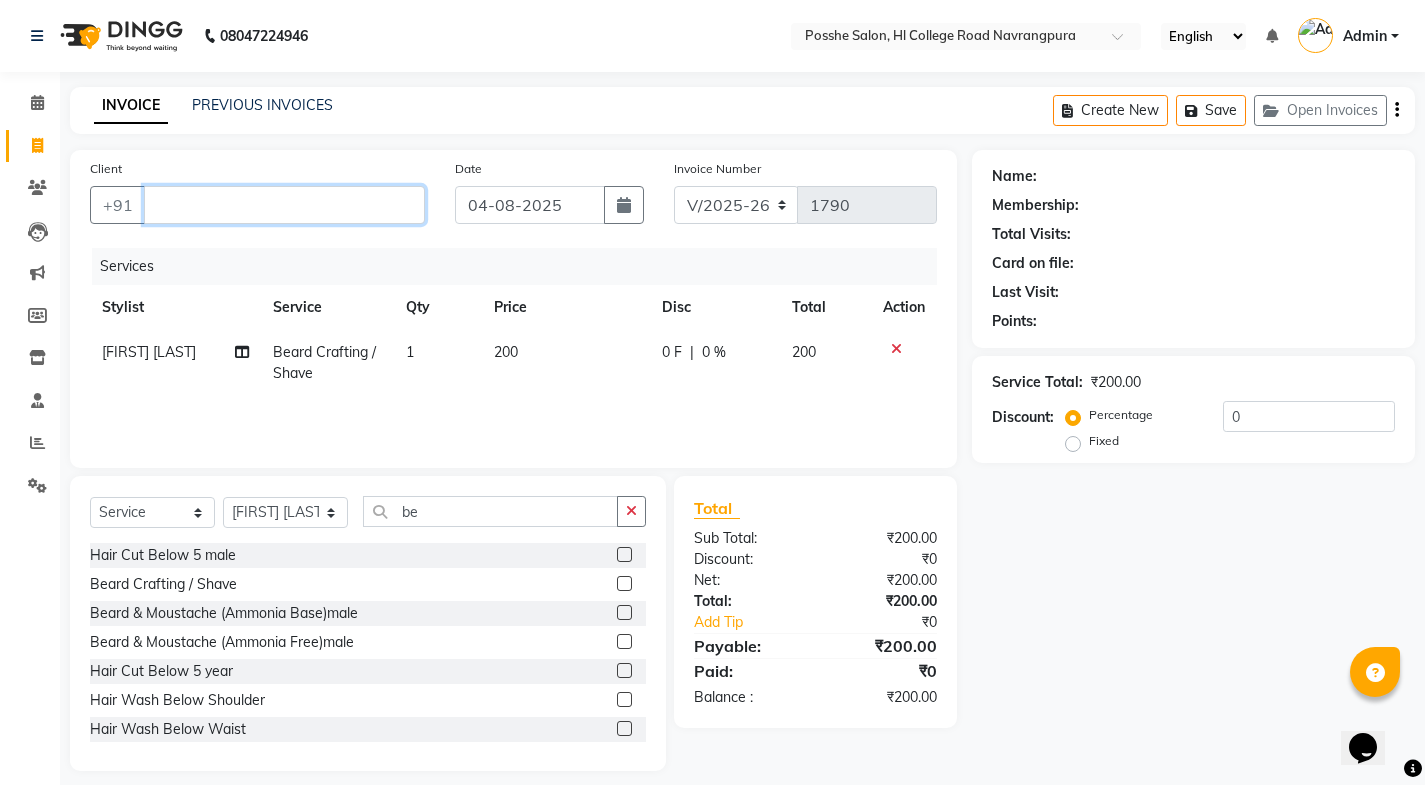 click on "Client" at bounding box center (284, 205) 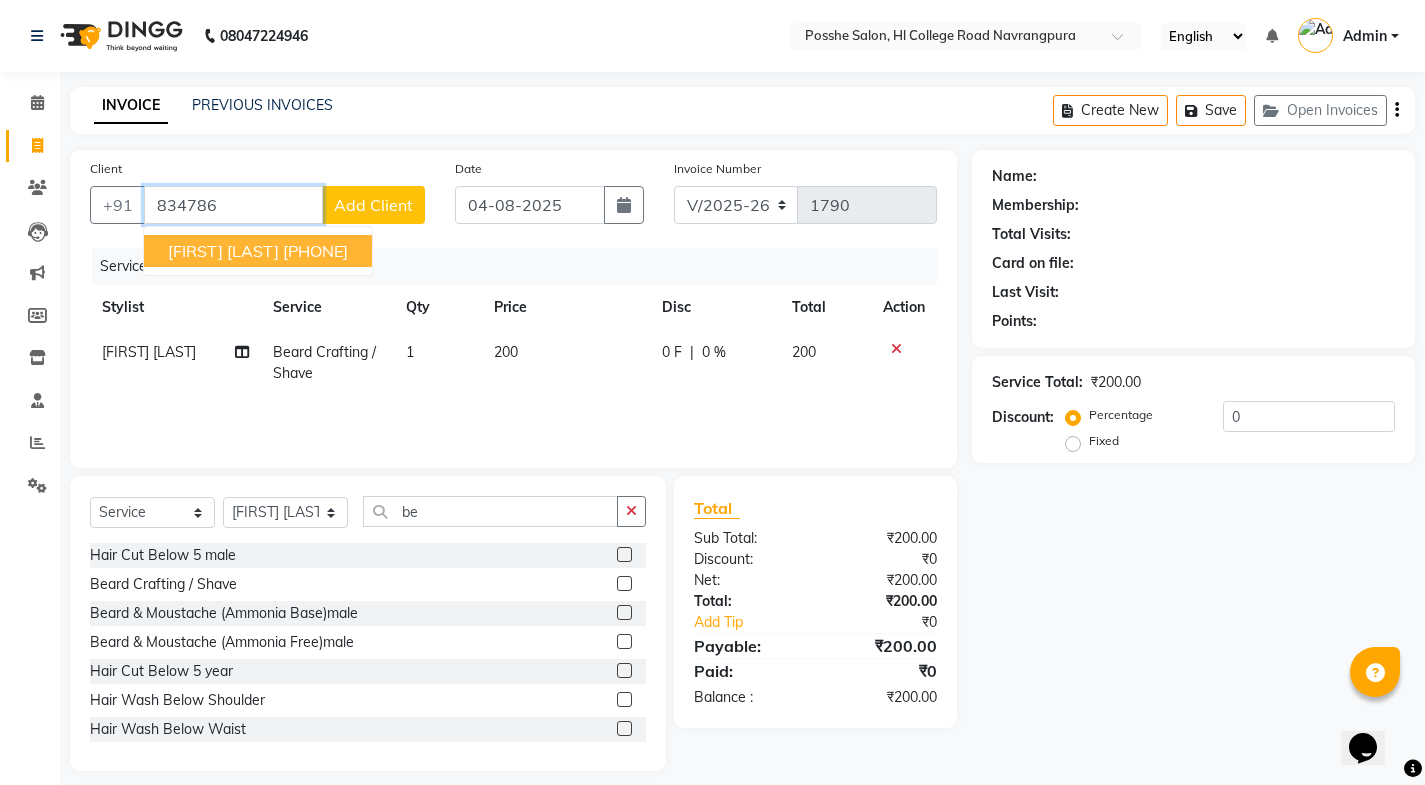 click on "8347867677" at bounding box center (315, 251) 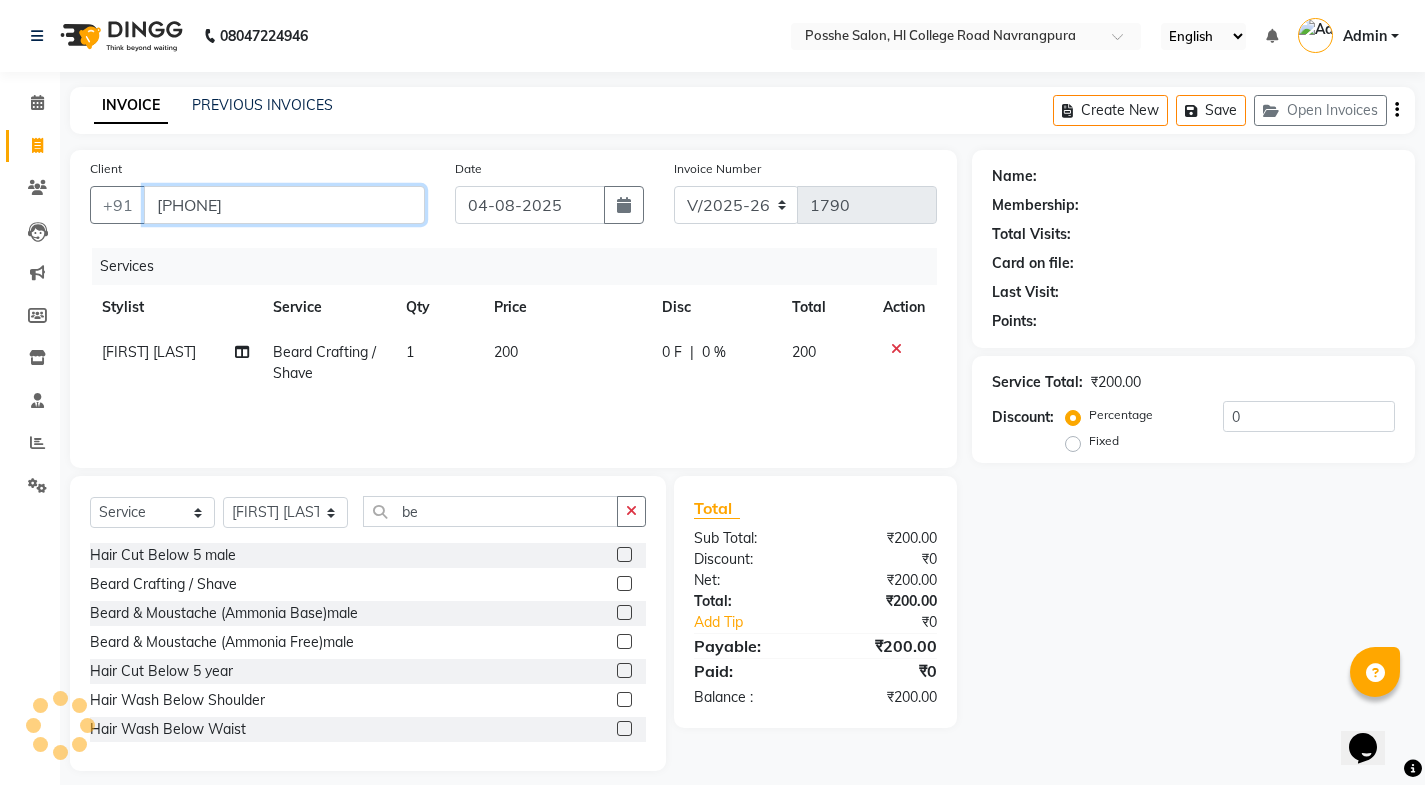 type on "8347867677" 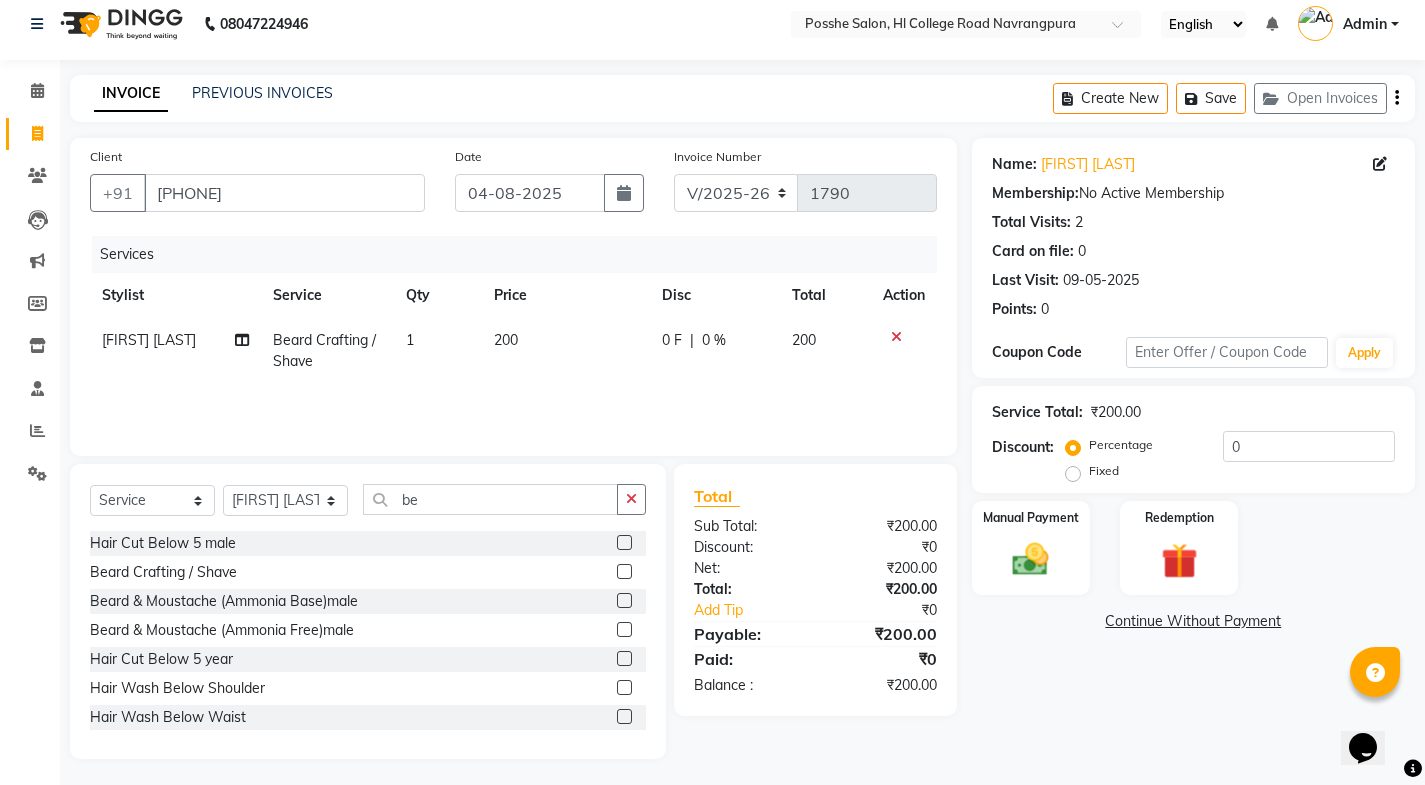scroll, scrollTop: 16, scrollLeft: 0, axis: vertical 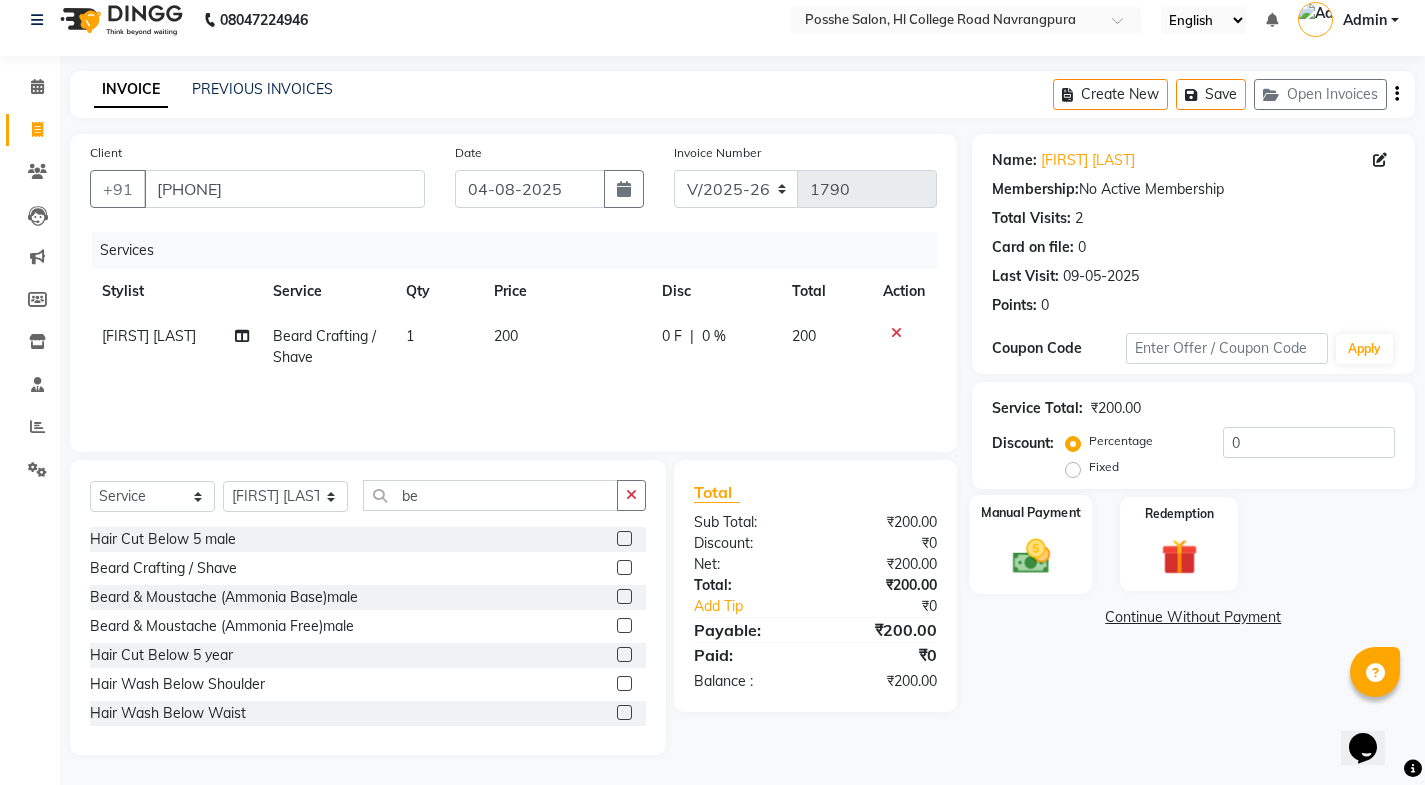 click on "Manual Payment" 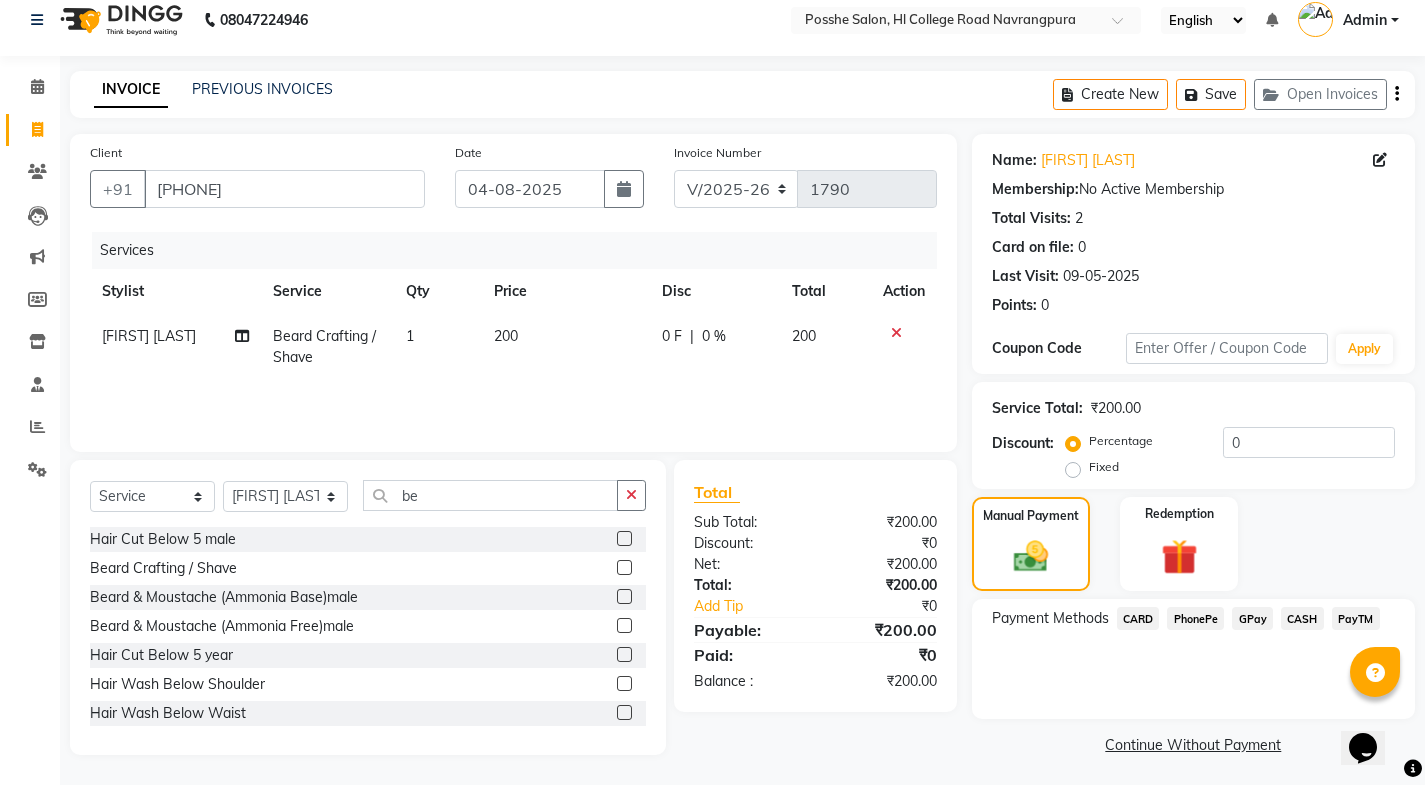 click on "PayTM" 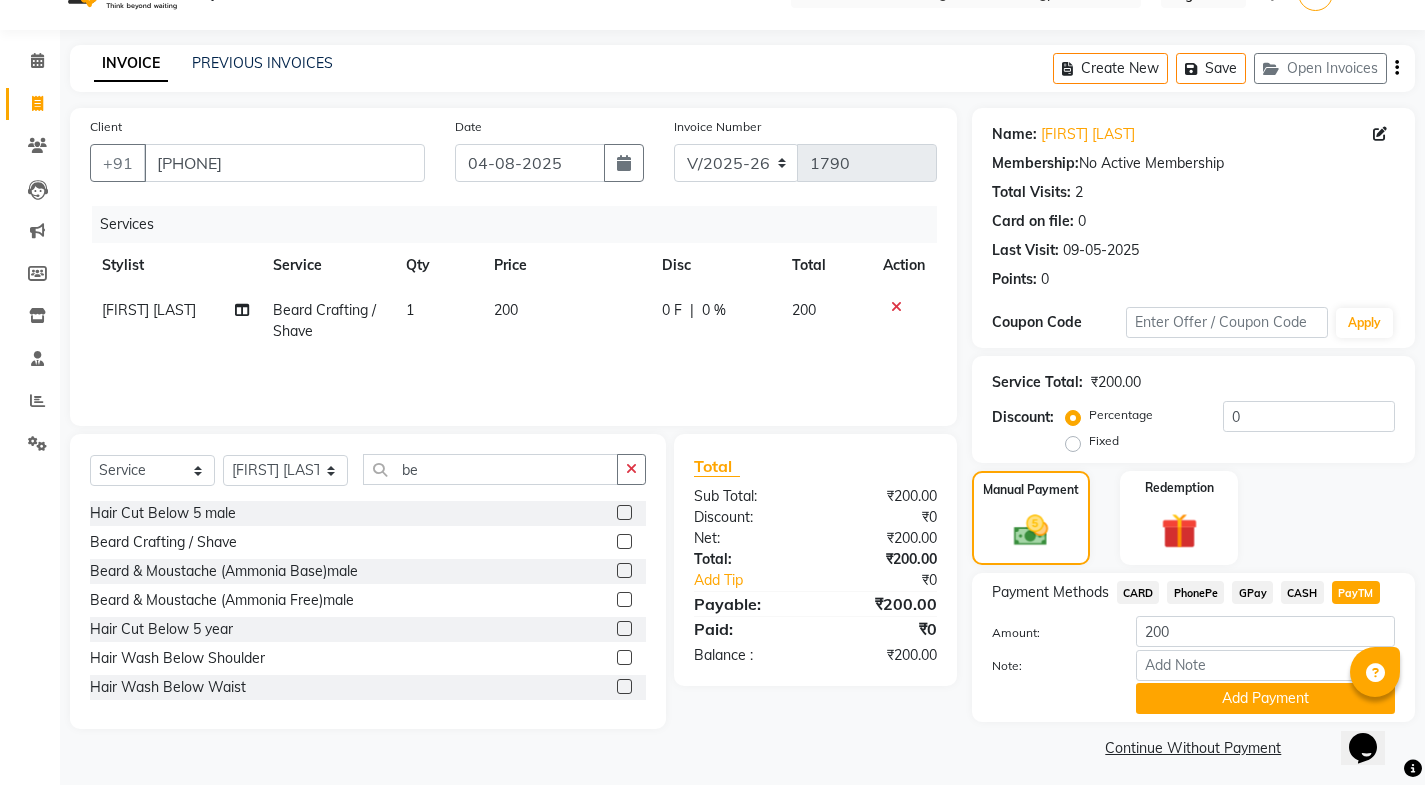 scroll, scrollTop: 50, scrollLeft: 0, axis: vertical 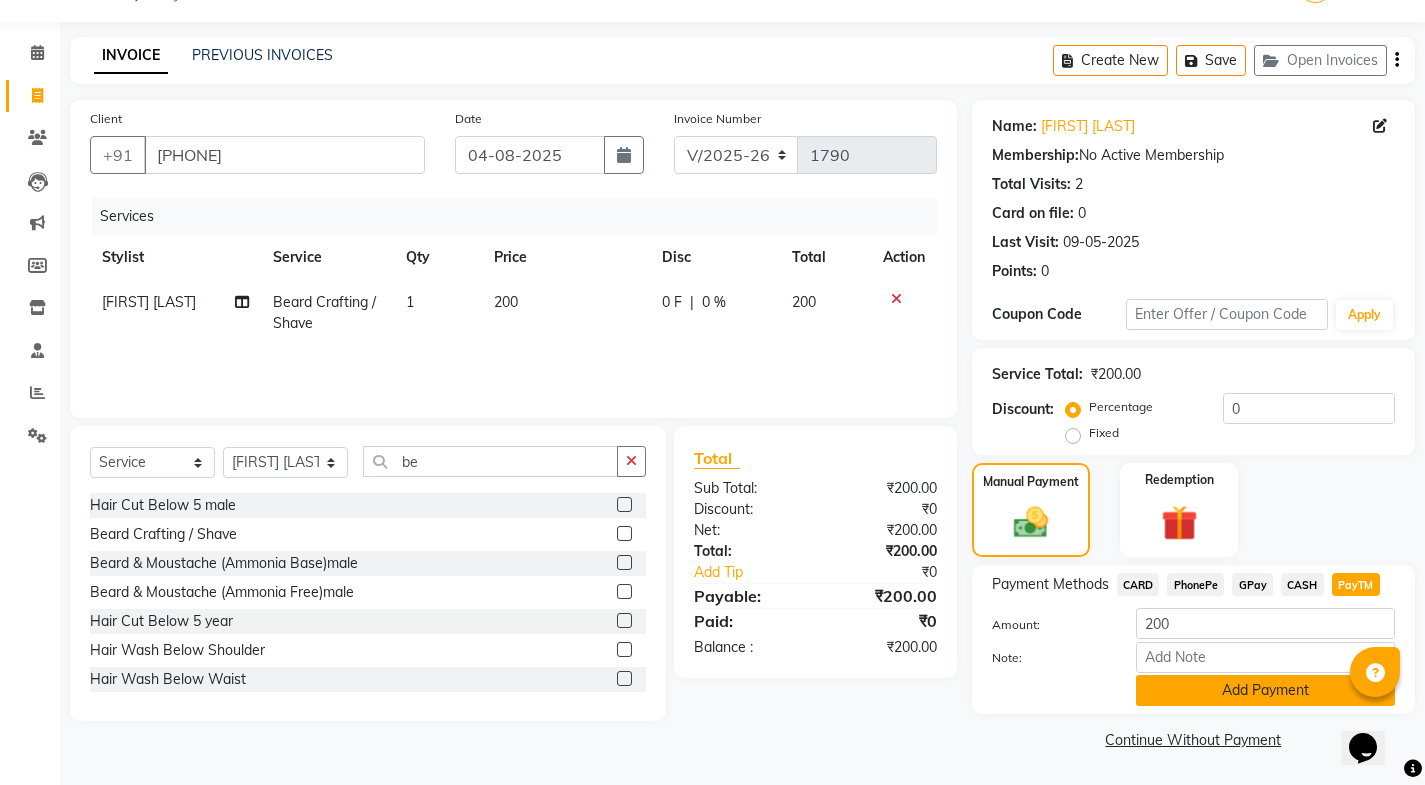 click on "Add Payment" 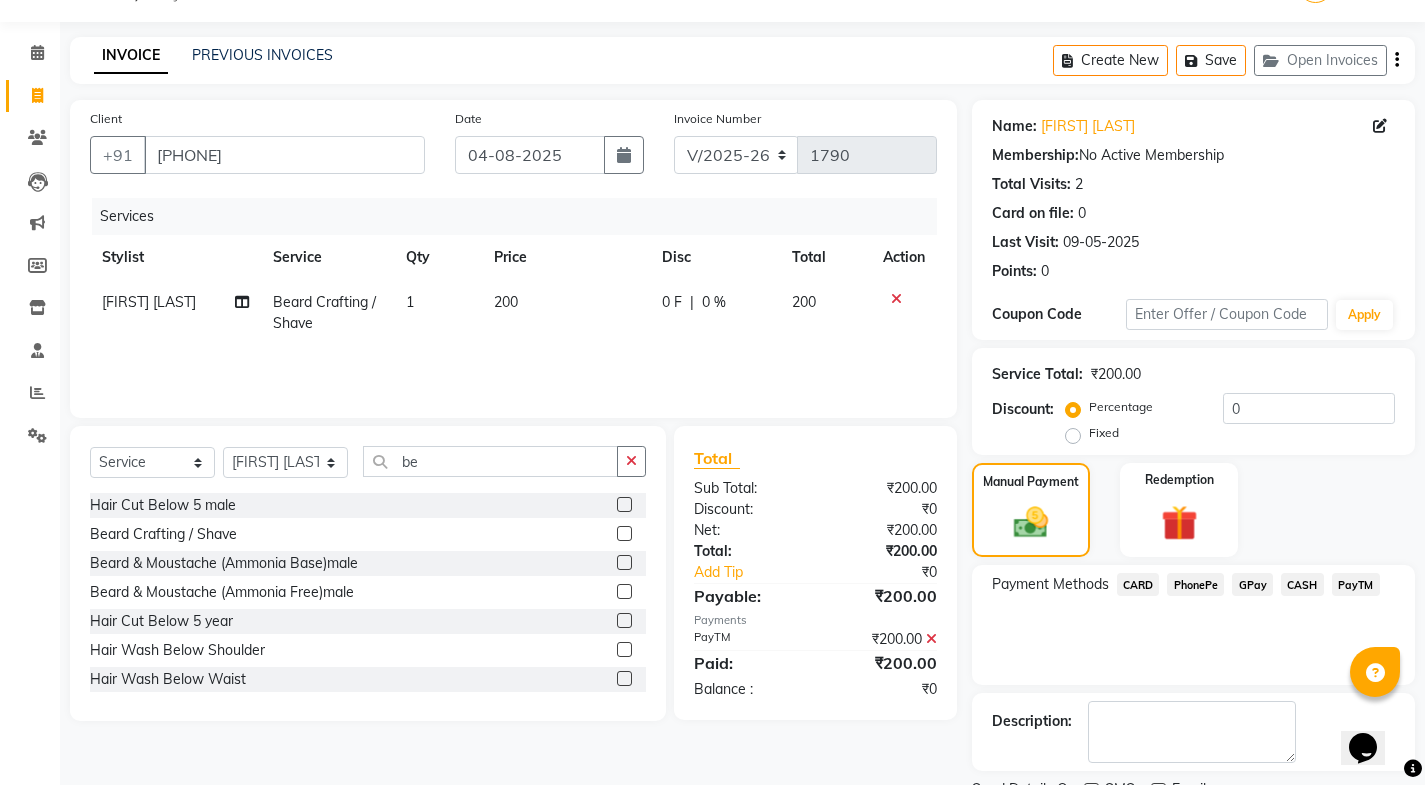 scroll, scrollTop: 134, scrollLeft: 0, axis: vertical 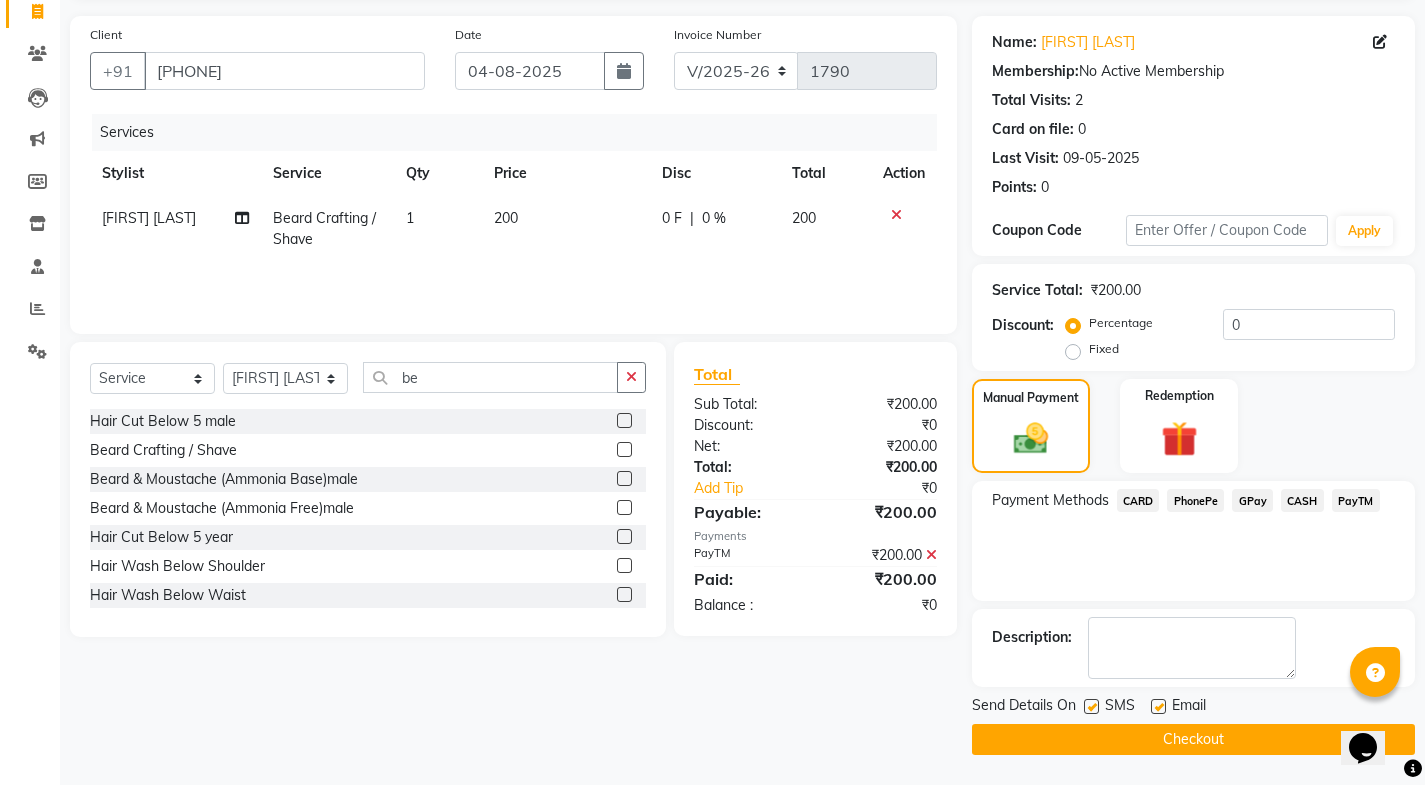 click 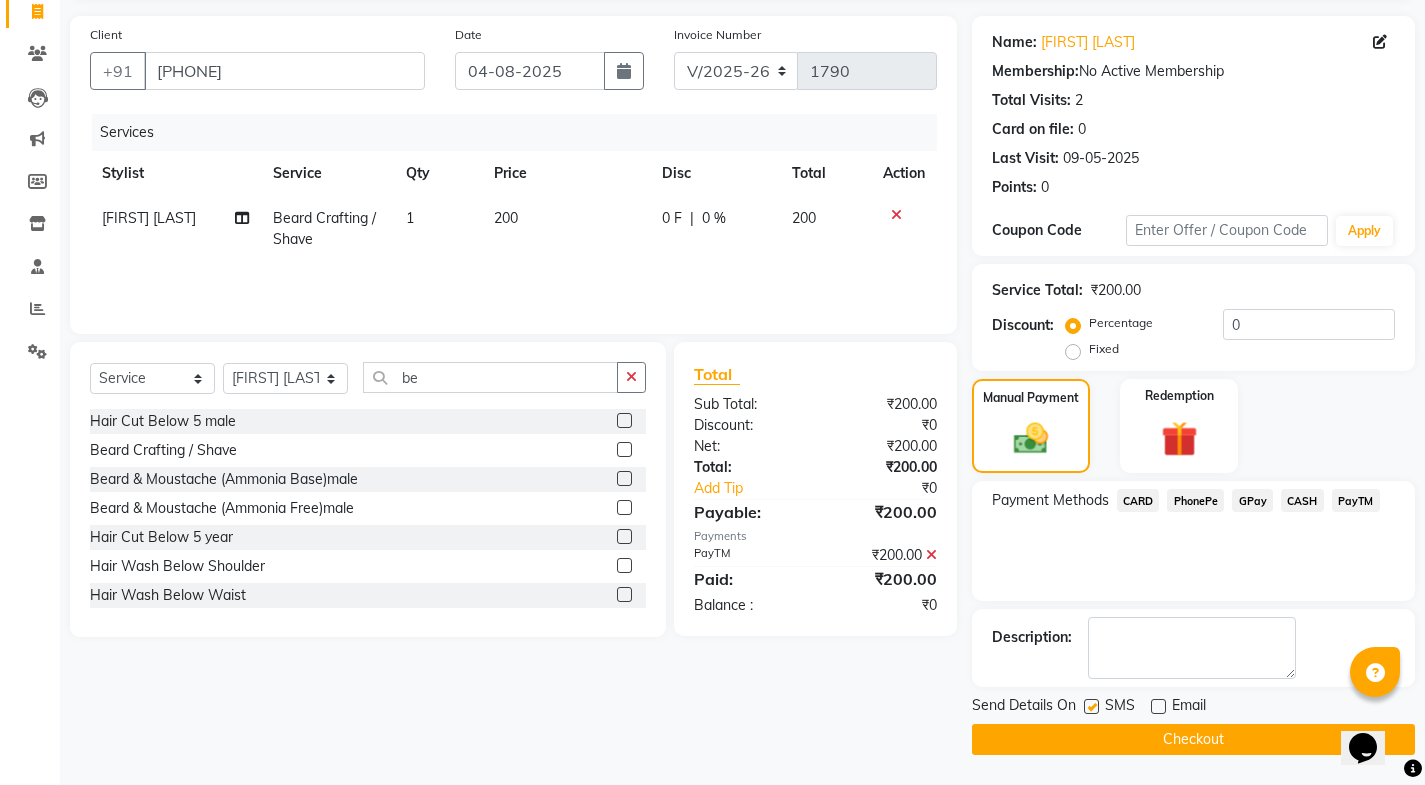 click 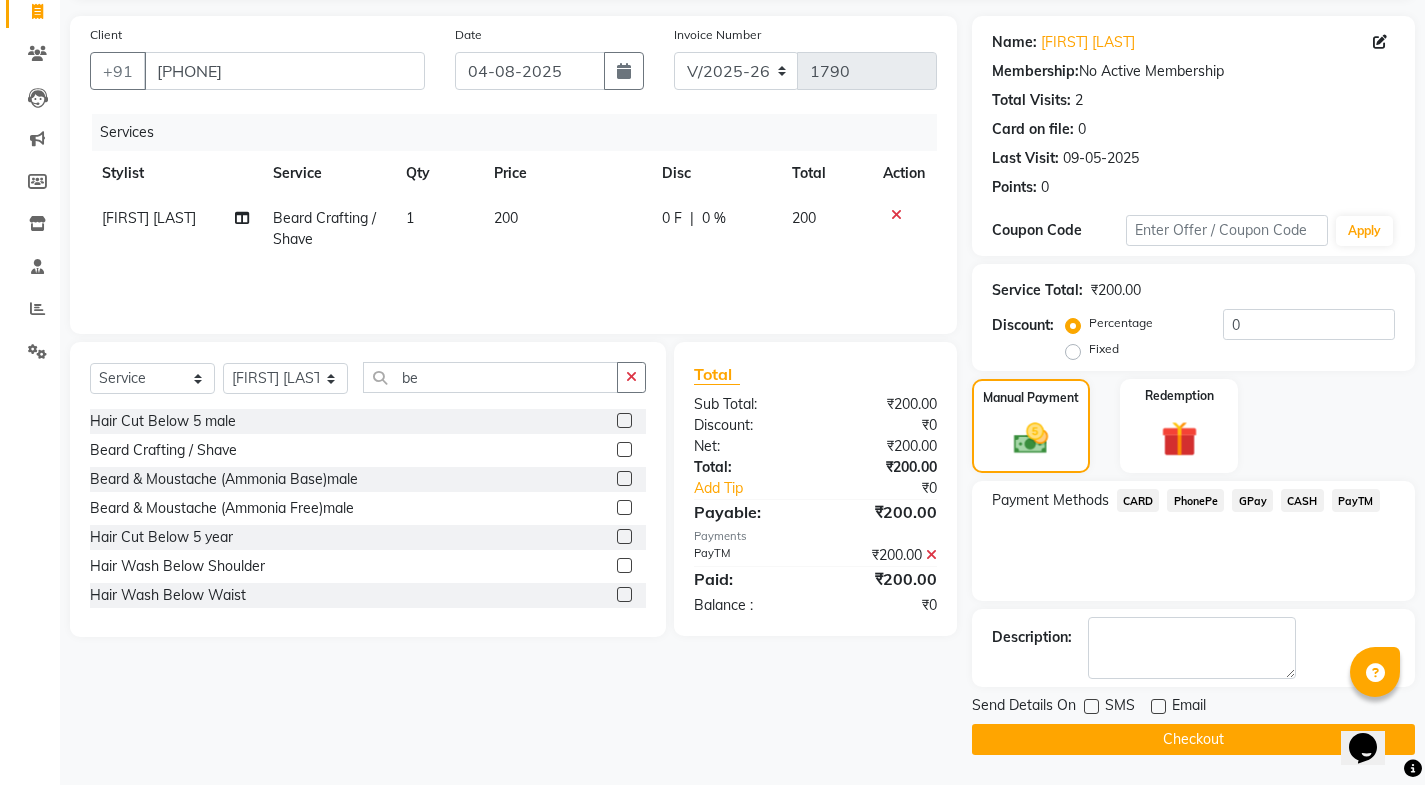 click on "Checkout" 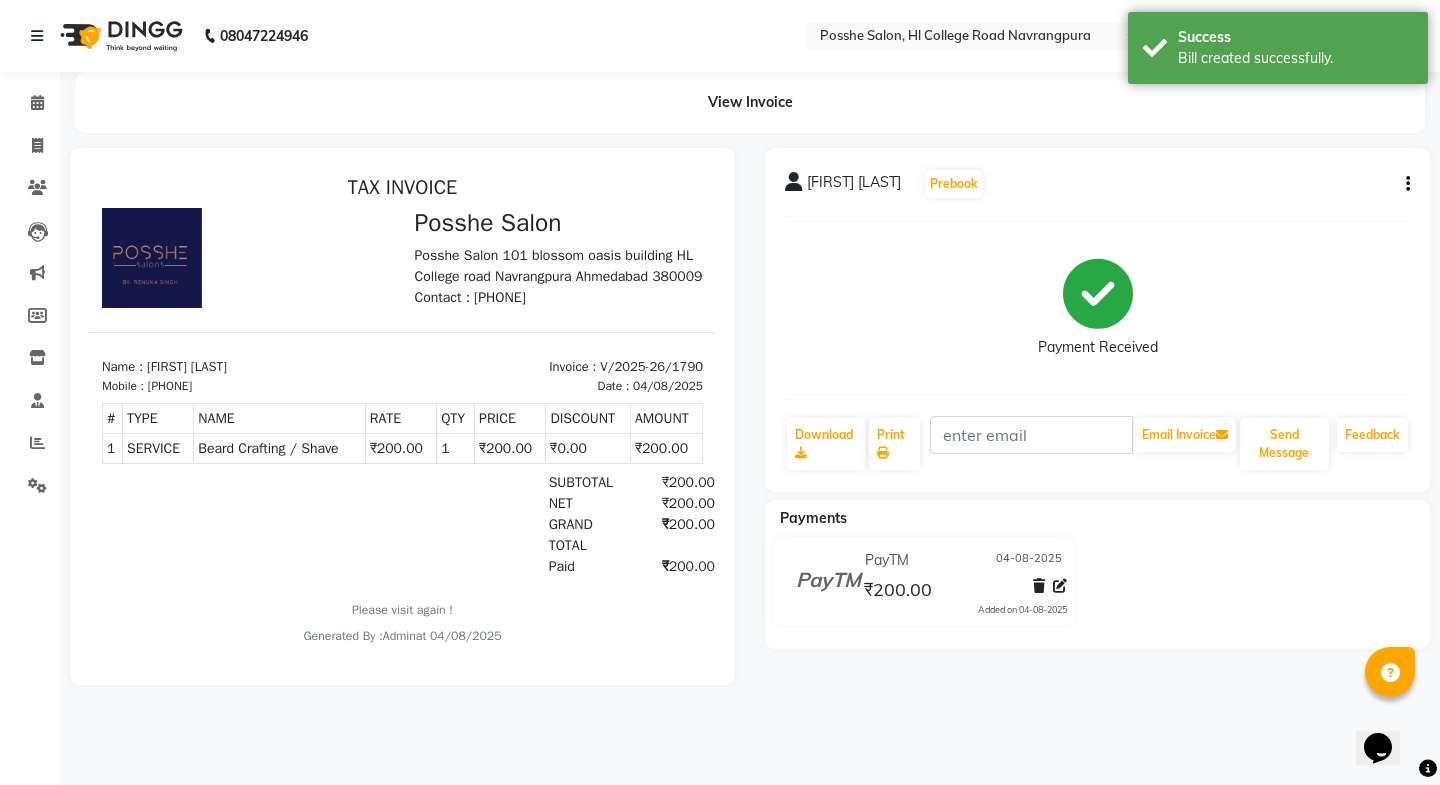 scroll, scrollTop: 0, scrollLeft: 0, axis: both 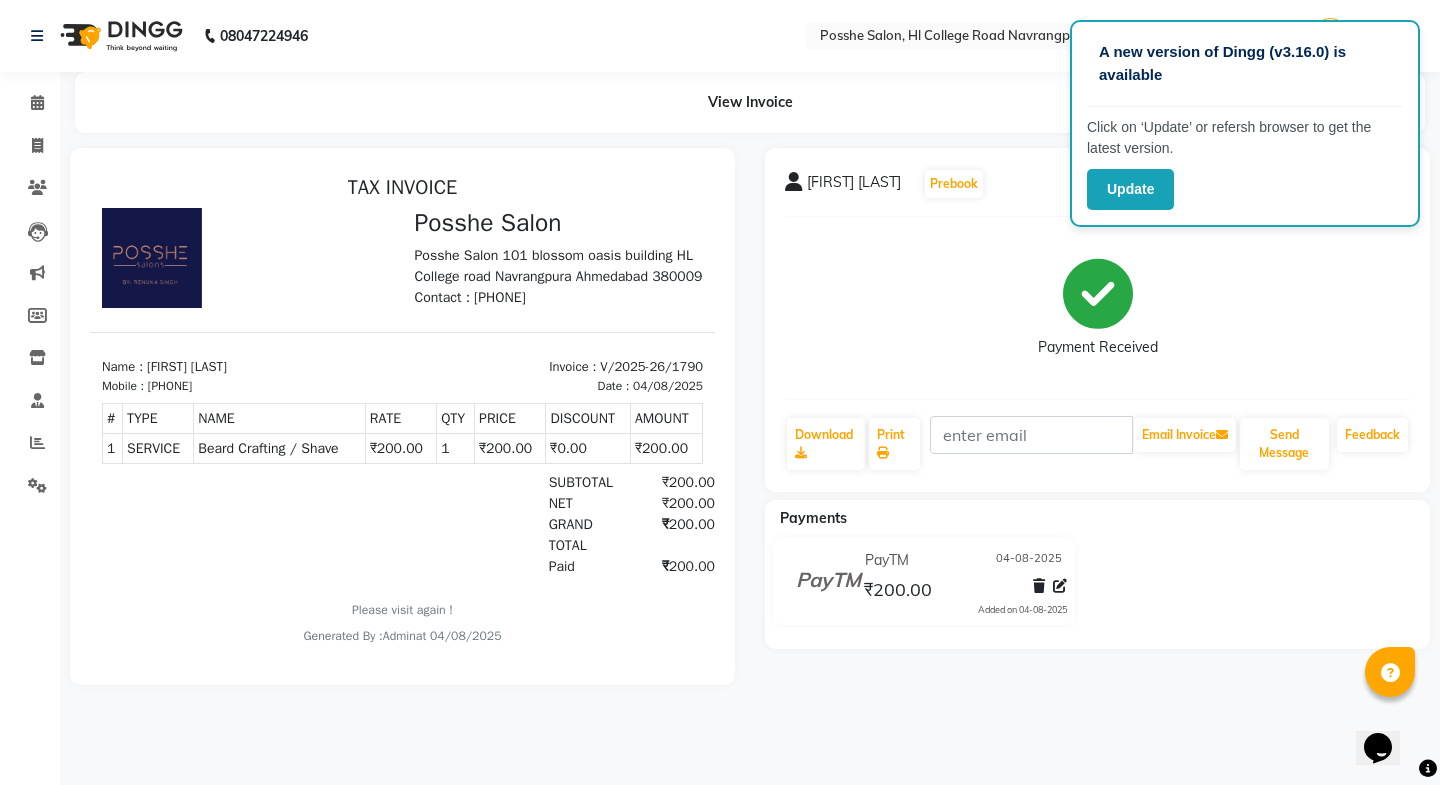 click on "Payment Received" 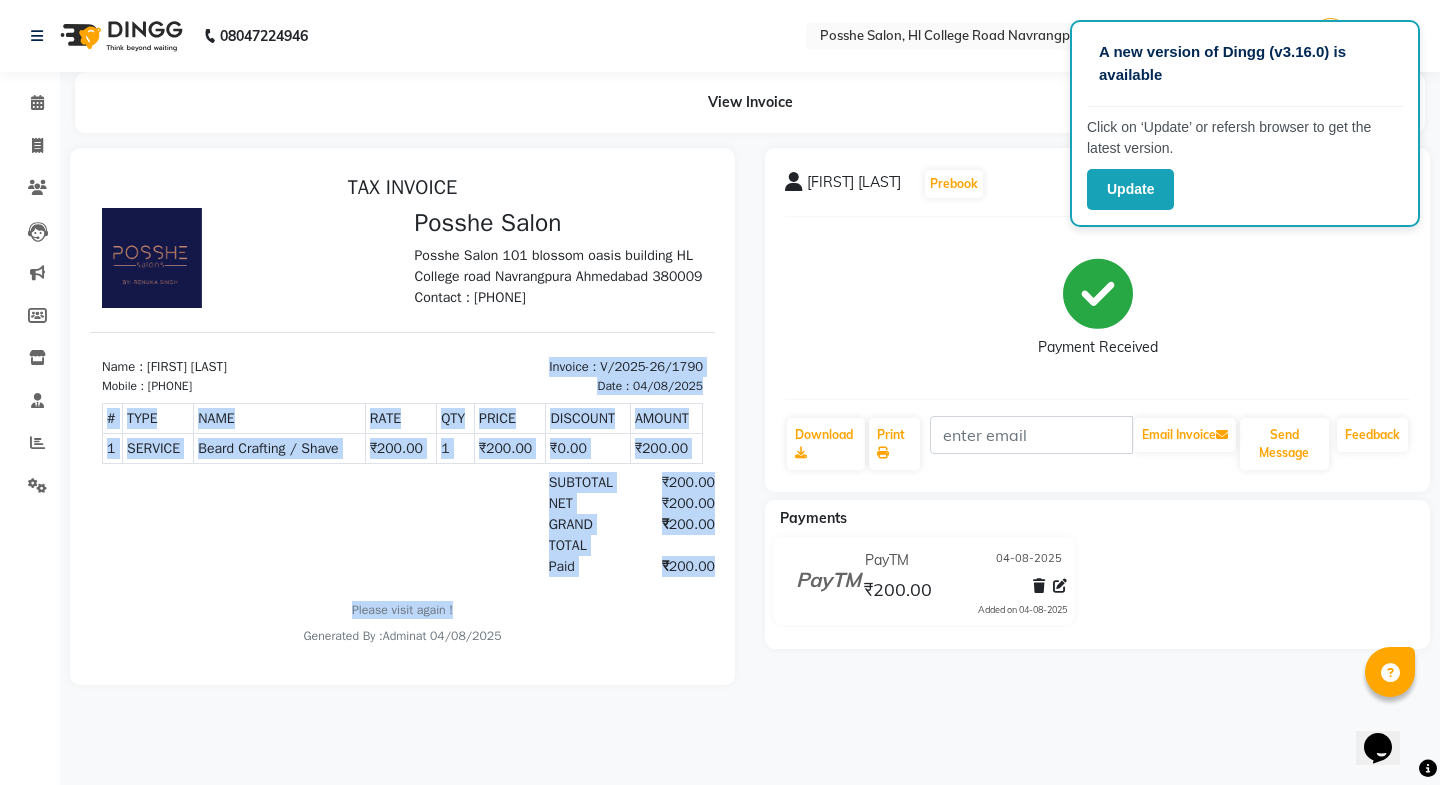 drag, startPoint x: 407, startPoint y: 377, endPoint x: 1200, endPoint y: 593, distance: 821.8911 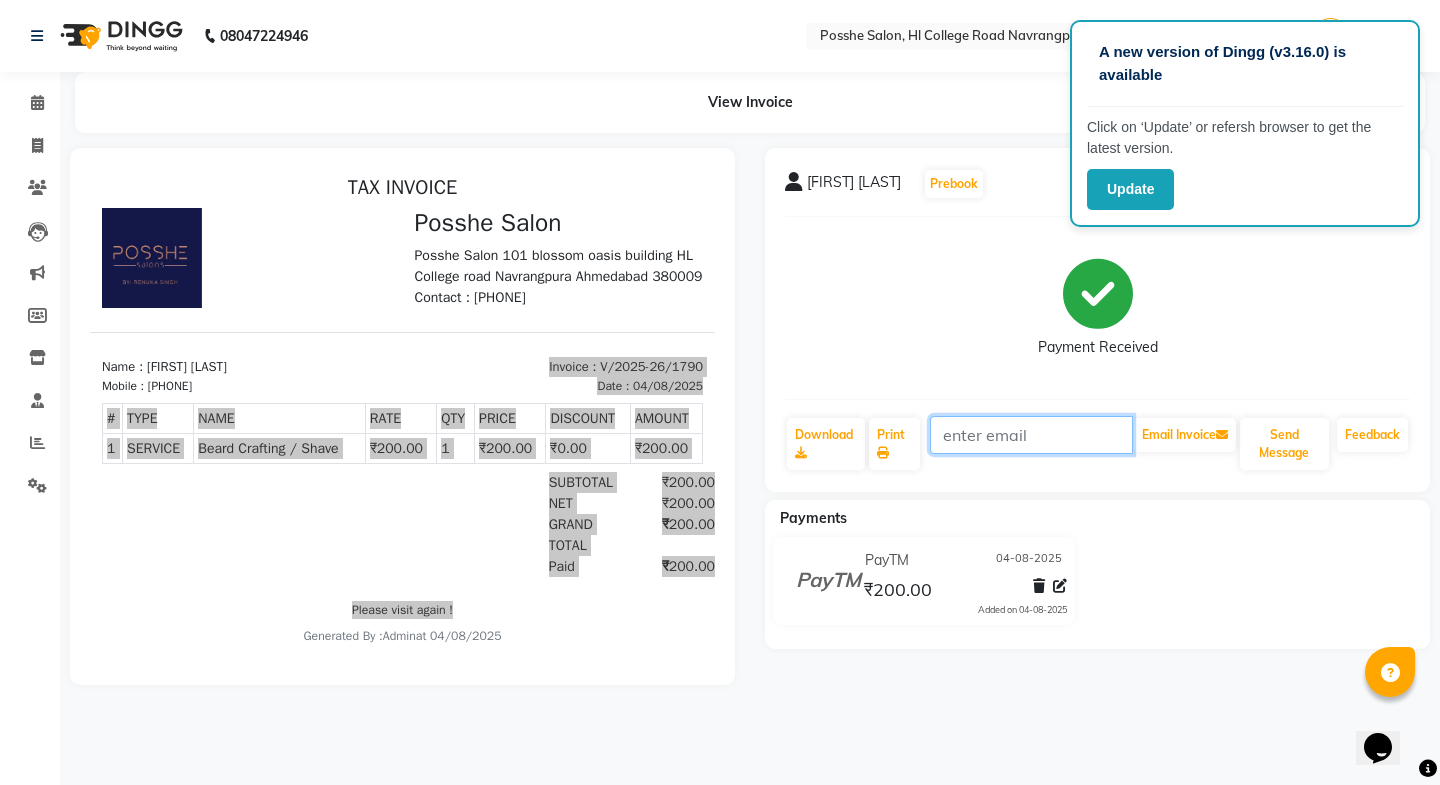 click 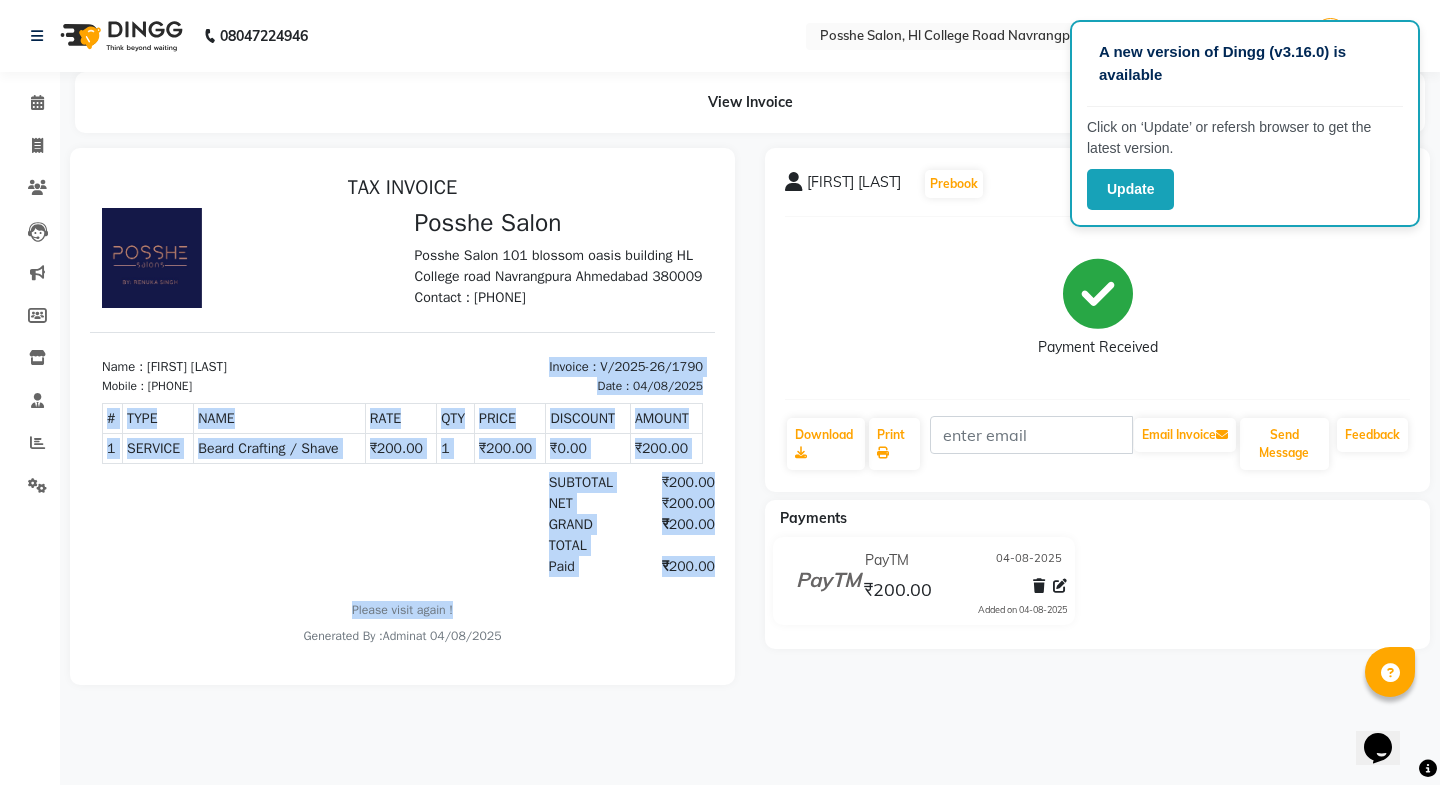 drag, startPoint x: 317, startPoint y: 594, endPoint x: 301, endPoint y: 573, distance: 26.400757 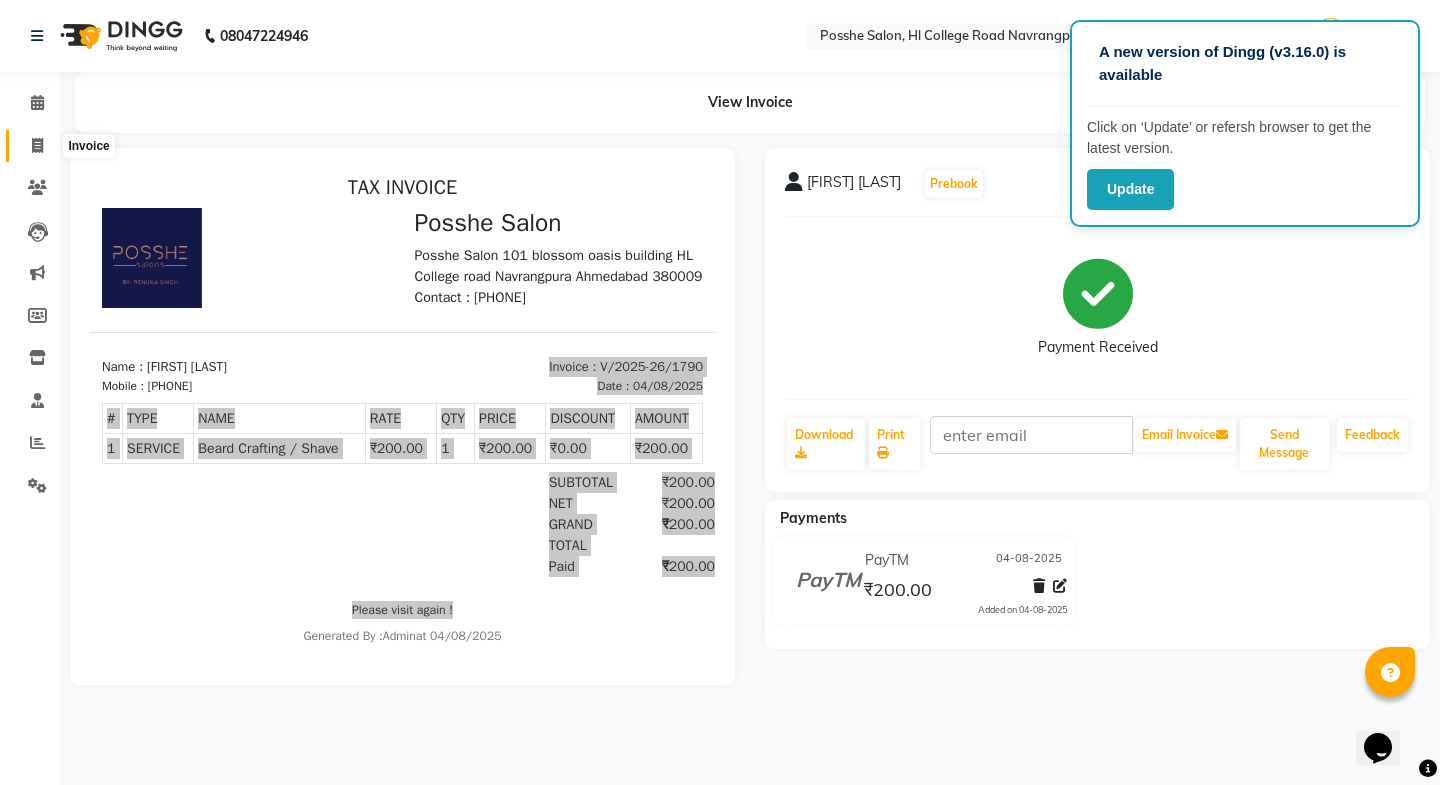 click 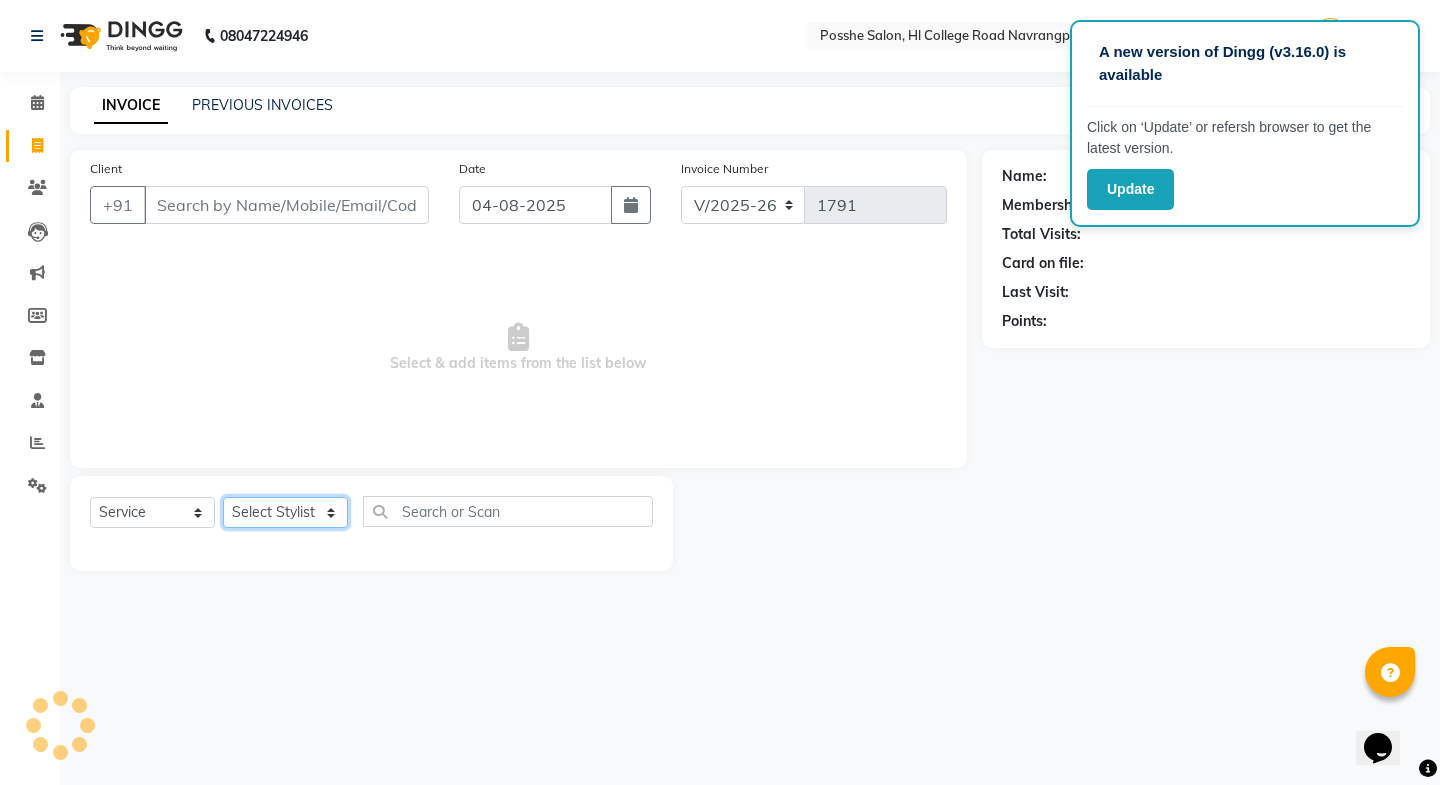 drag, startPoint x: 283, startPoint y: 509, endPoint x: 276, endPoint y: 531, distance: 23.086792 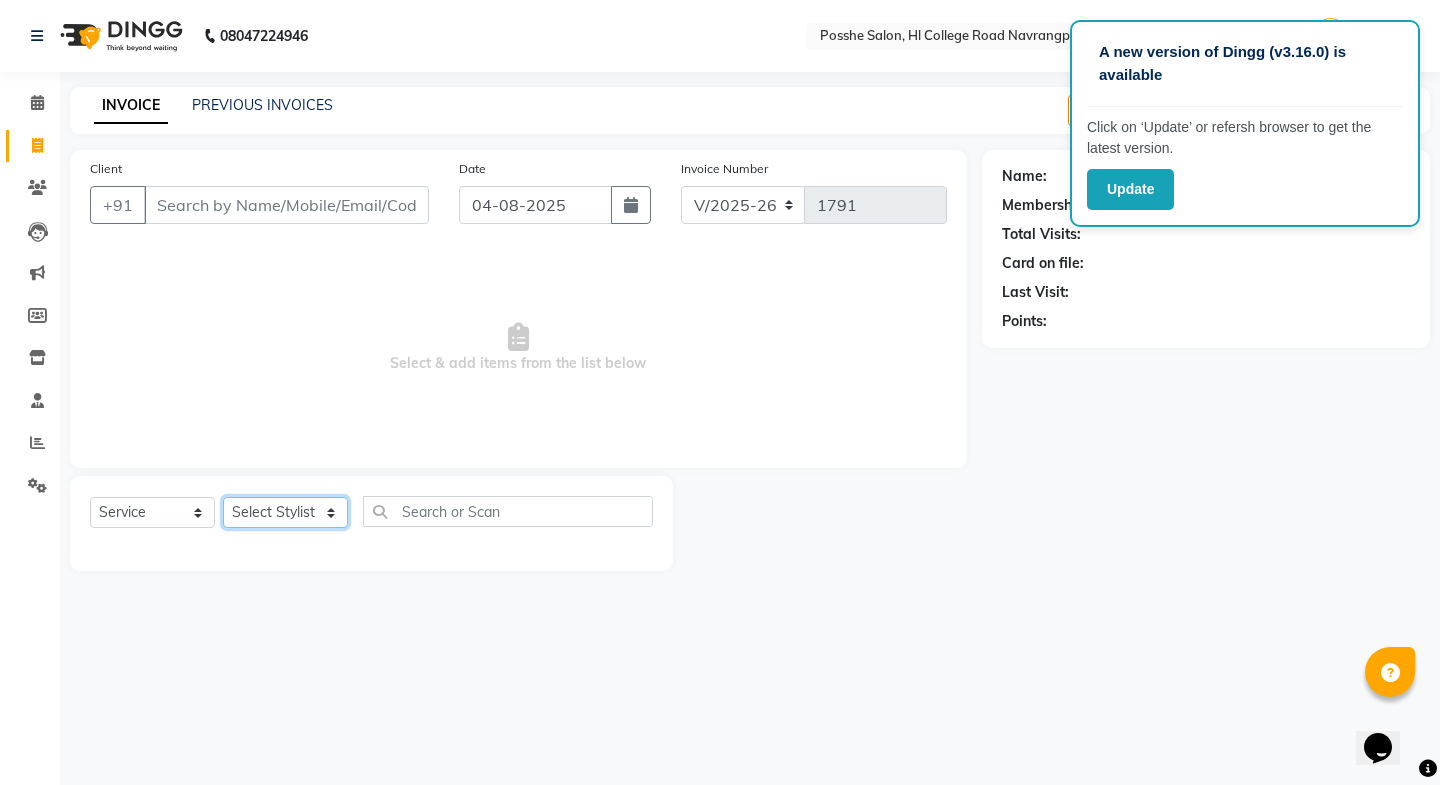 select on "84524" 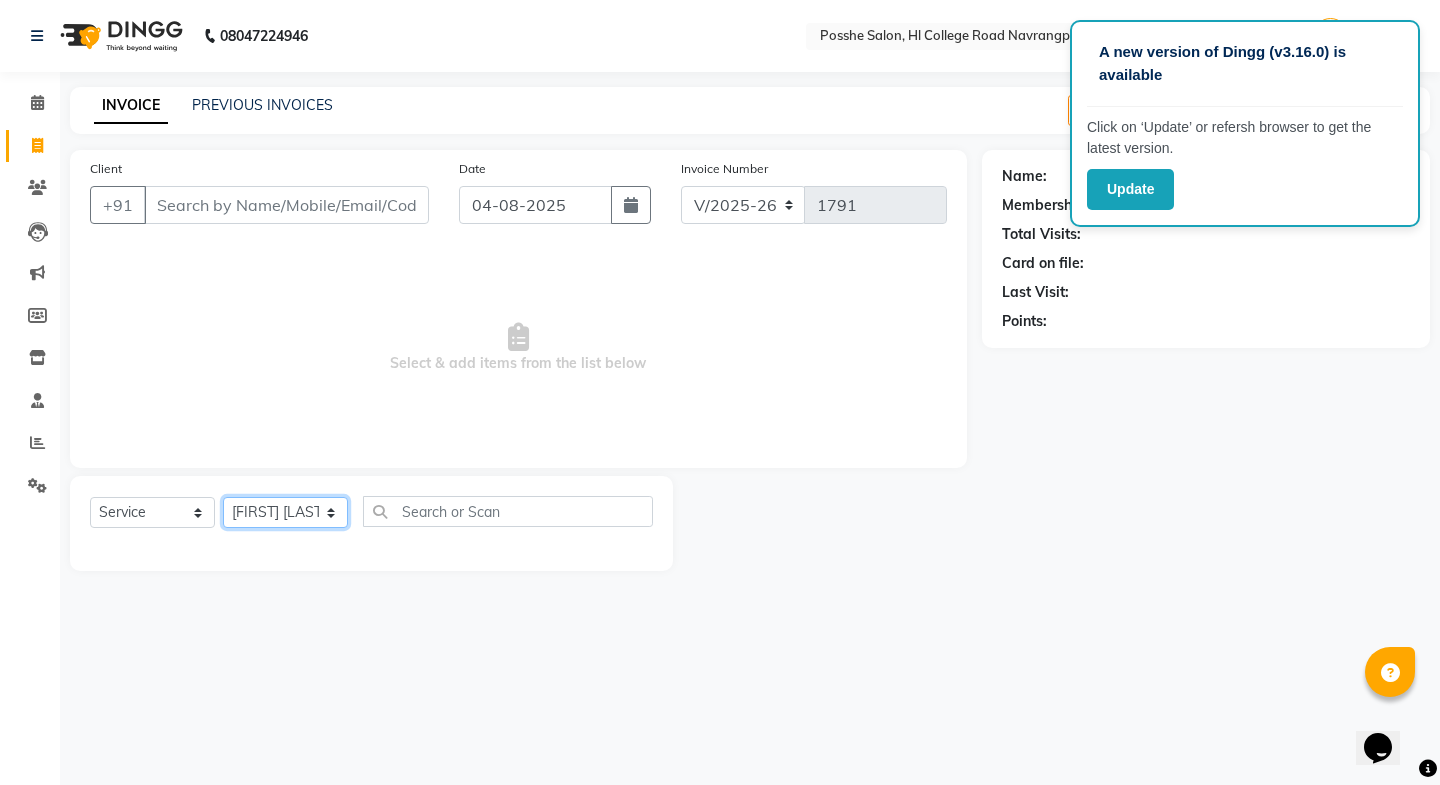 click on "Select Stylist Faheem Salmani Kajal Mali Kamal Chand Posshe for products Rajesh Sonu Verma" 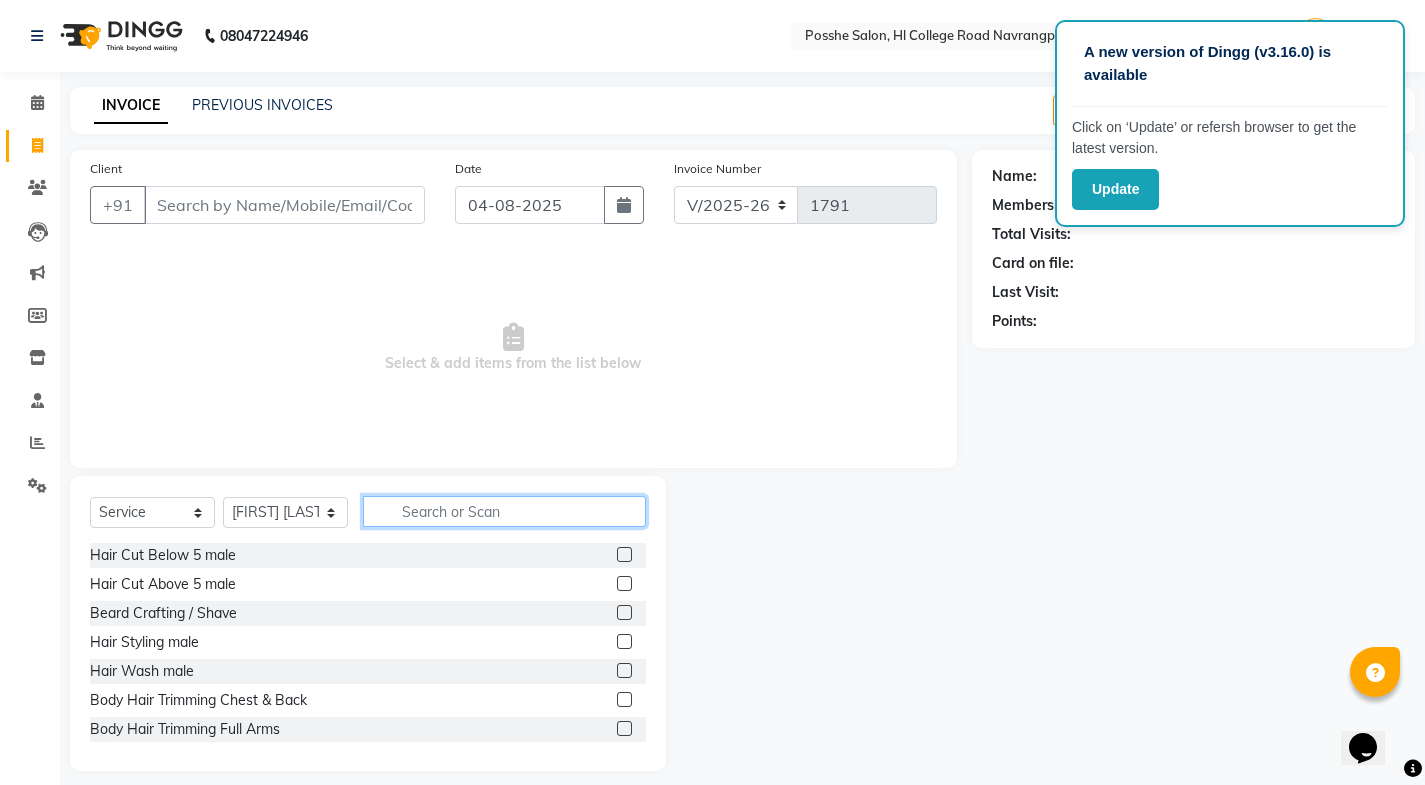 click 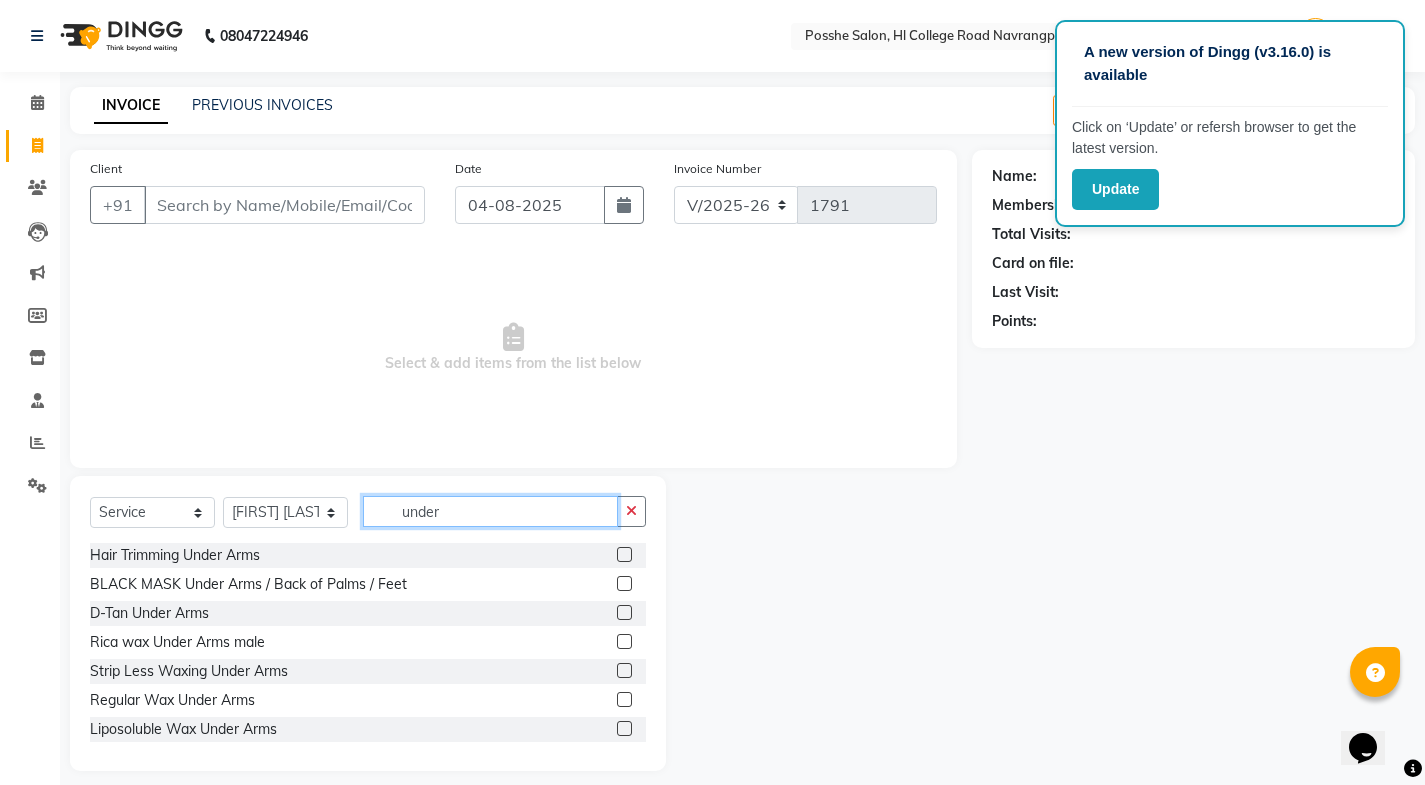 type on "under" 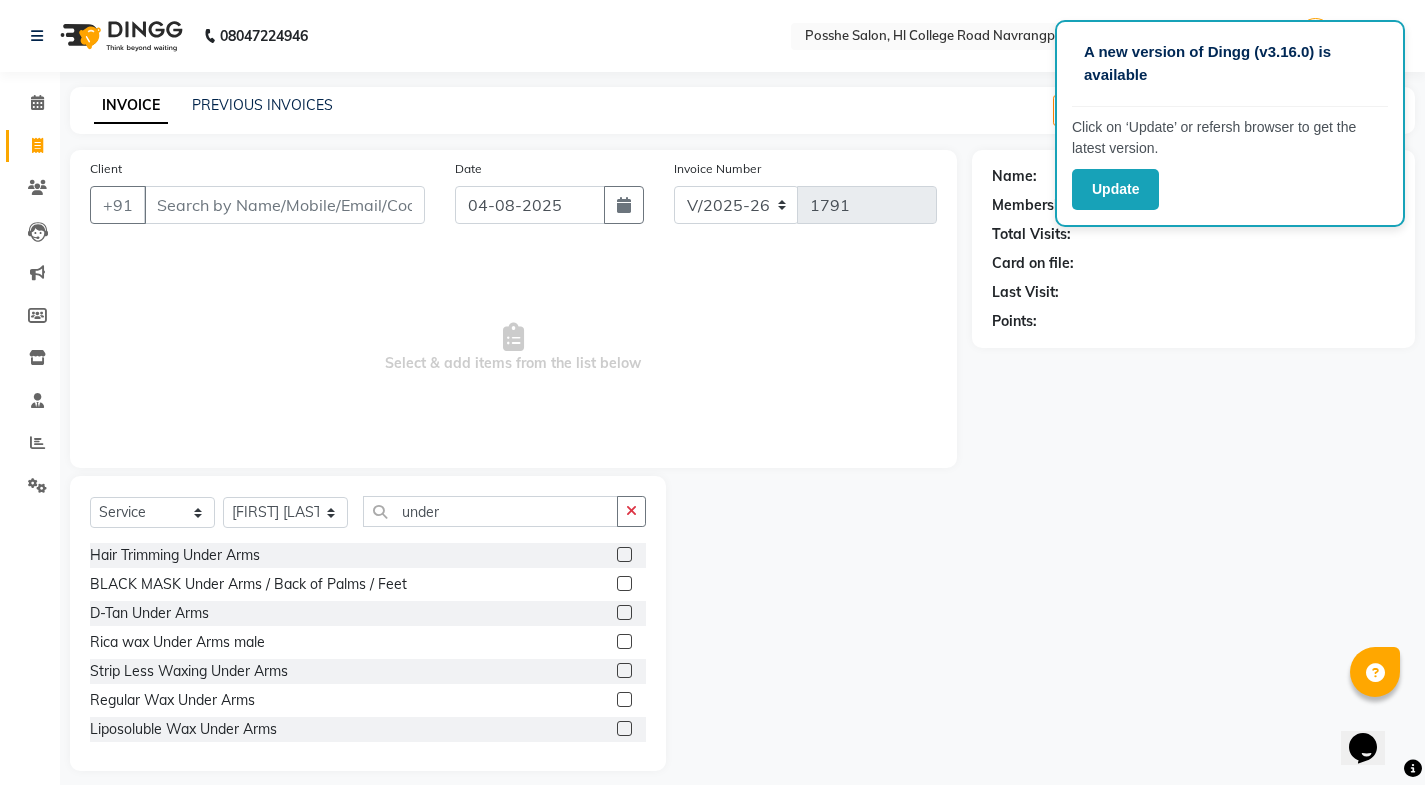 click 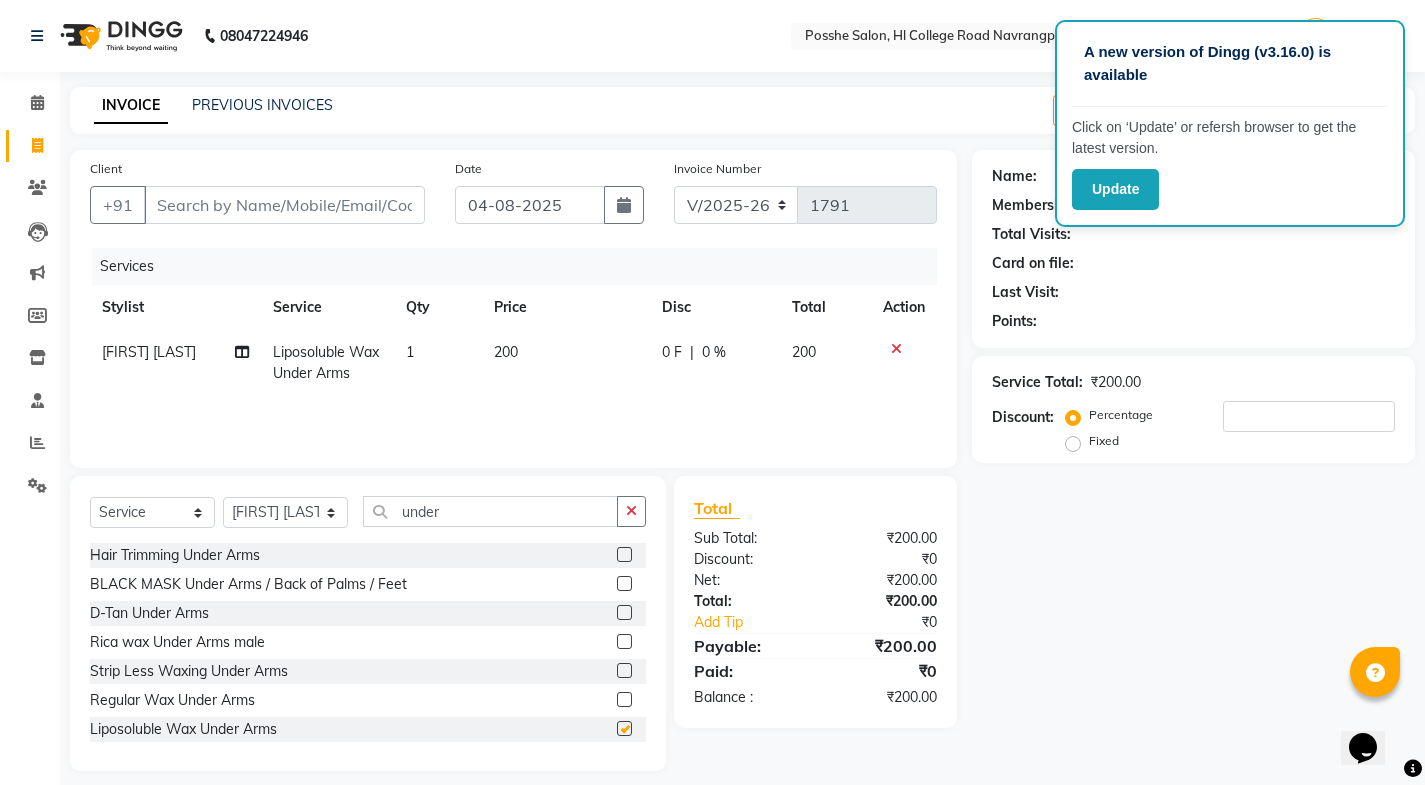 checkbox on "false" 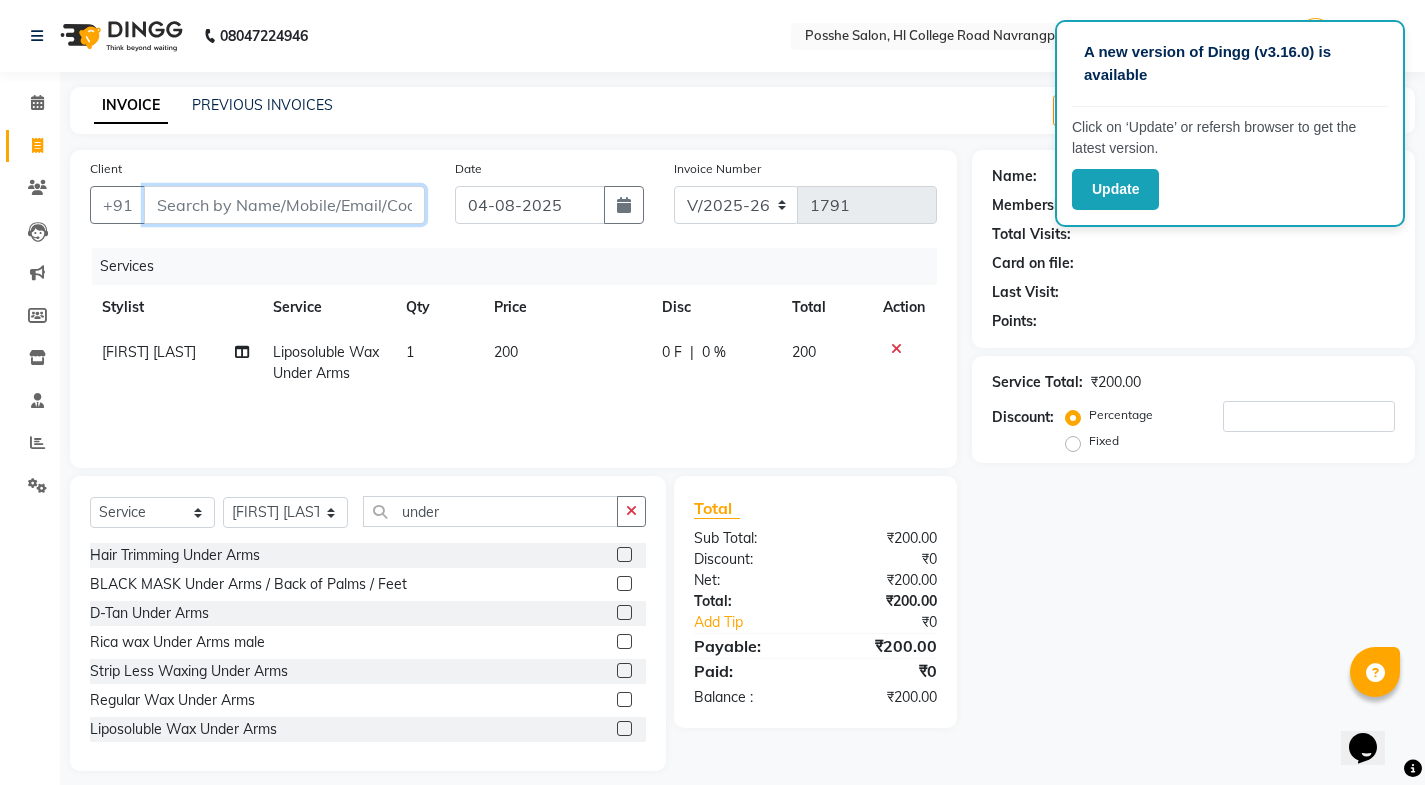 click on "Client" at bounding box center [284, 205] 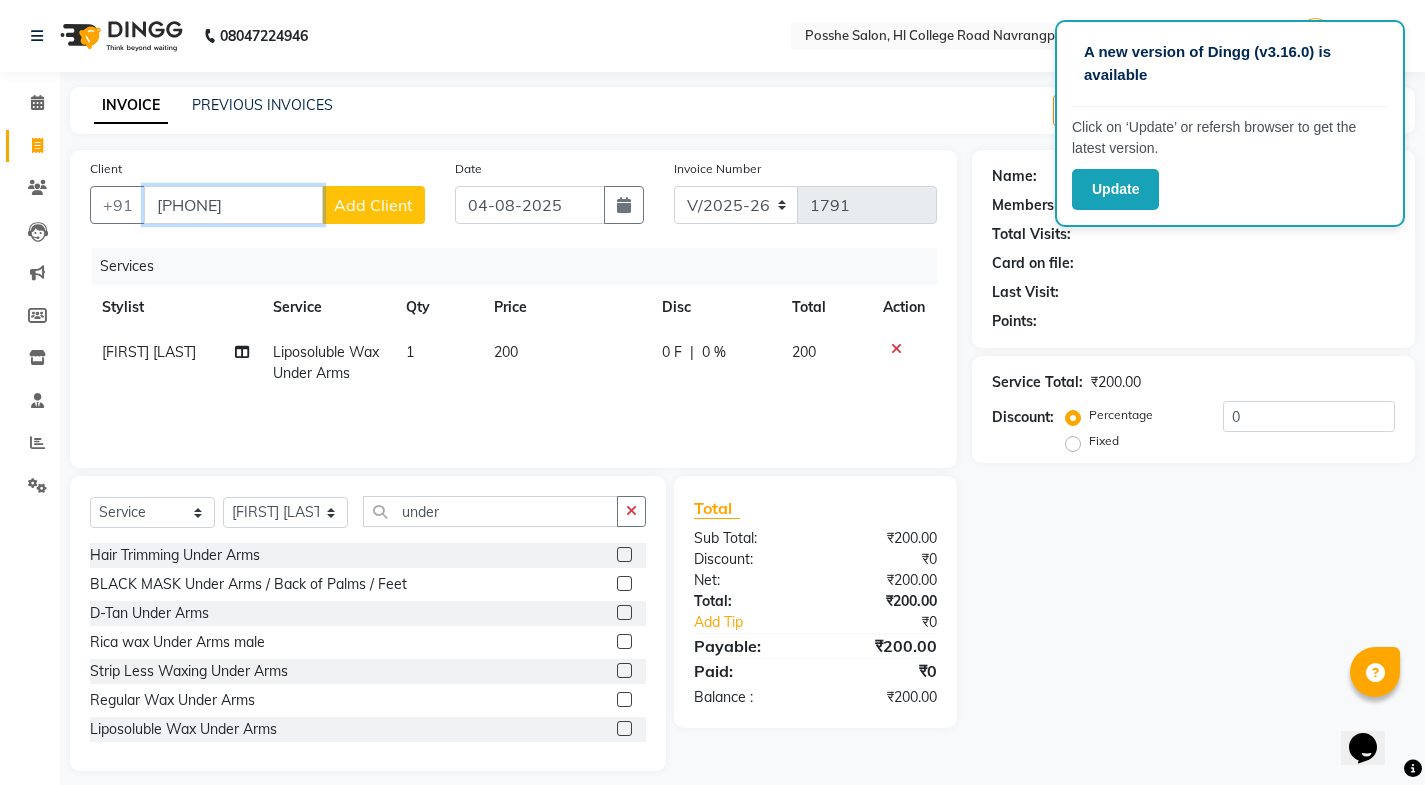 type on "9979150172" 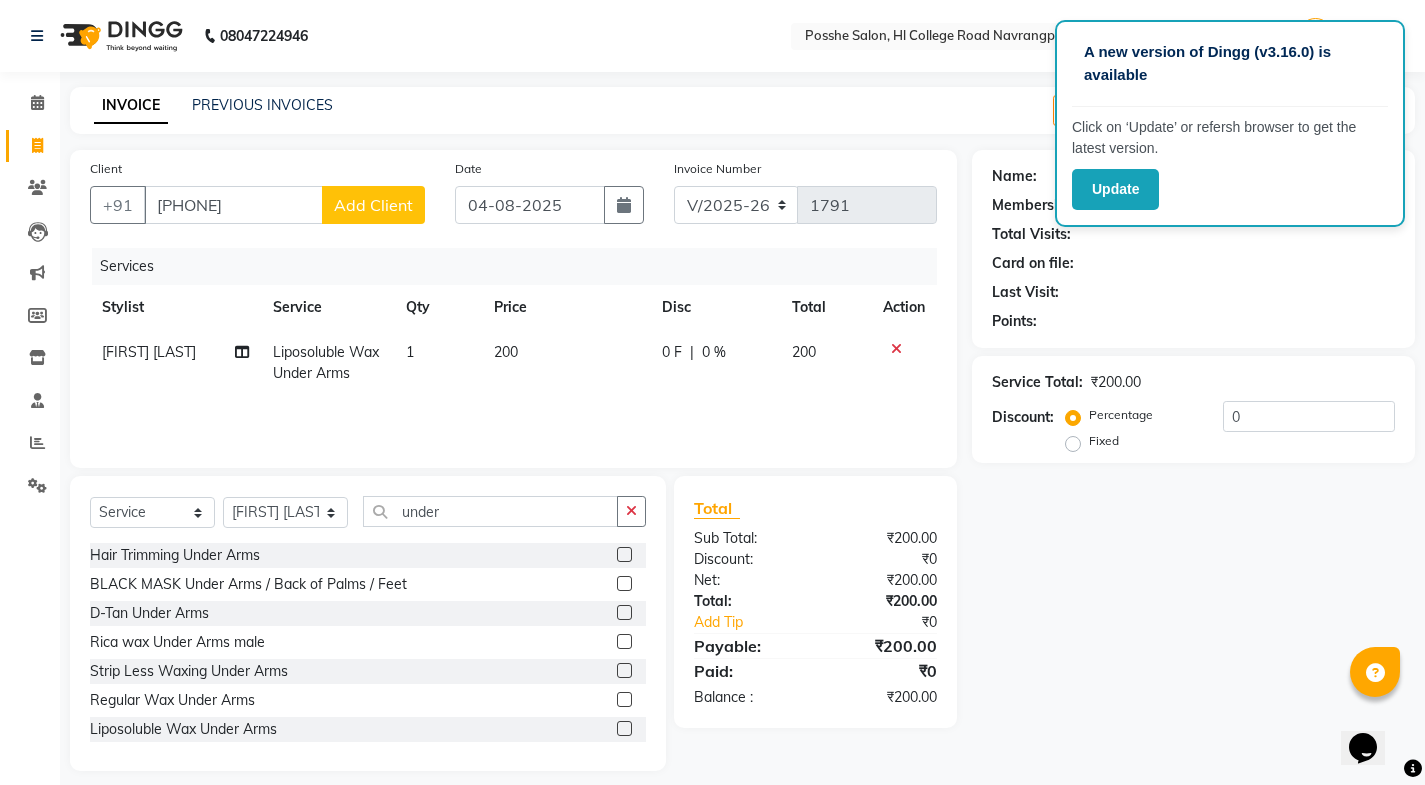 click on "Add Client" 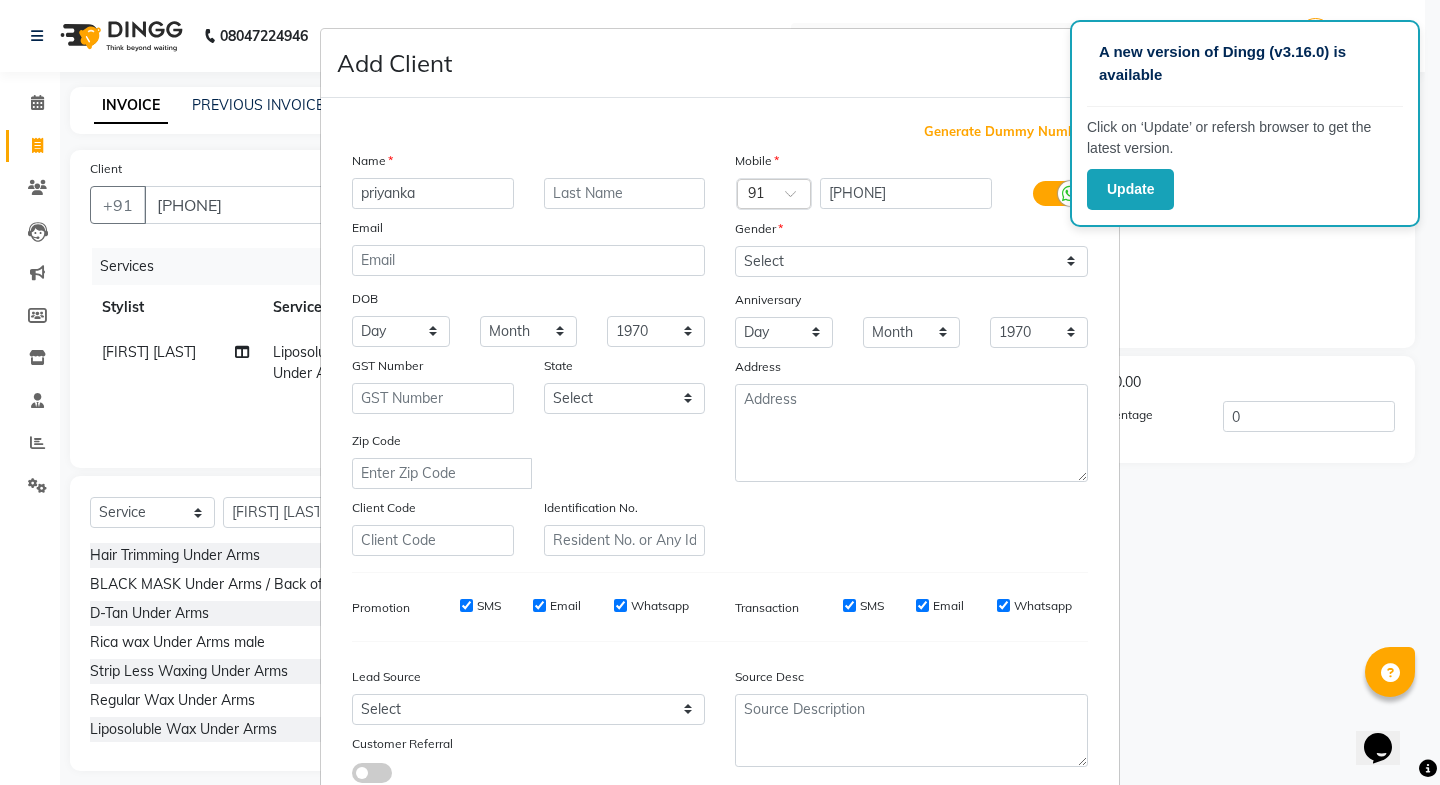 type on "priyanka" 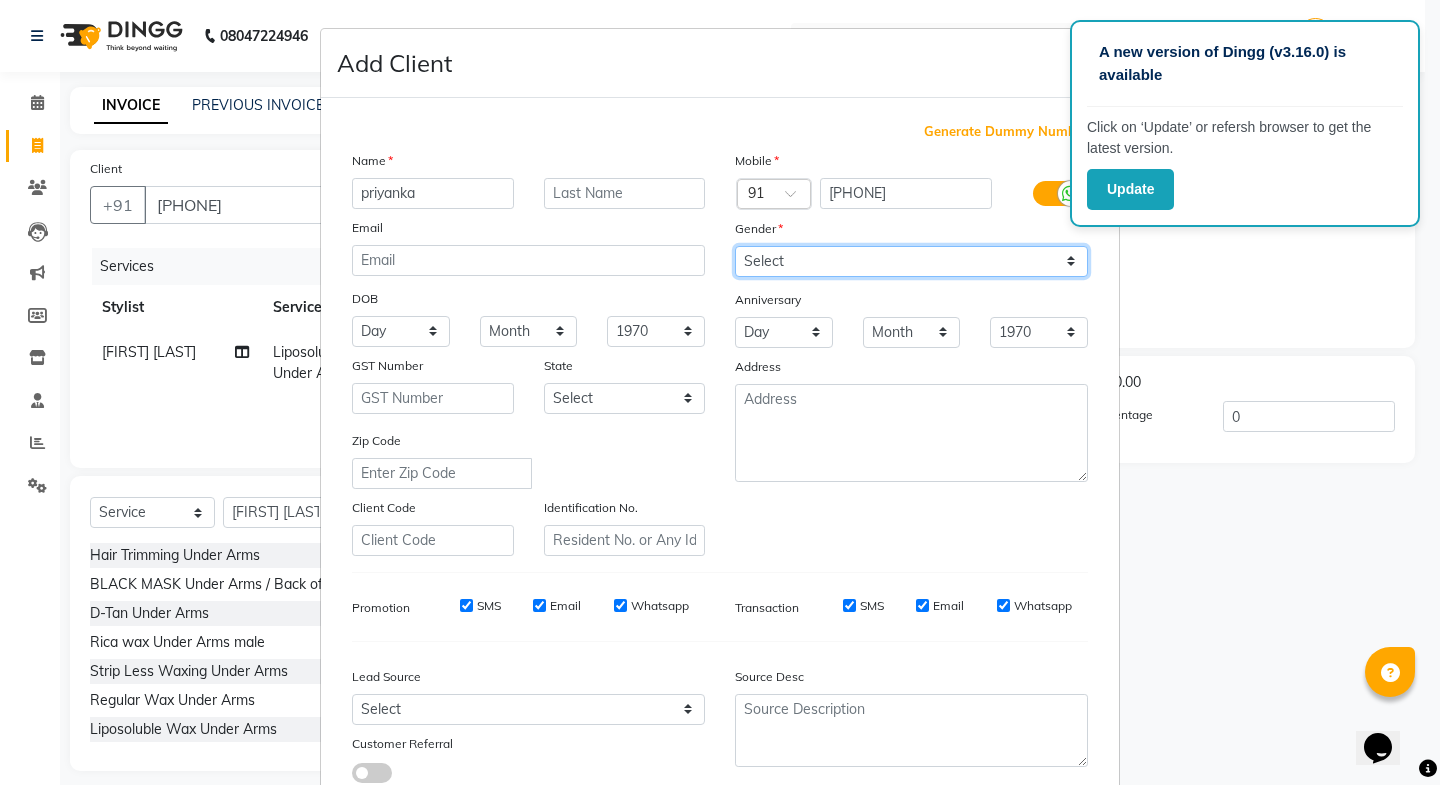click on "Select Male Female Other Prefer Not To Say" at bounding box center (911, 261) 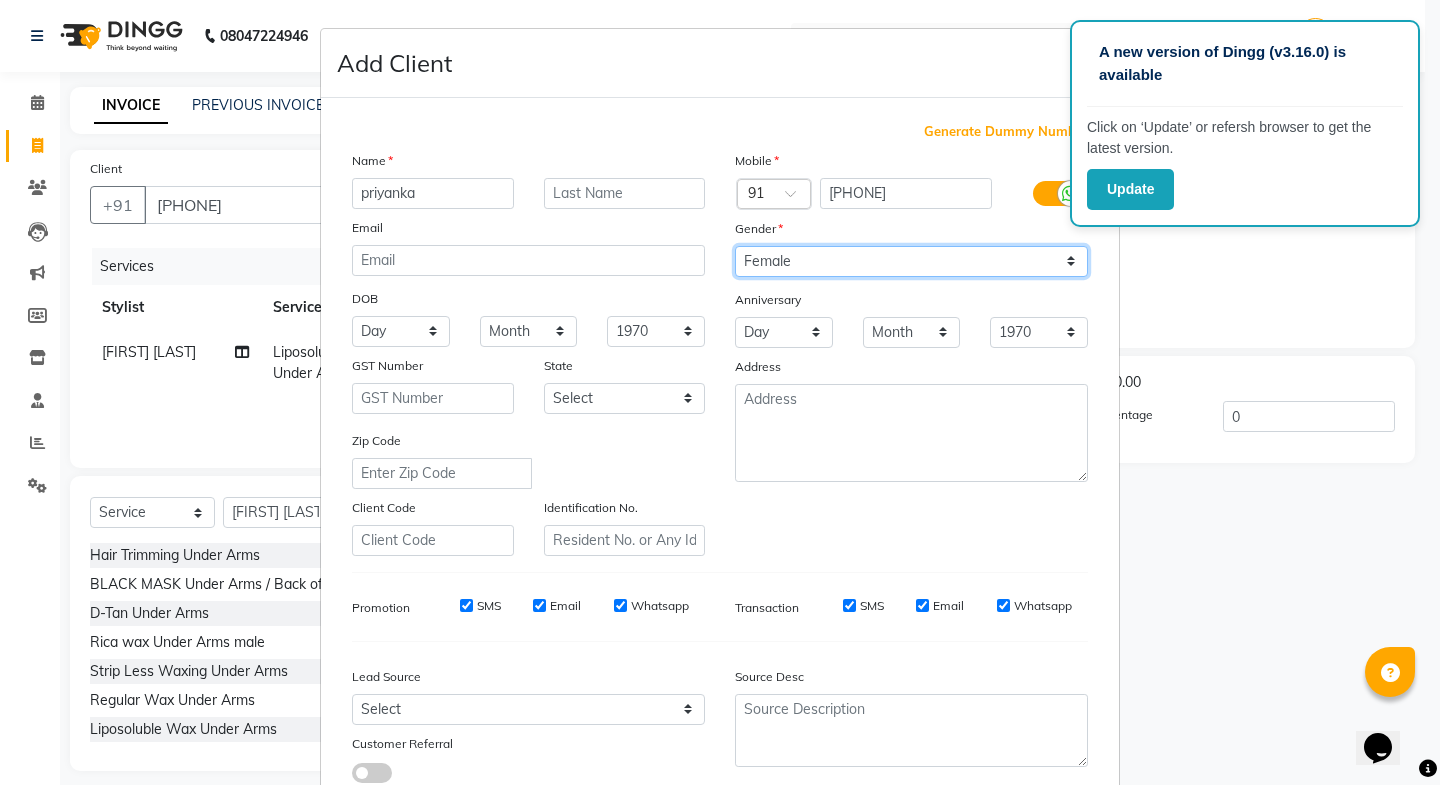 click on "Select Male Female Other Prefer Not To Say" at bounding box center [911, 261] 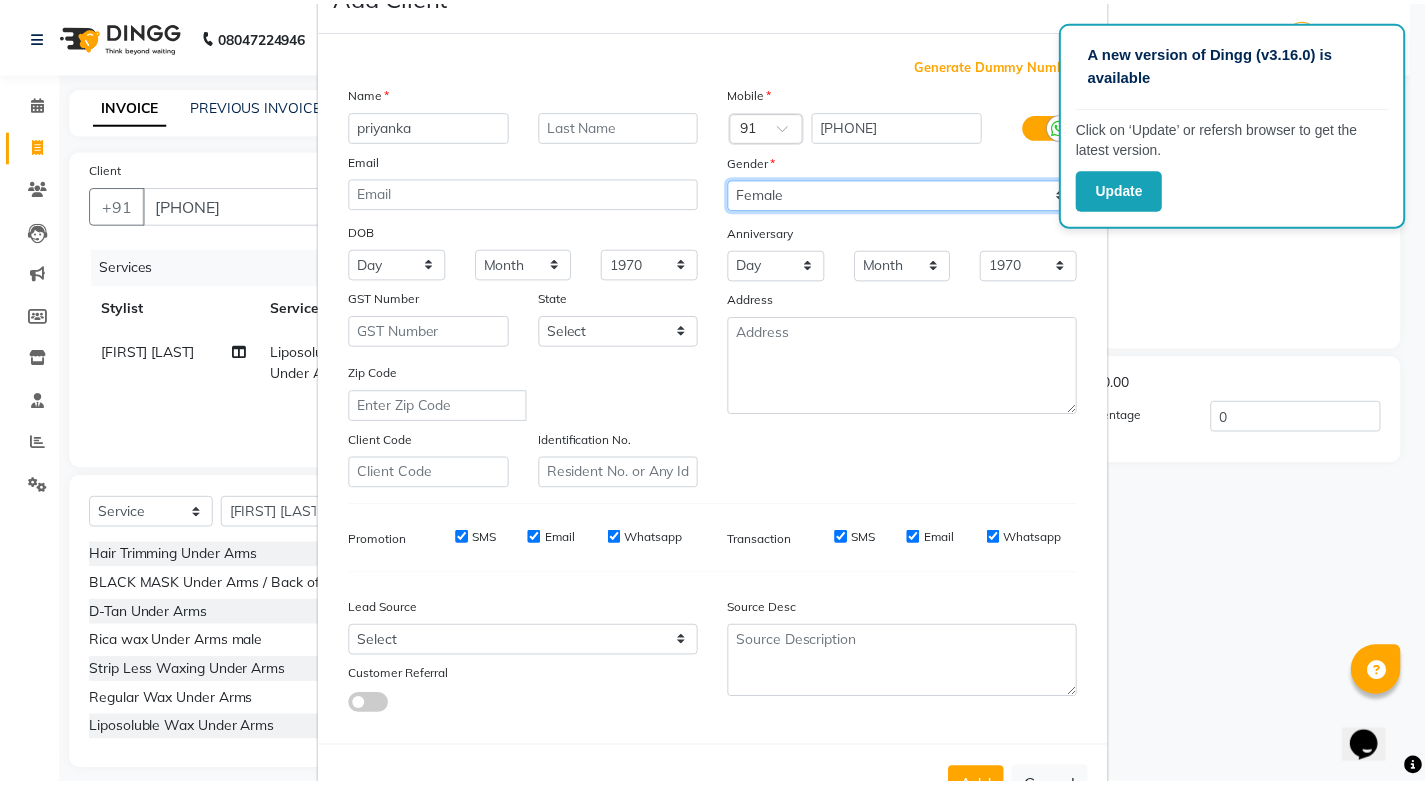 scroll, scrollTop: 138, scrollLeft: 0, axis: vertical 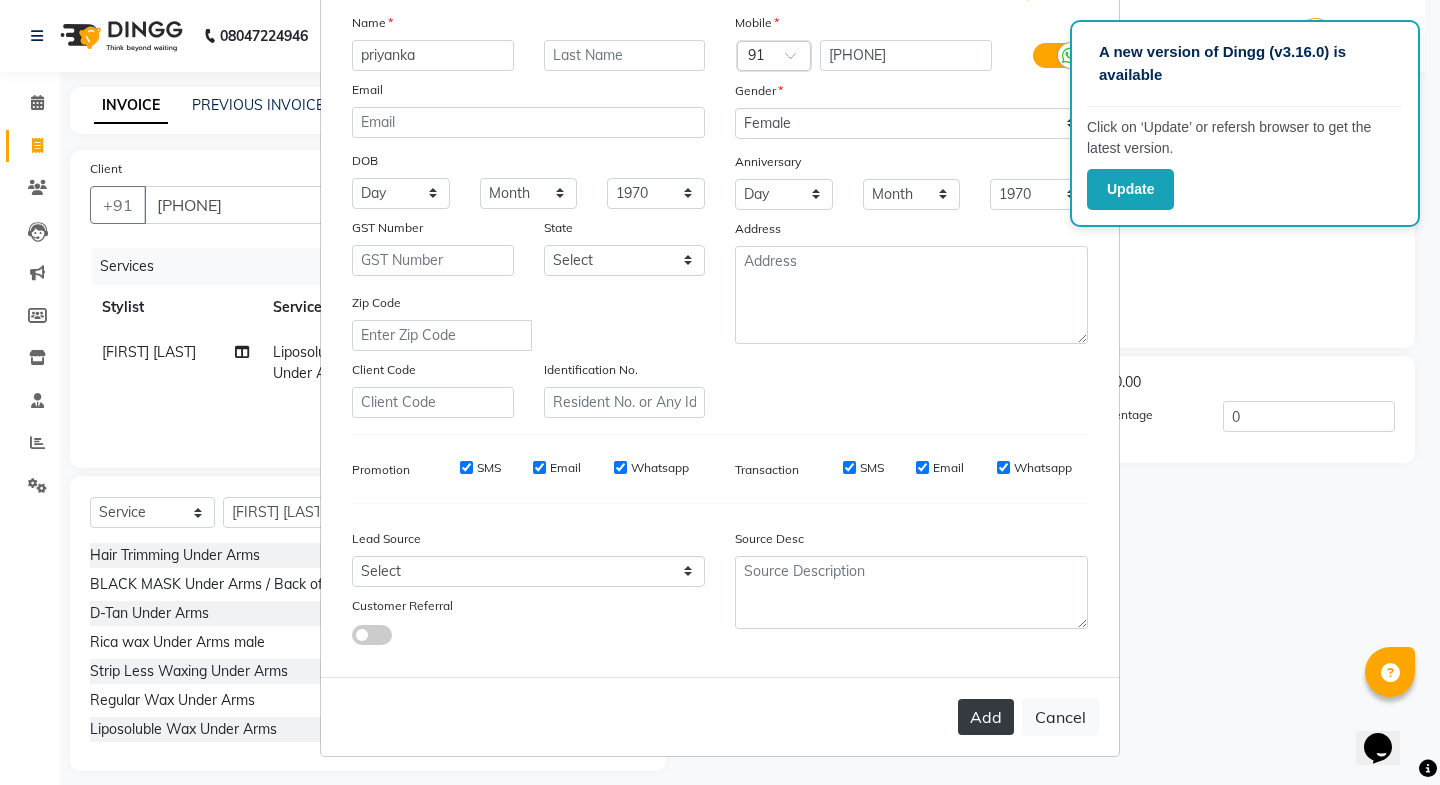 click on "Add" at bounding box center (986, 717) 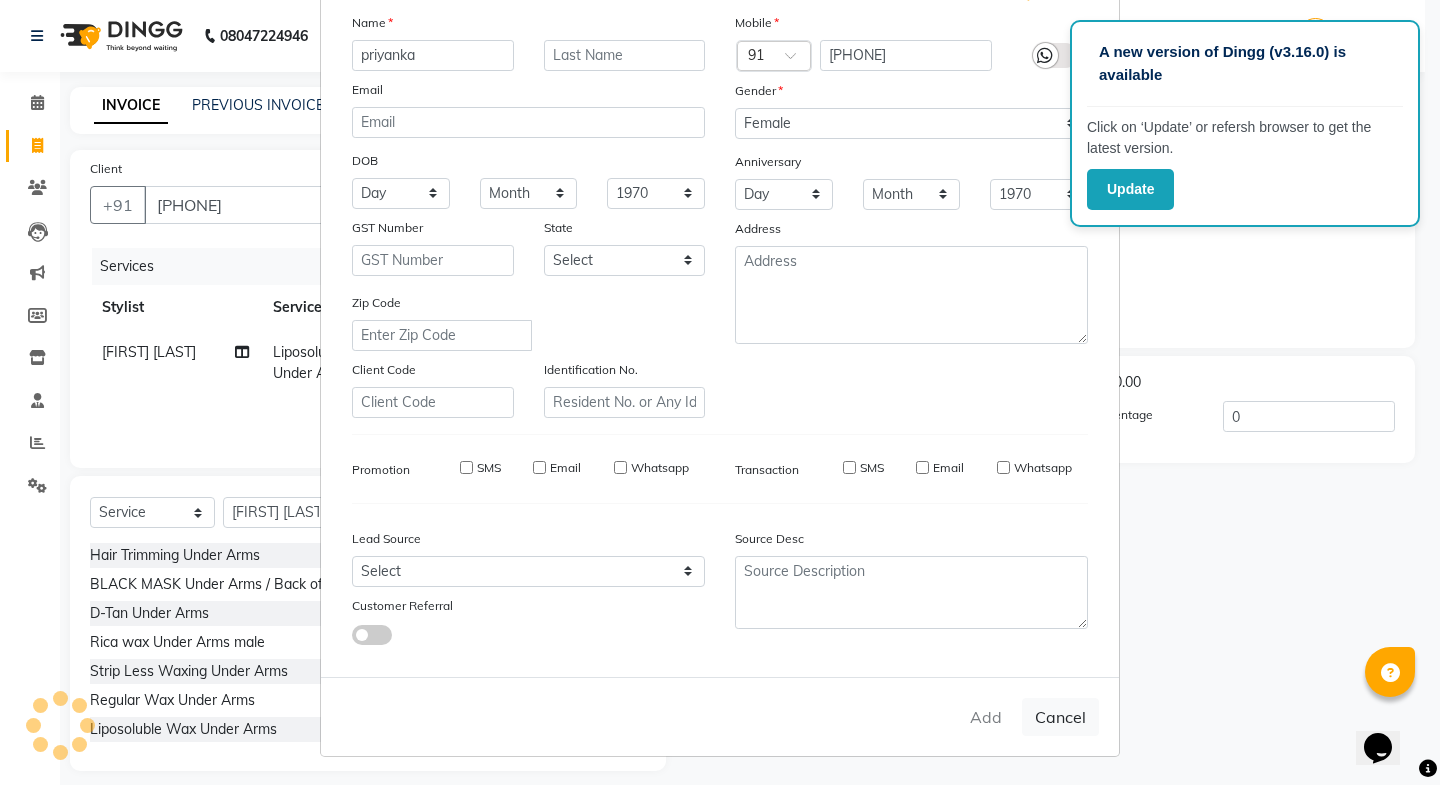 type 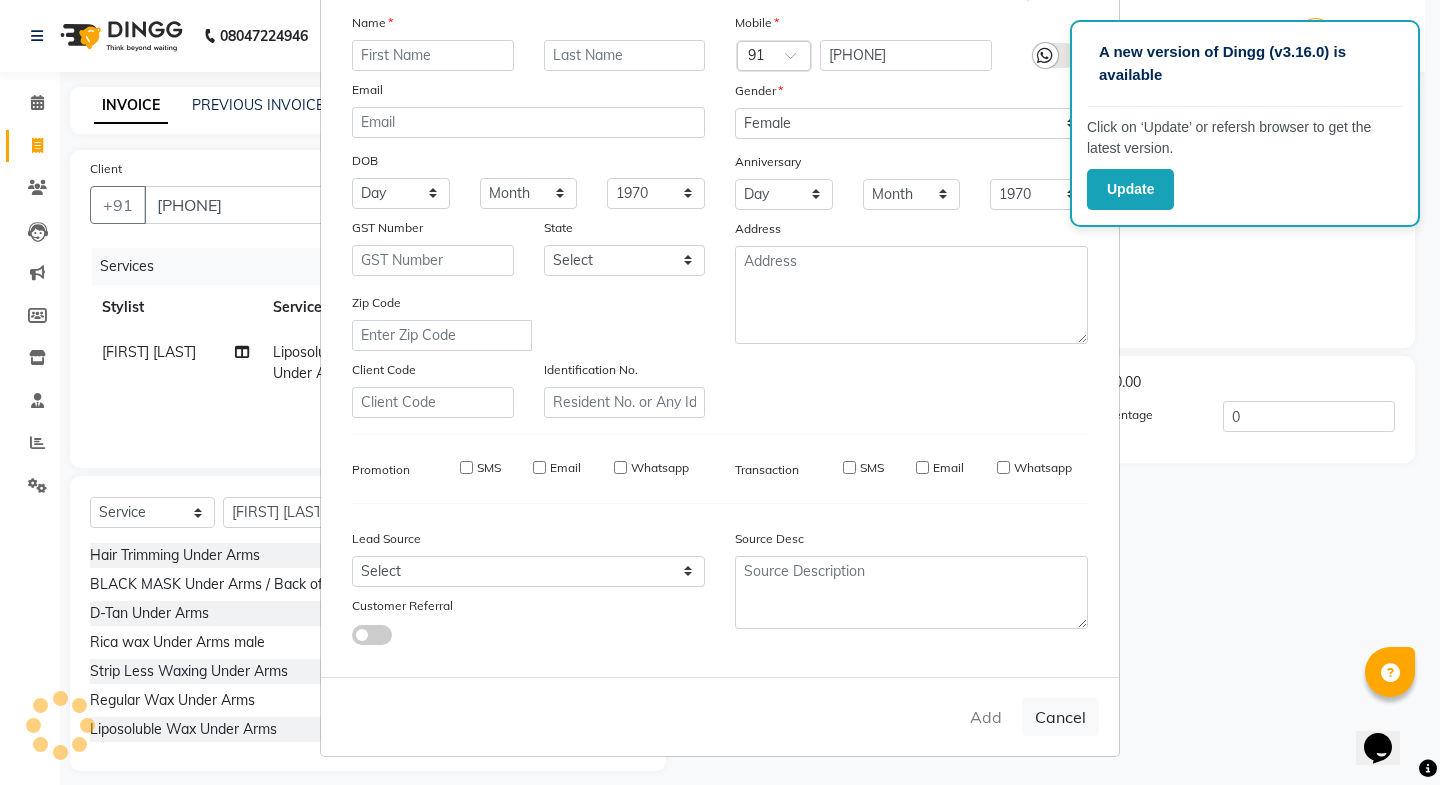 select 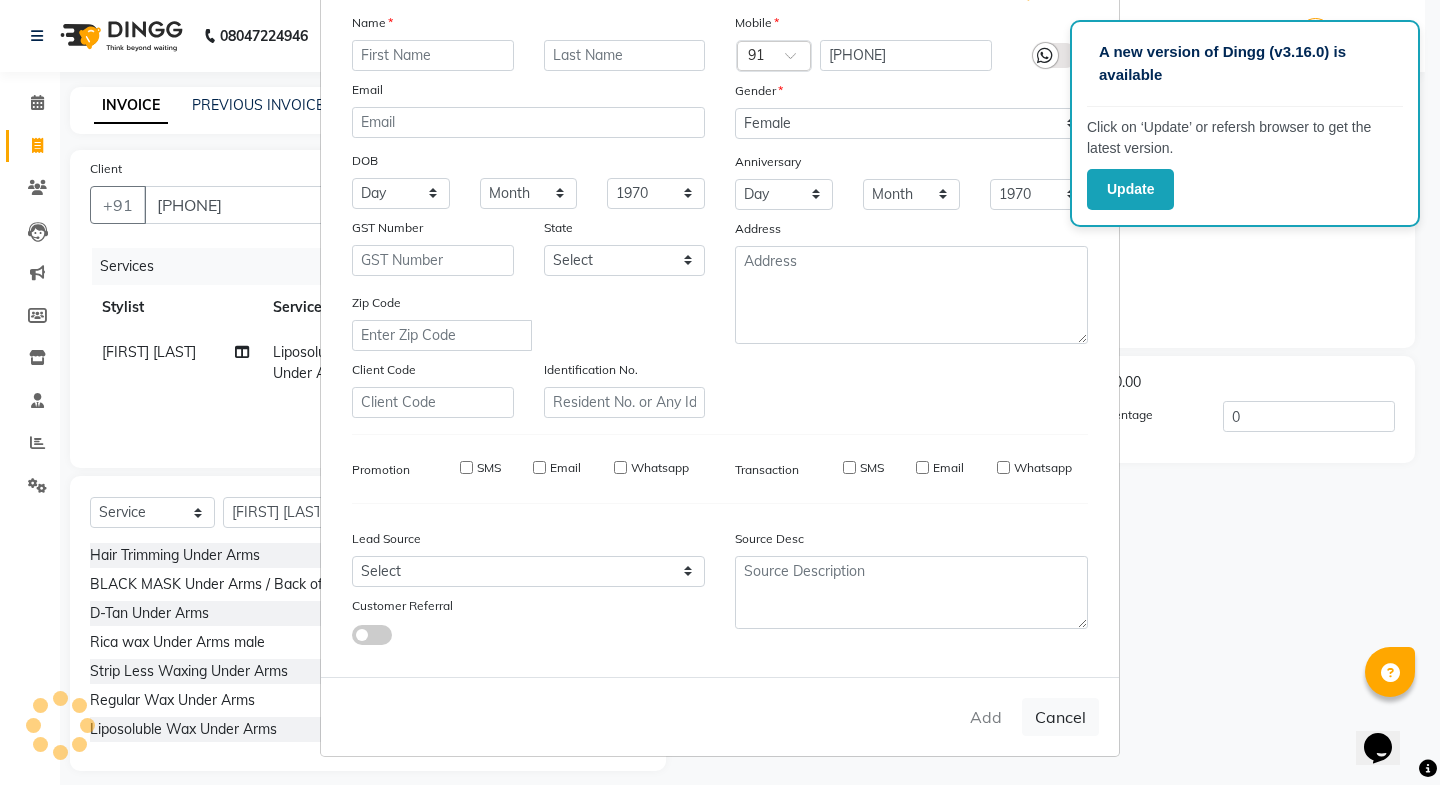 select 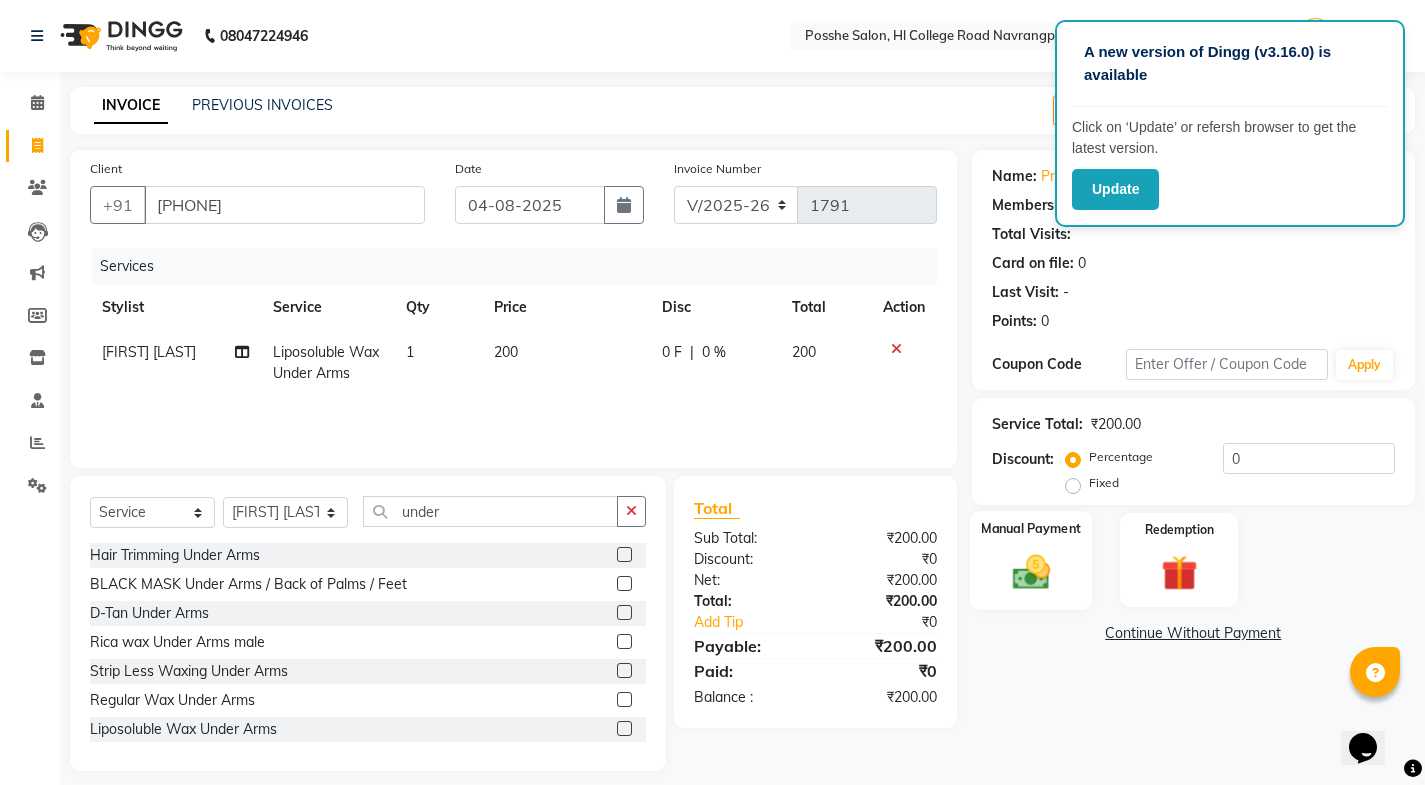 click on "Manual Payment" 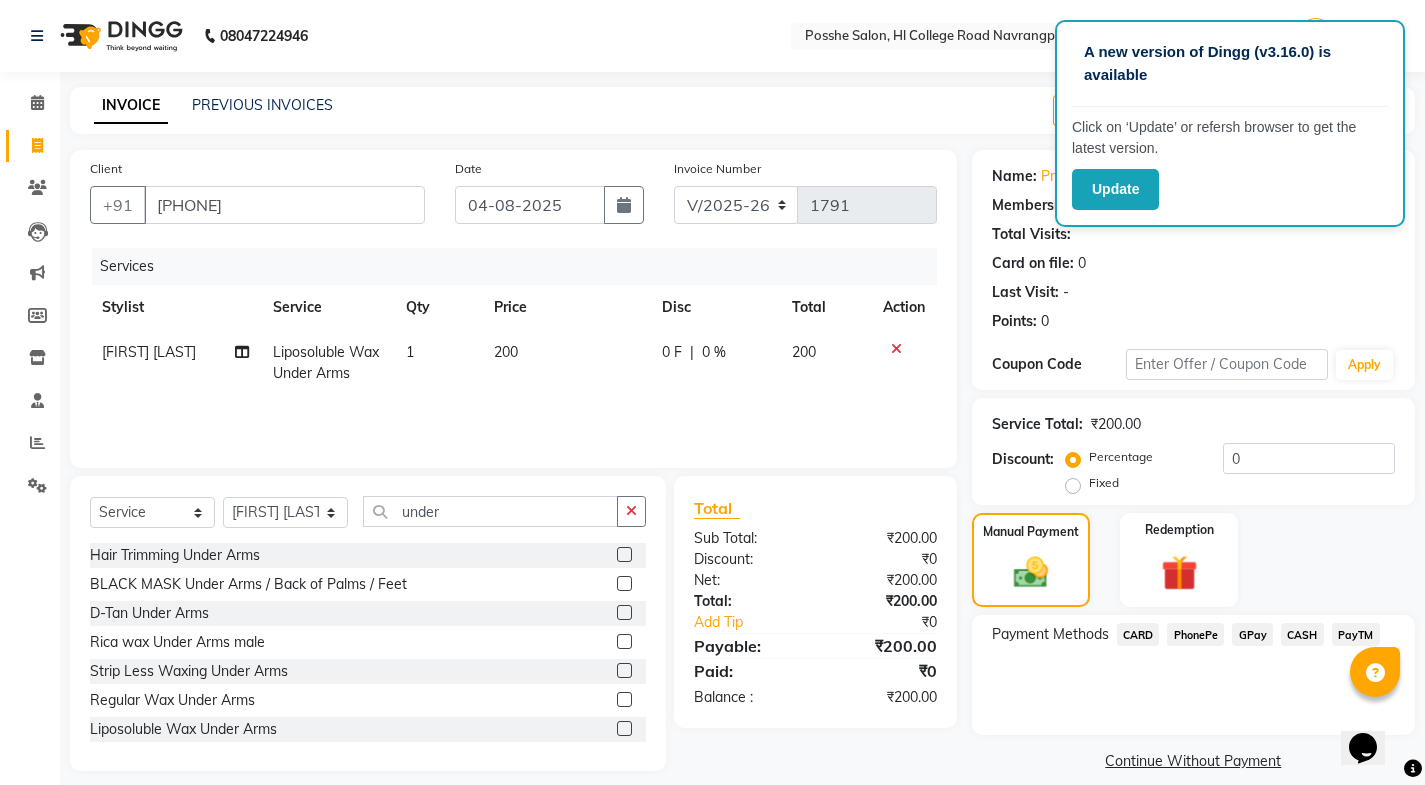 click on "CASH" 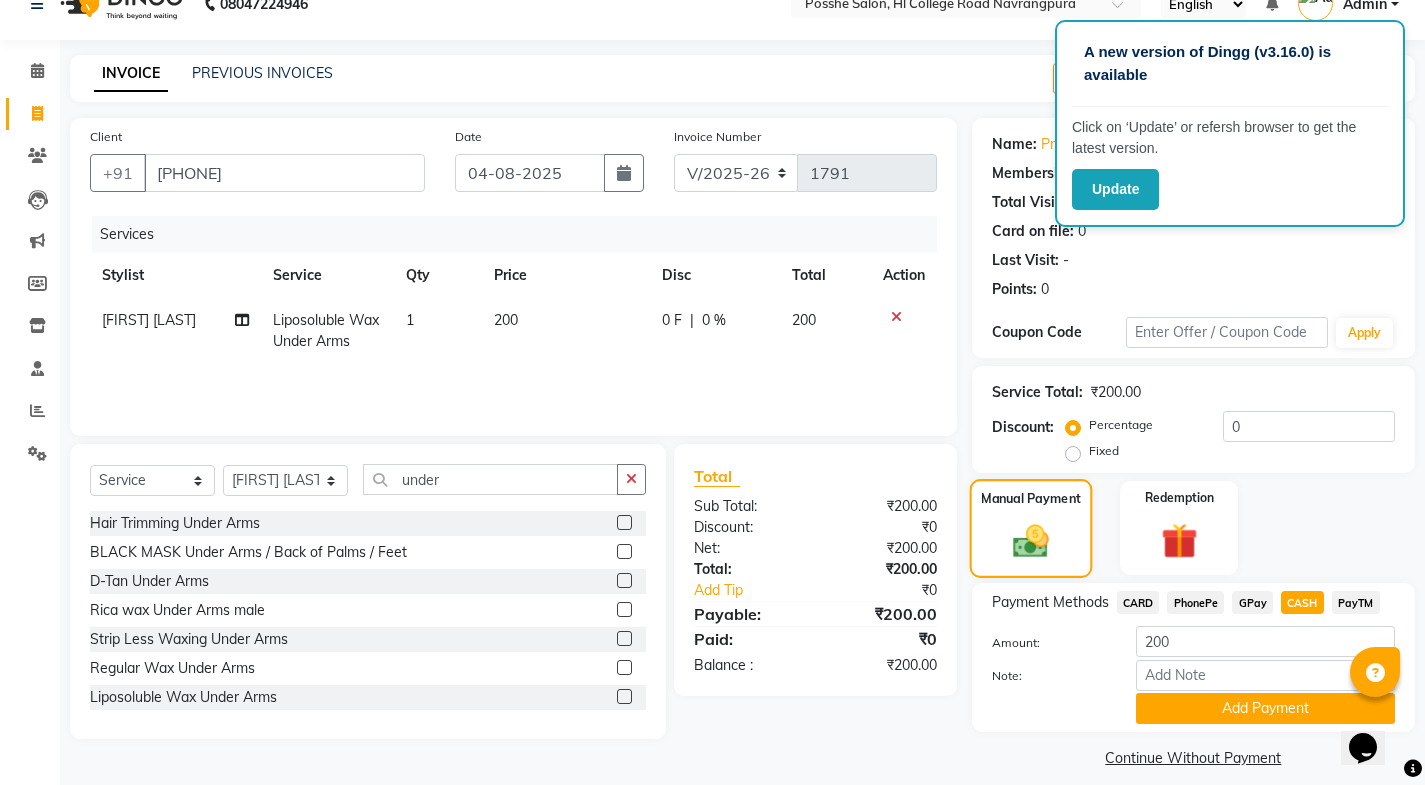scroll, scrollTop: 50, scrollLeft: 0, axis: vertical 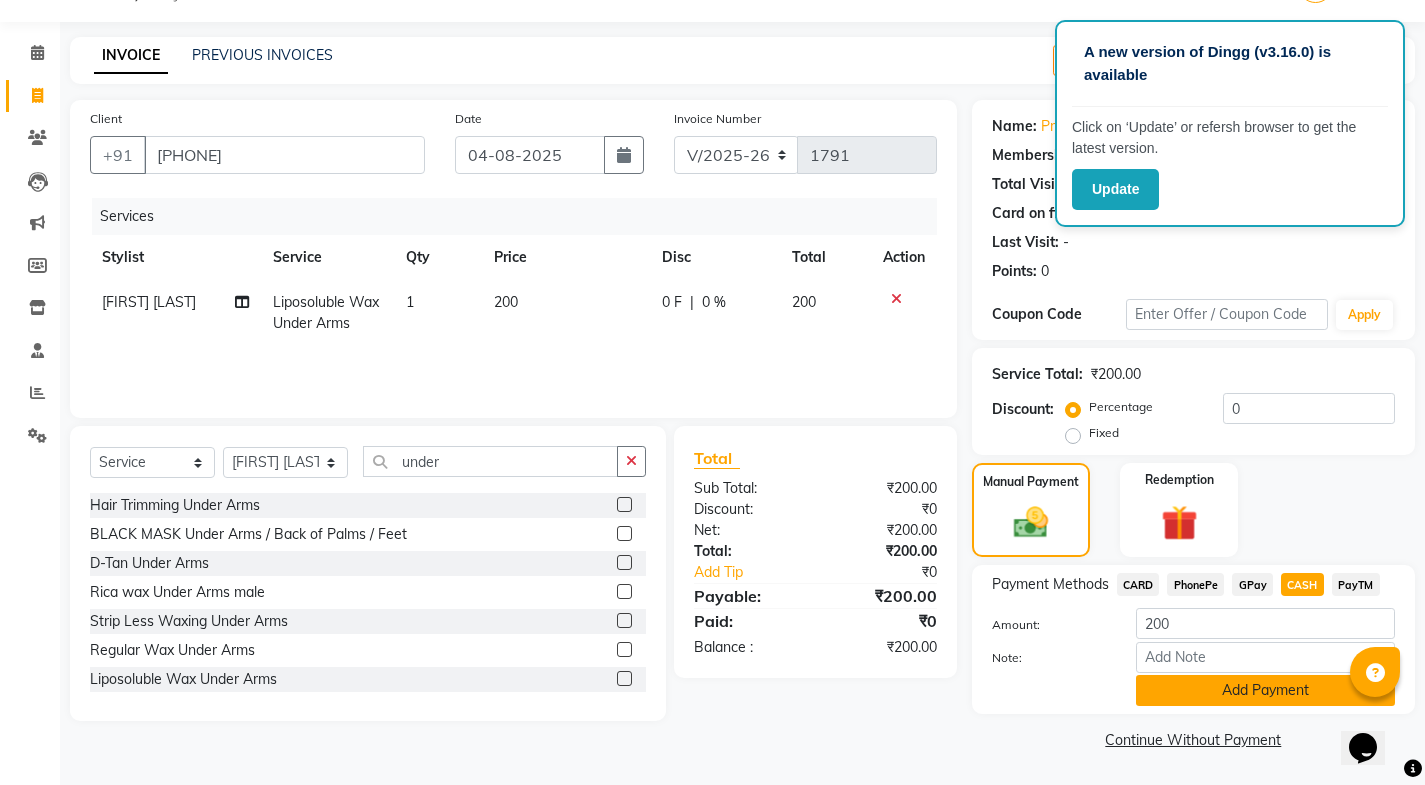 click on "Add Payment" 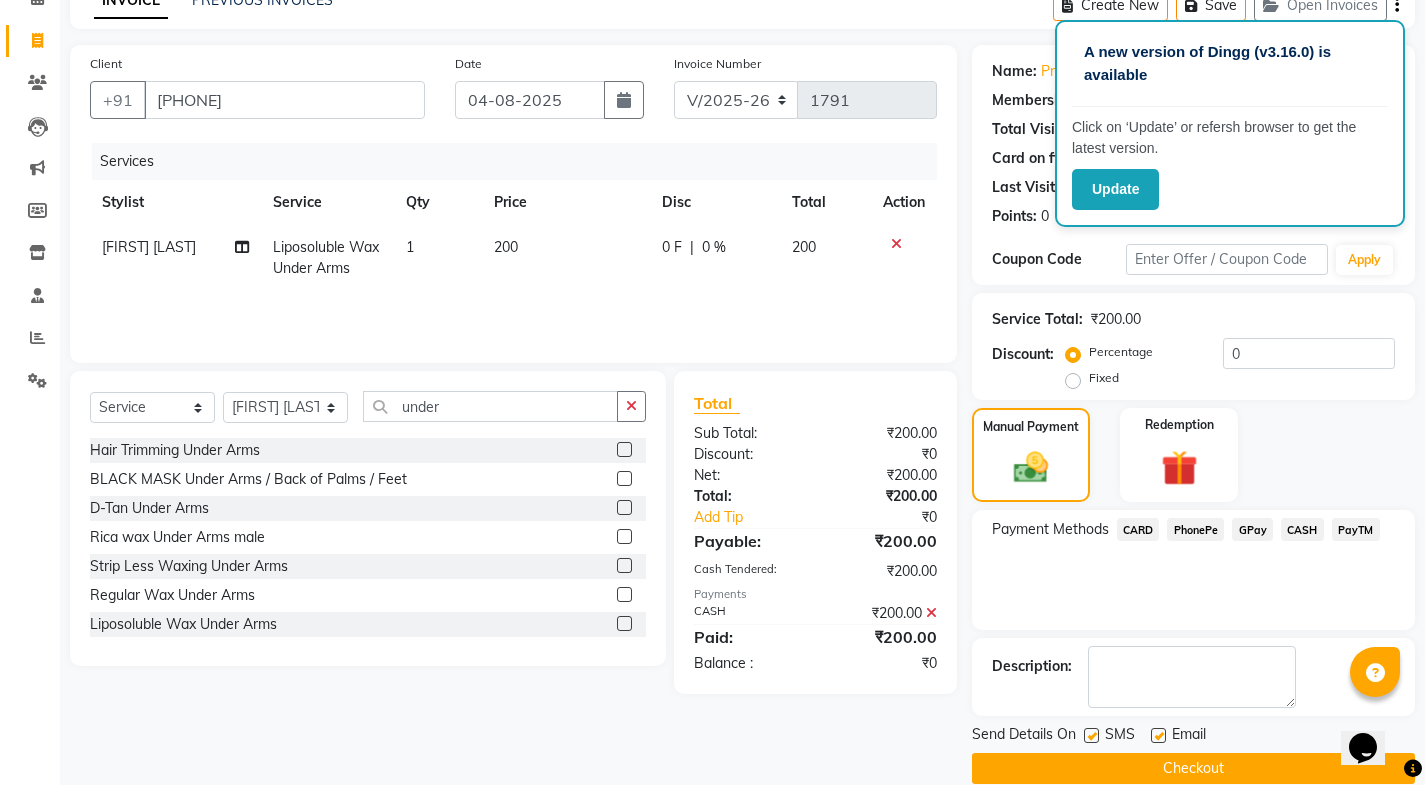 scroll, scrollTop: 134, scrollLeft: 0, axis: vertical 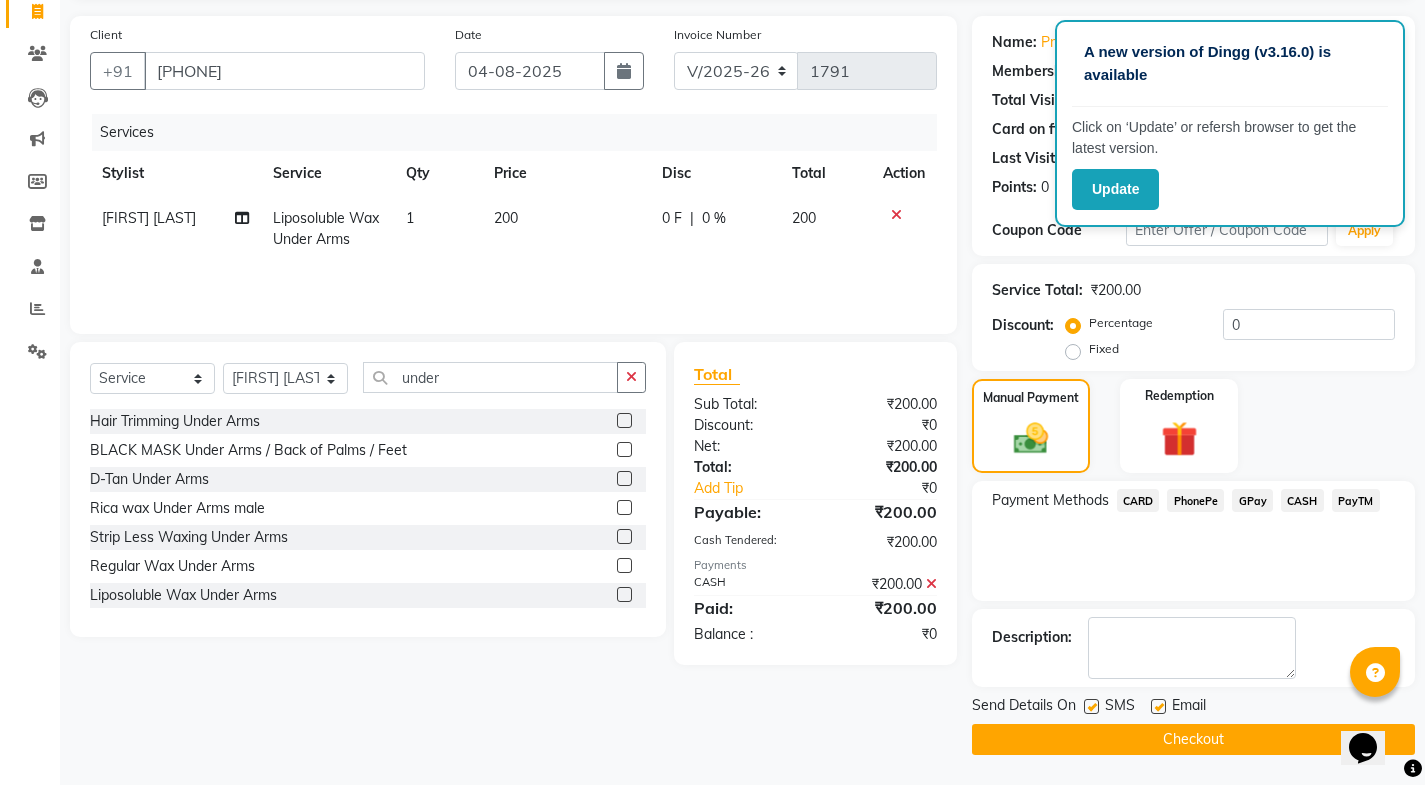 click 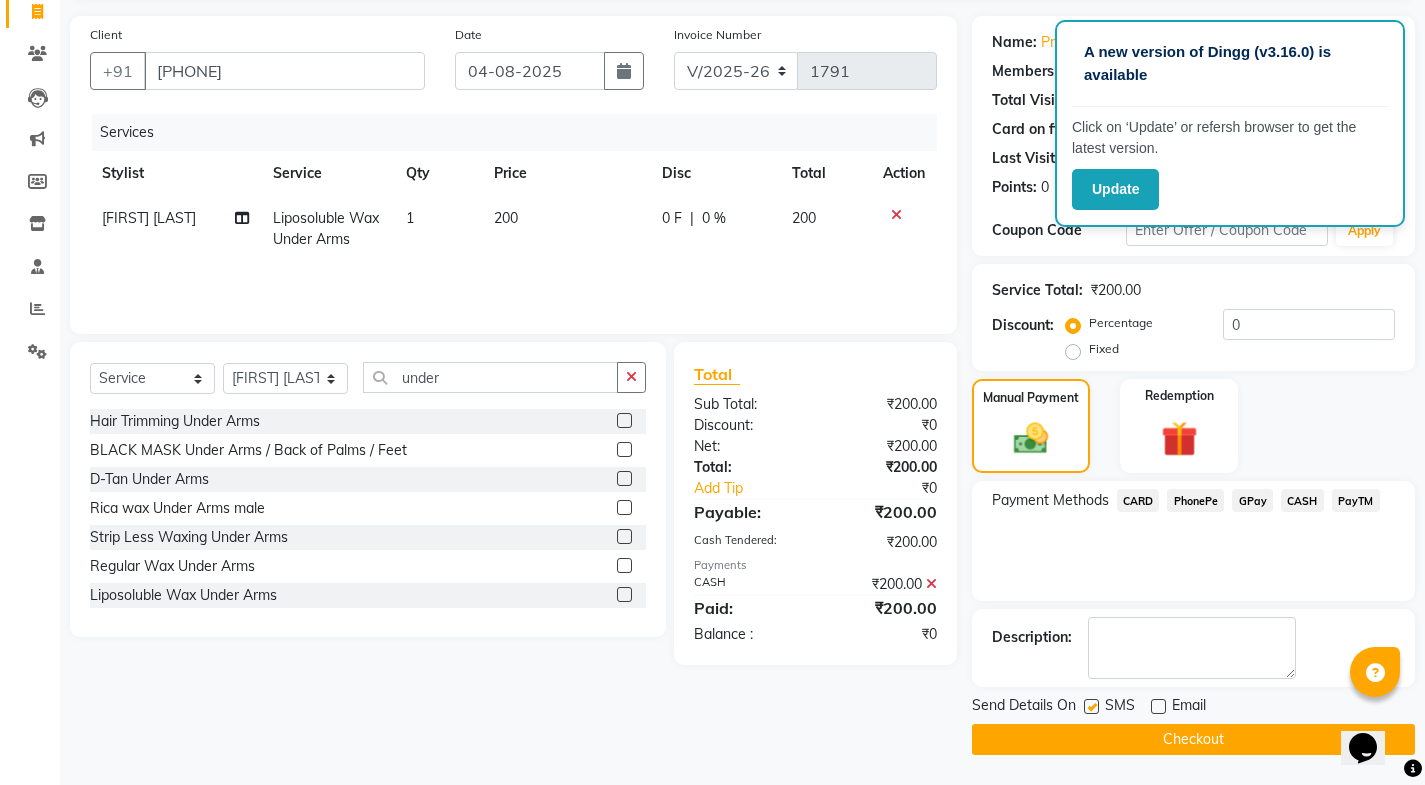 click 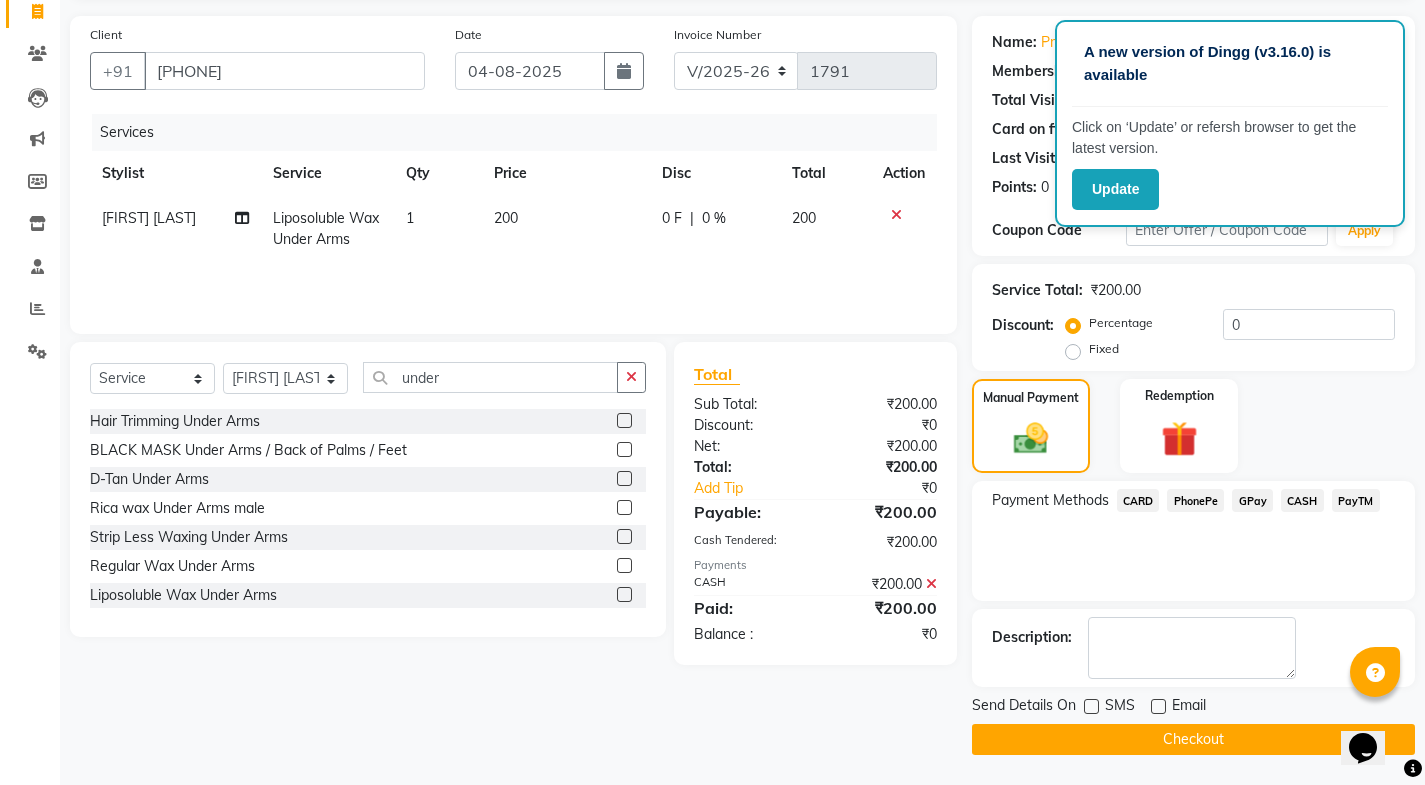 click on "Checkout" 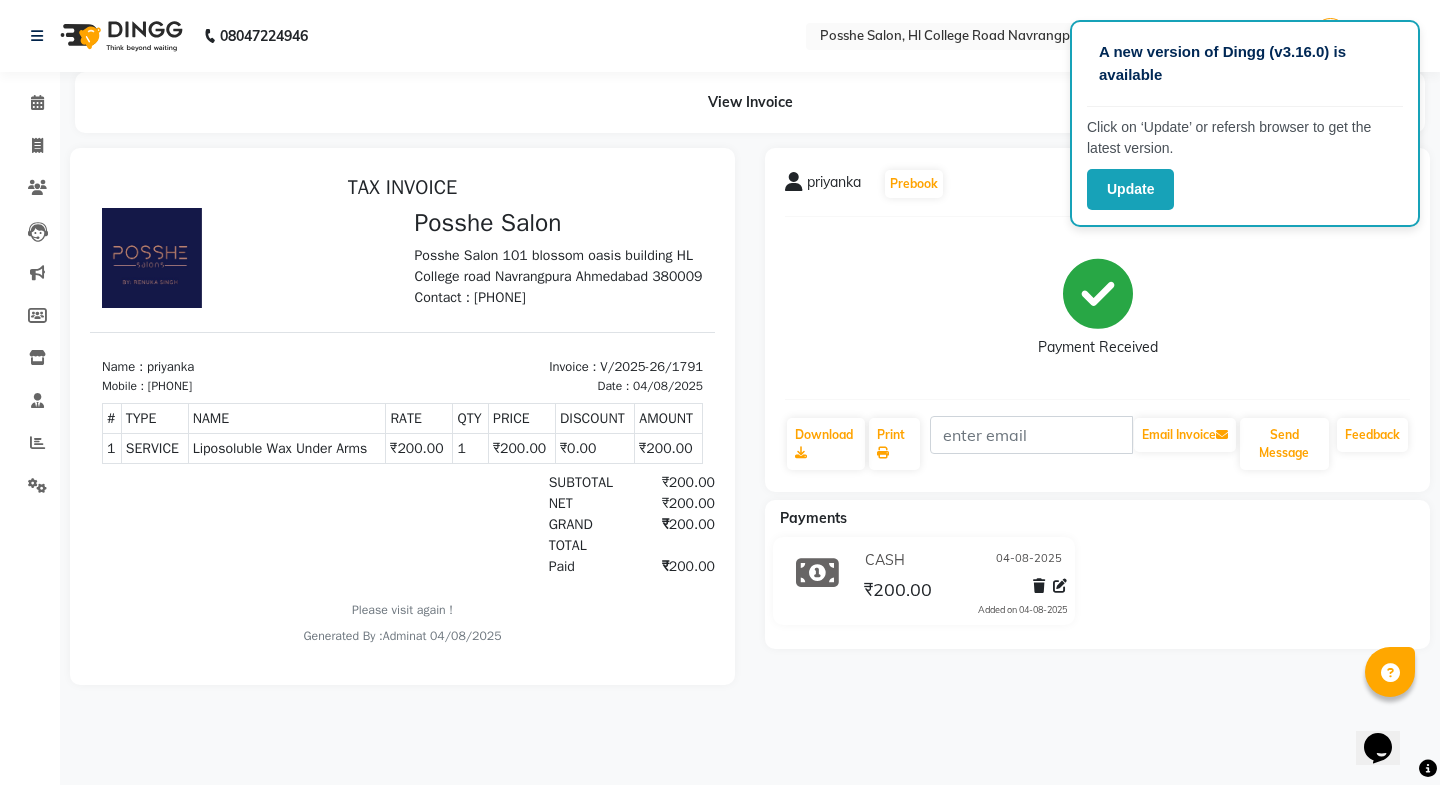 scroll, scrollTop: 0, scrollLeft: 0, axis: both 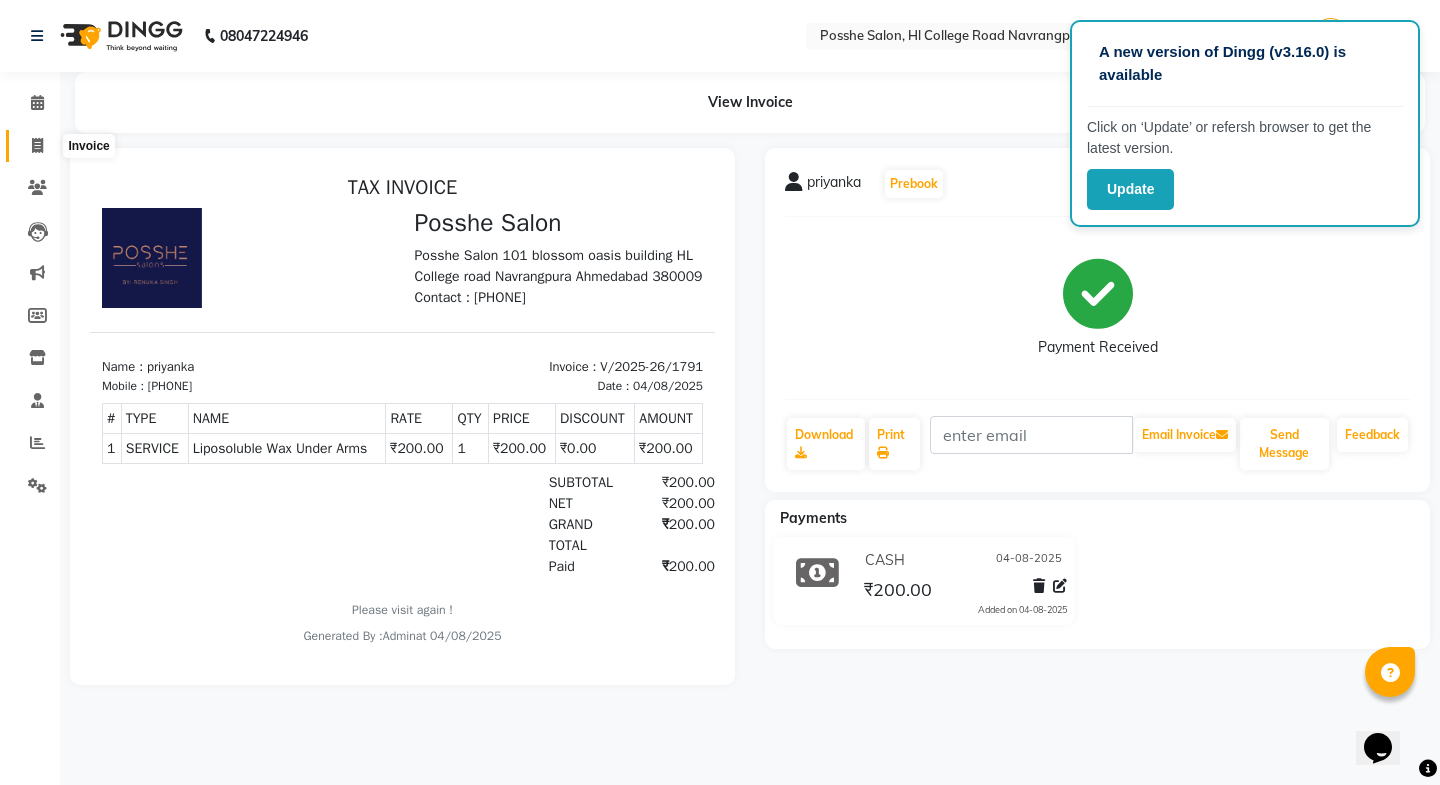 click 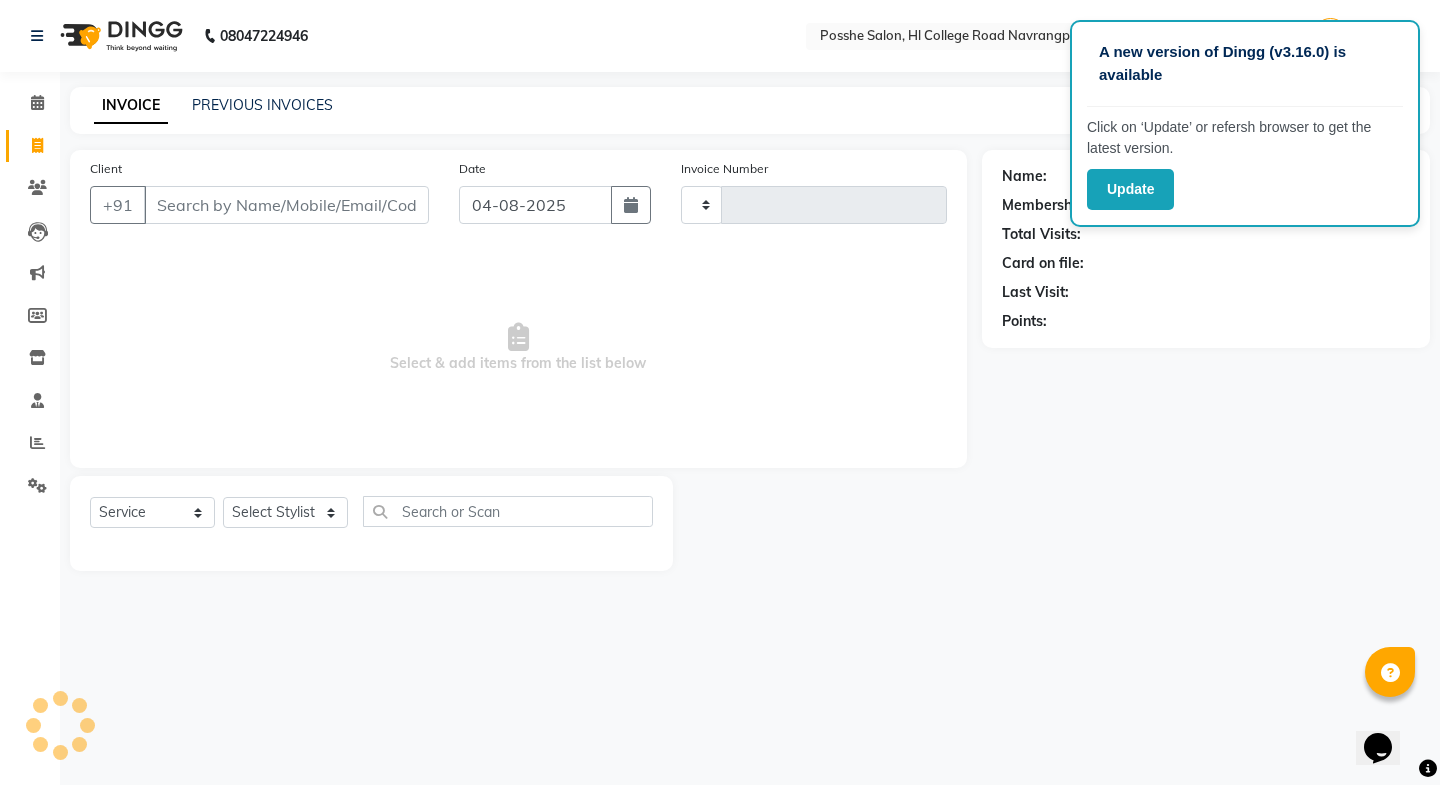 type on "1792" 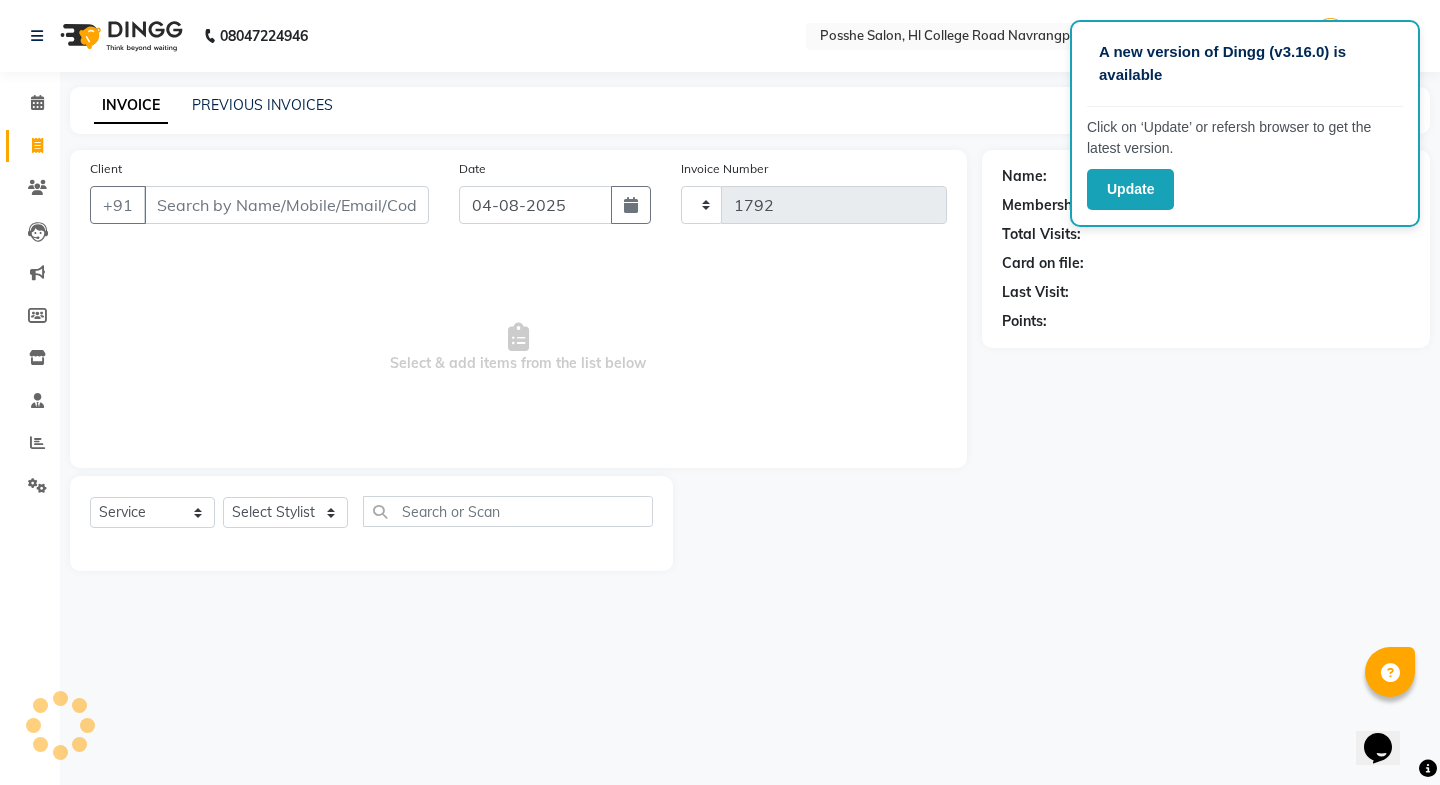 select on "6052" 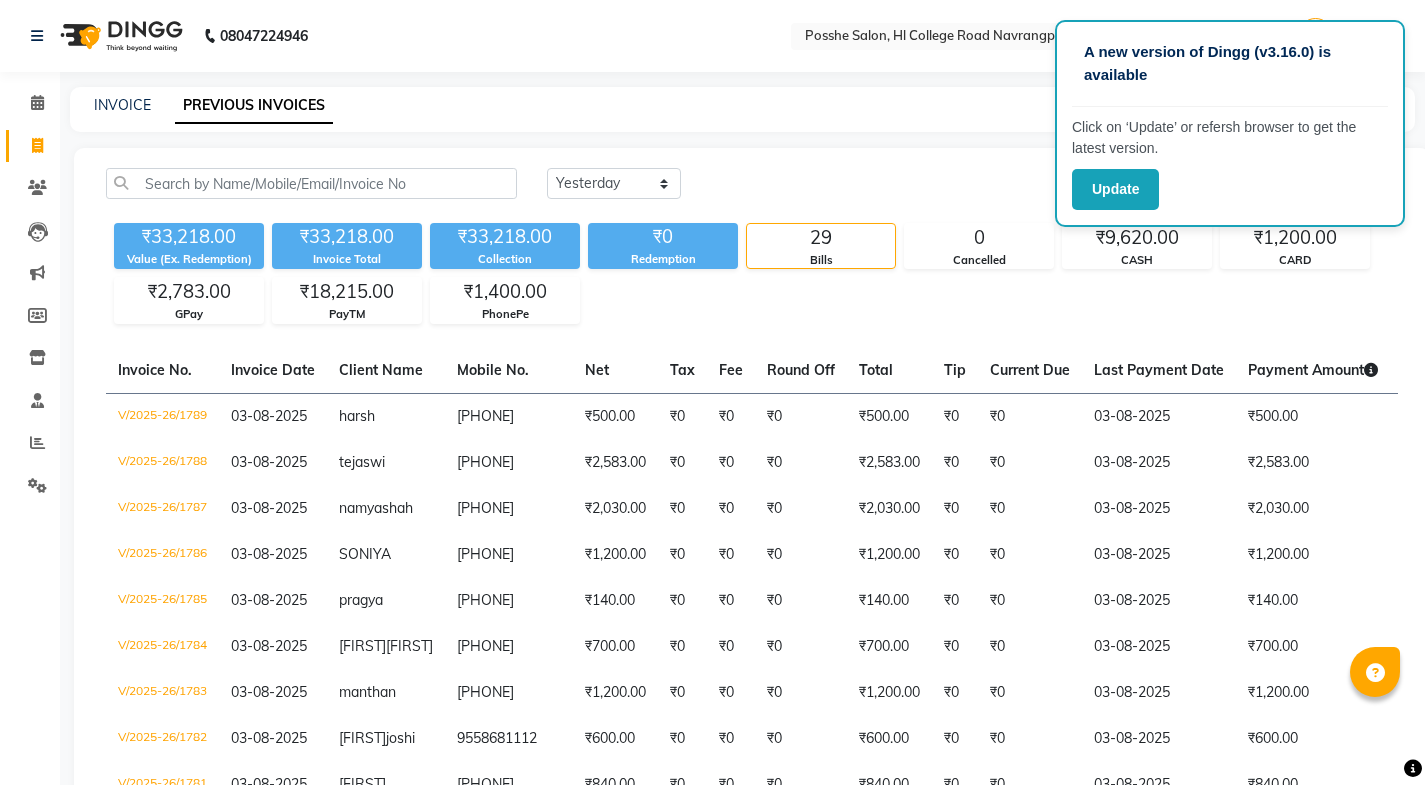 select on "yesterday" 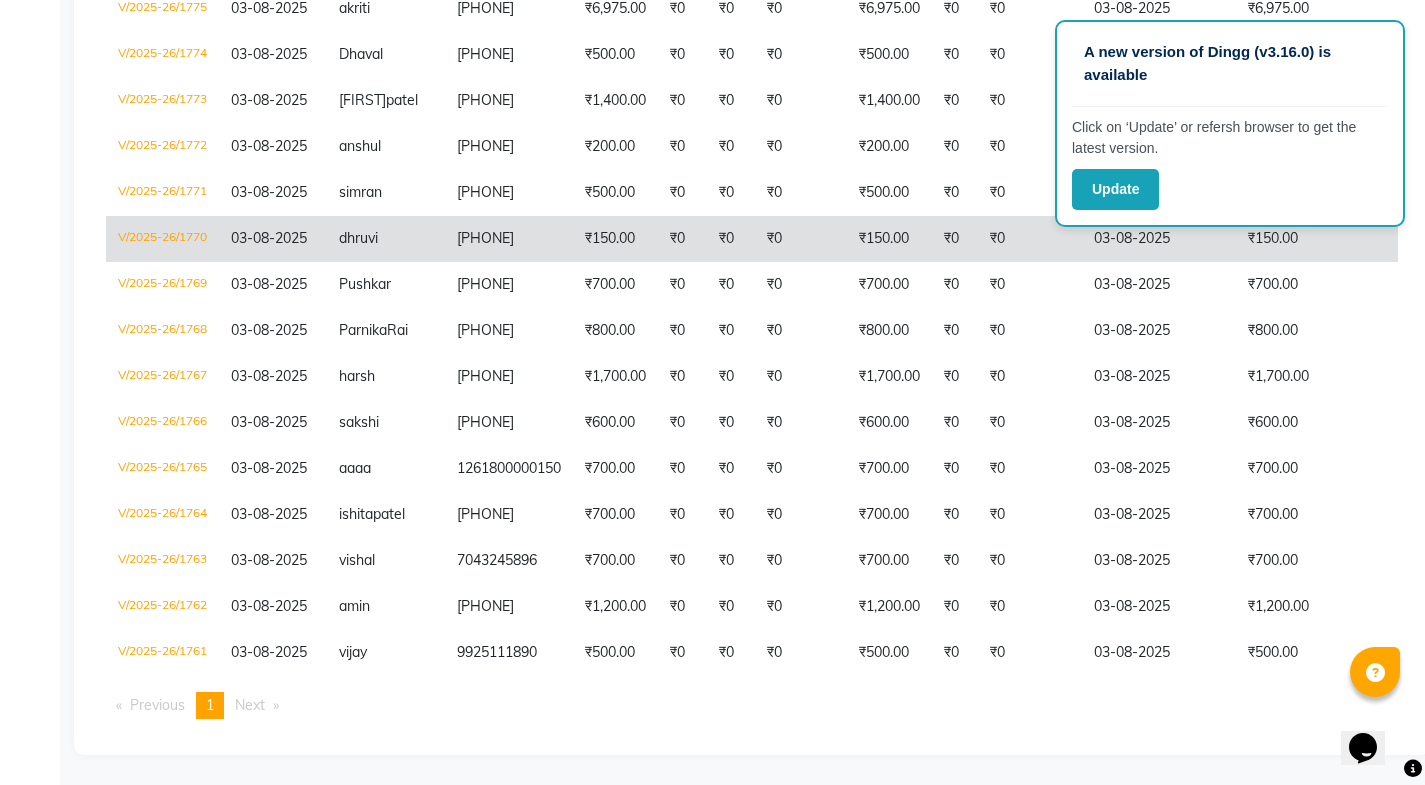 scroll, scrollTop: 0, scrollLeft: 0, axis: both 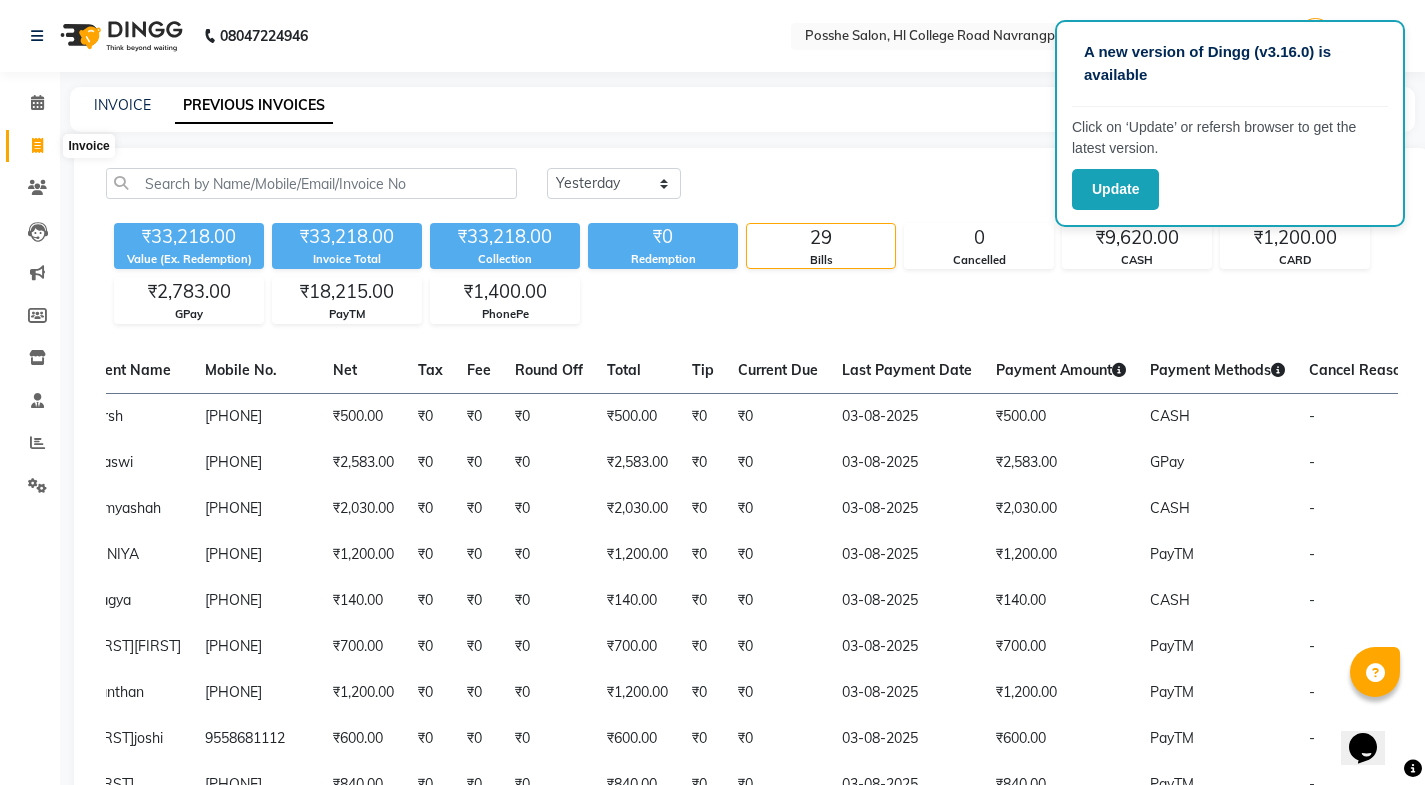 click 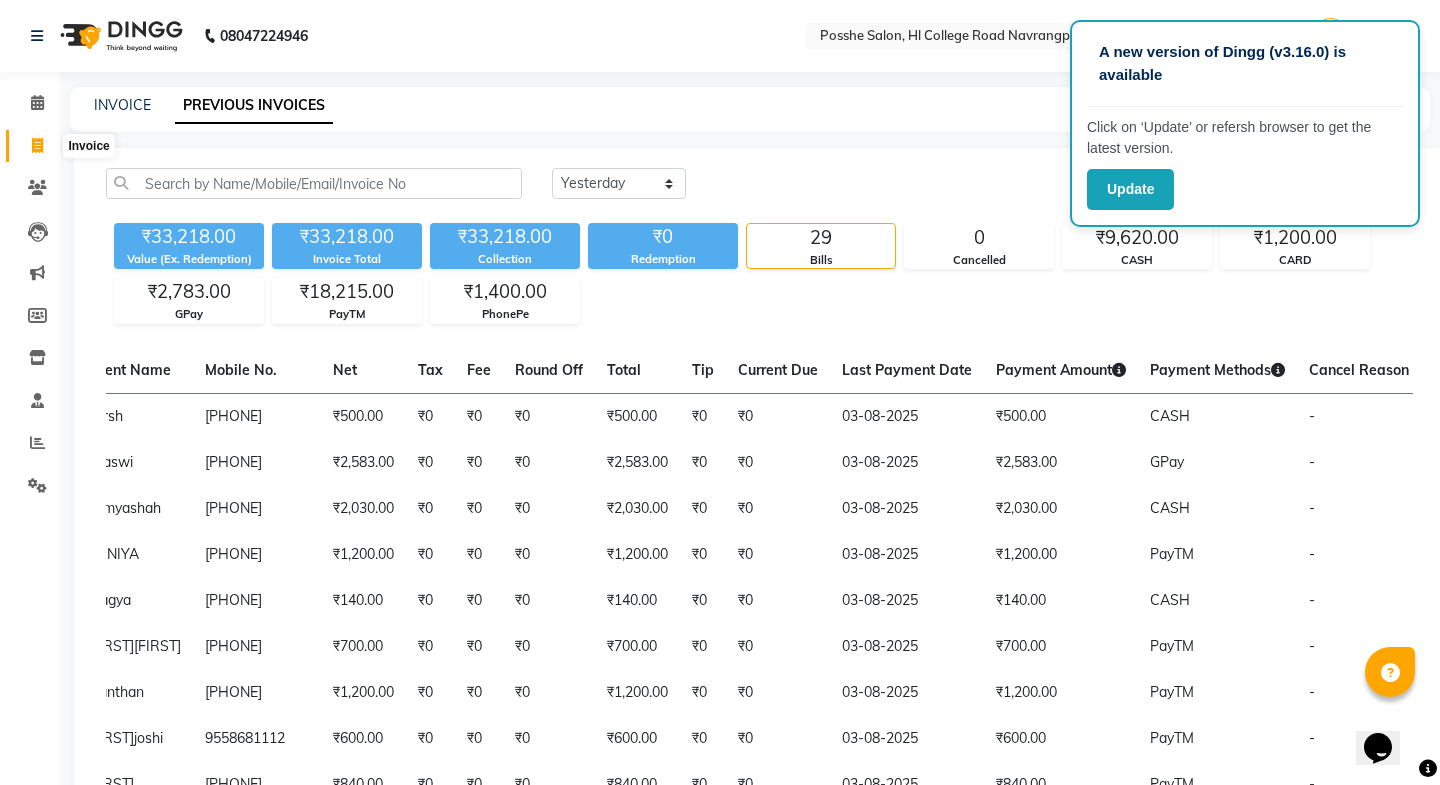 select on "6052" 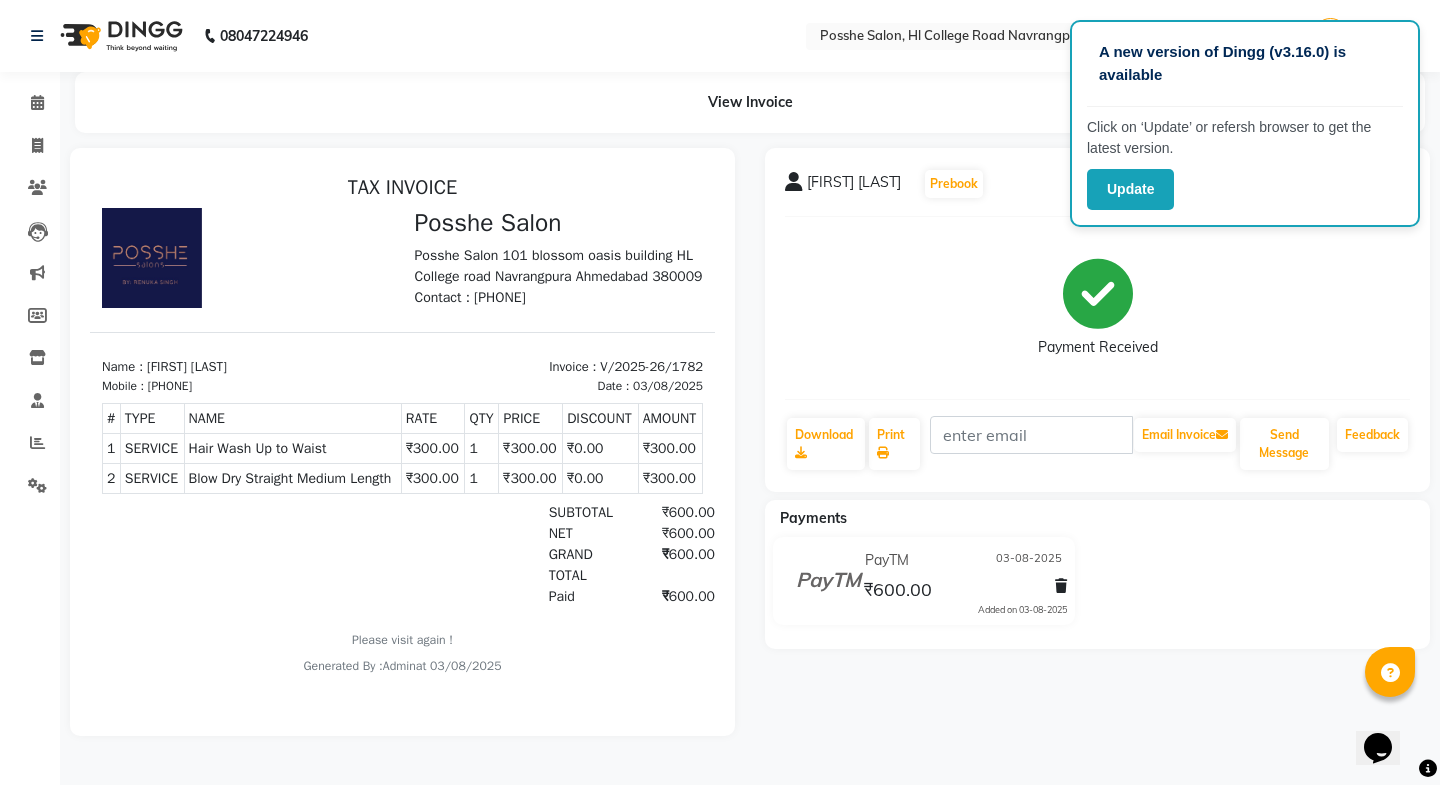 scroll, scrollTop: 0, scrollLeft: 0, axis: both 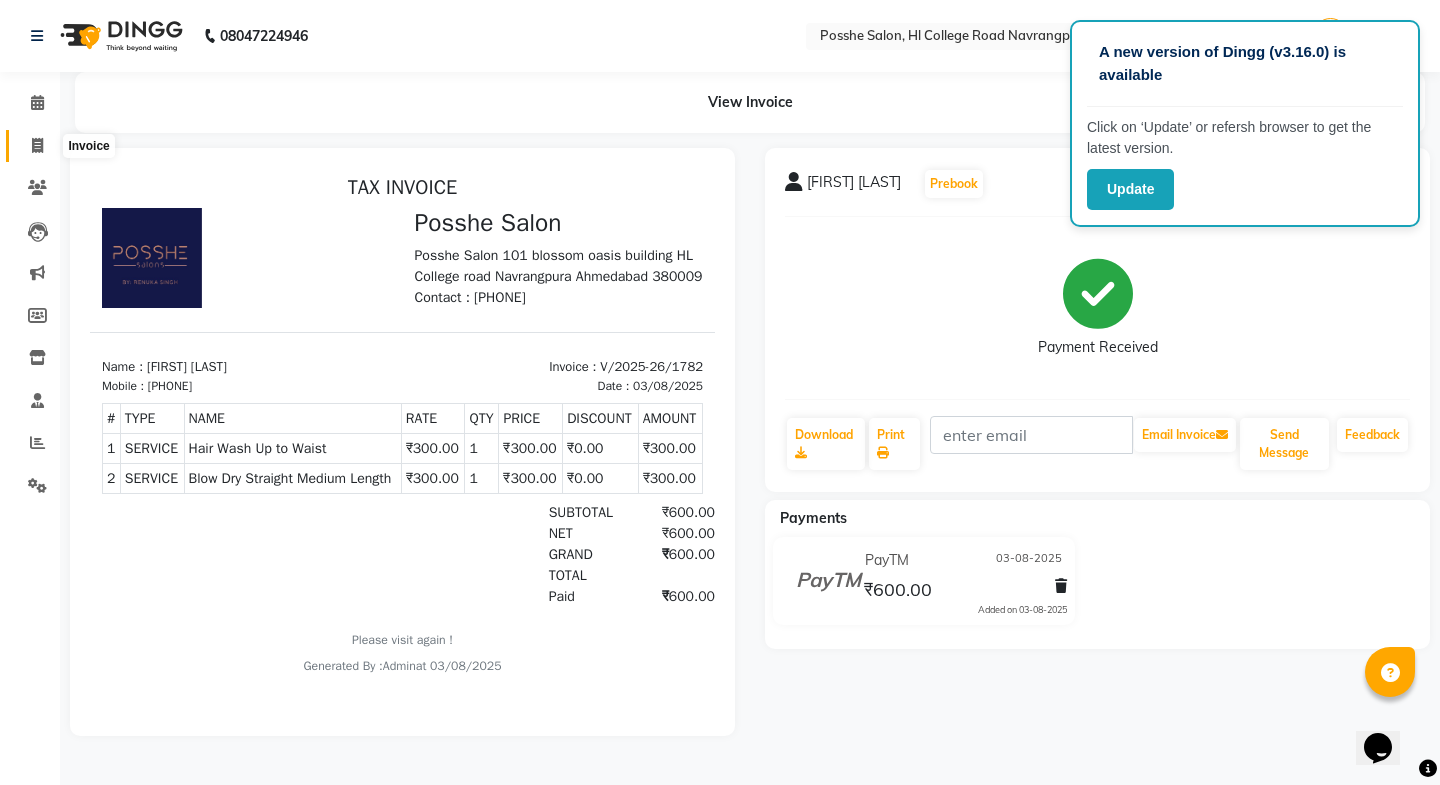 drag, startPoint x: 24, startPoint y: 151, endPoint x: 91, endPoint y: 76, distance: 100.56838 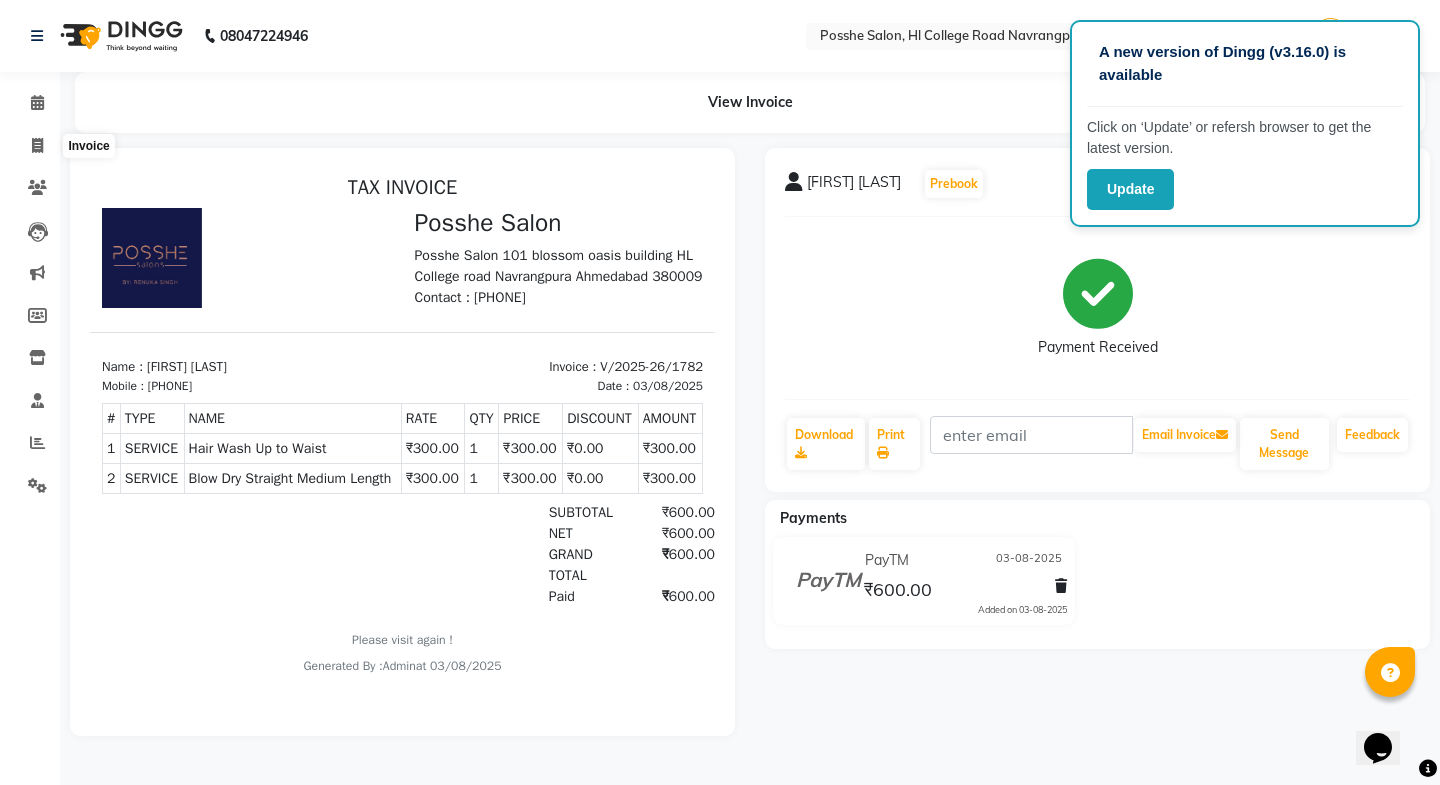 select on "6052" 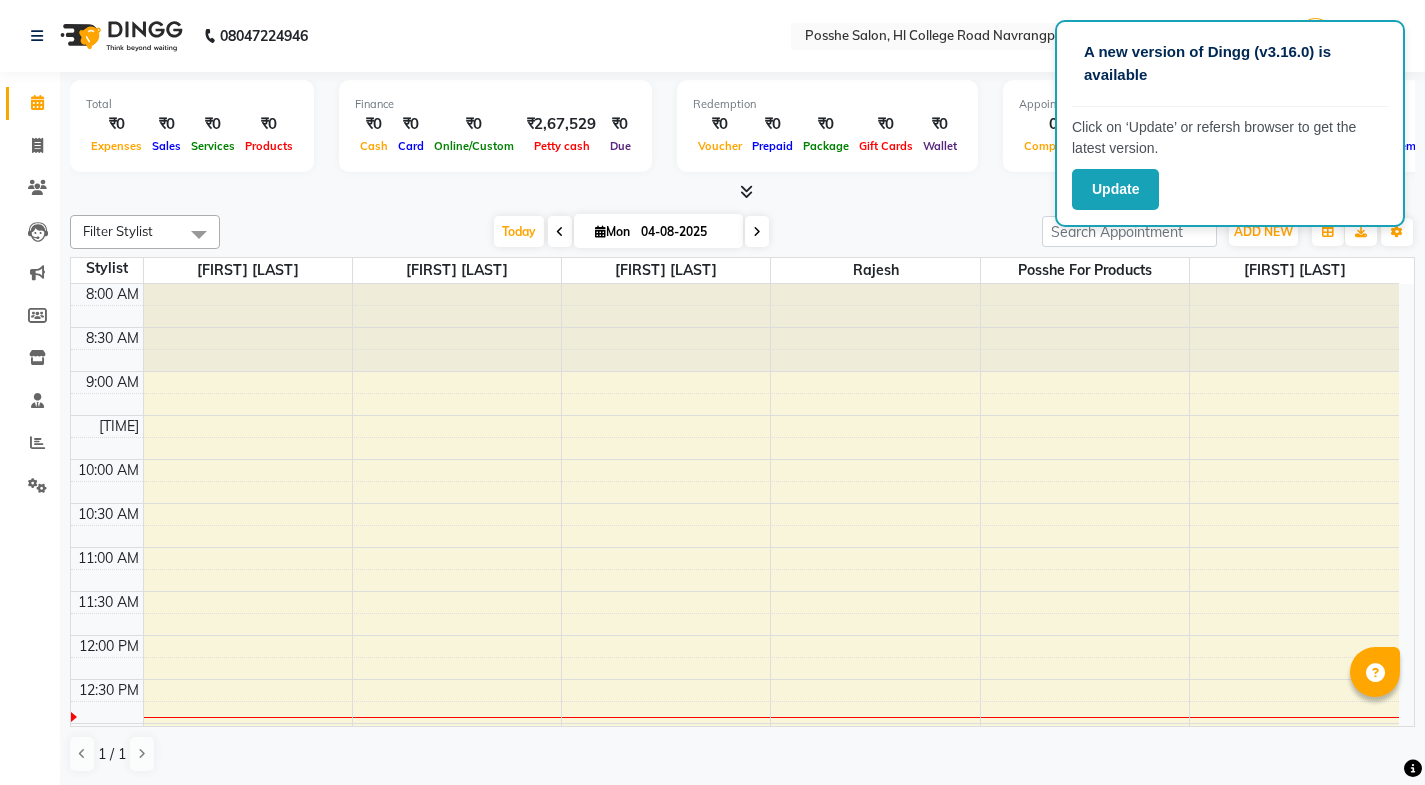 scroll, scrollTop: 0, scrollLeft: 0, axis: both 